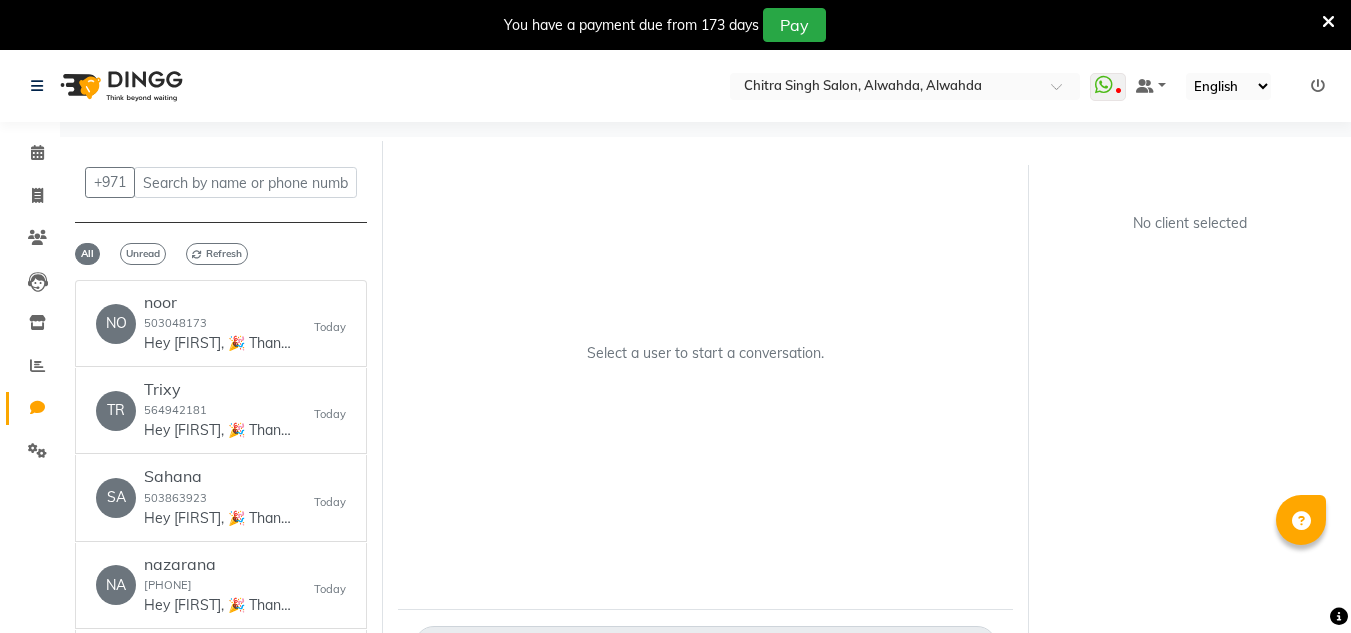 scroll, scrollTop: 0, scrollLeft: 0, axis: both 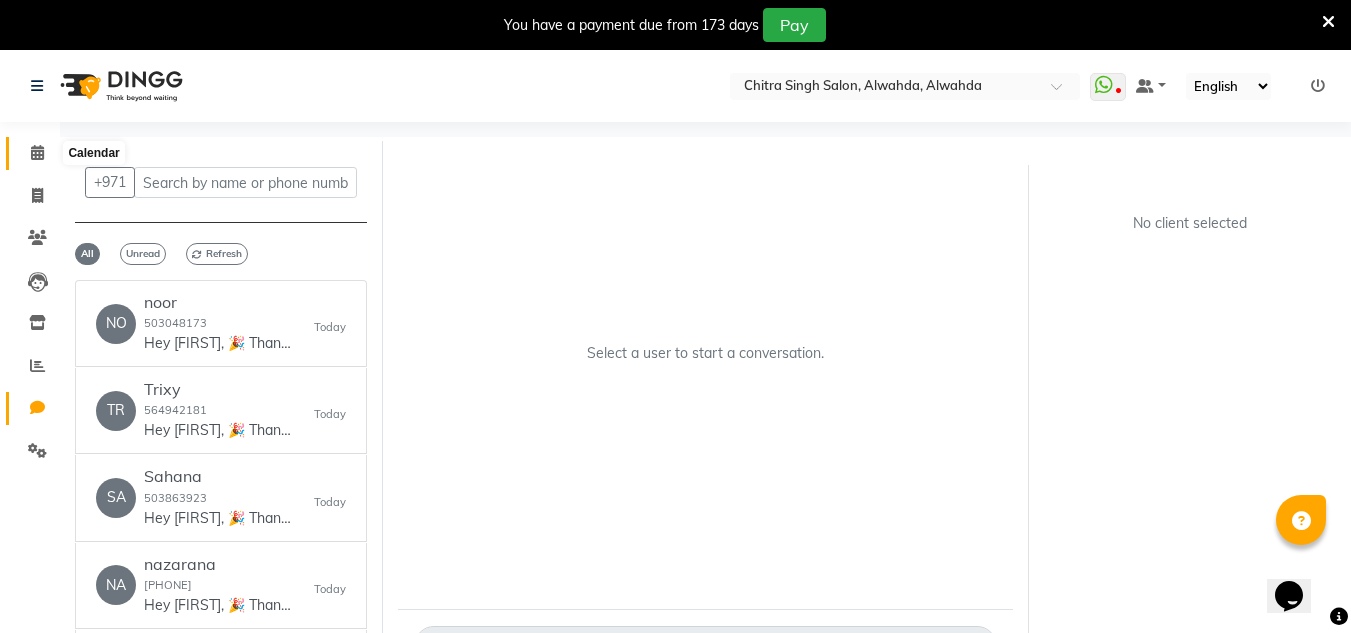 click 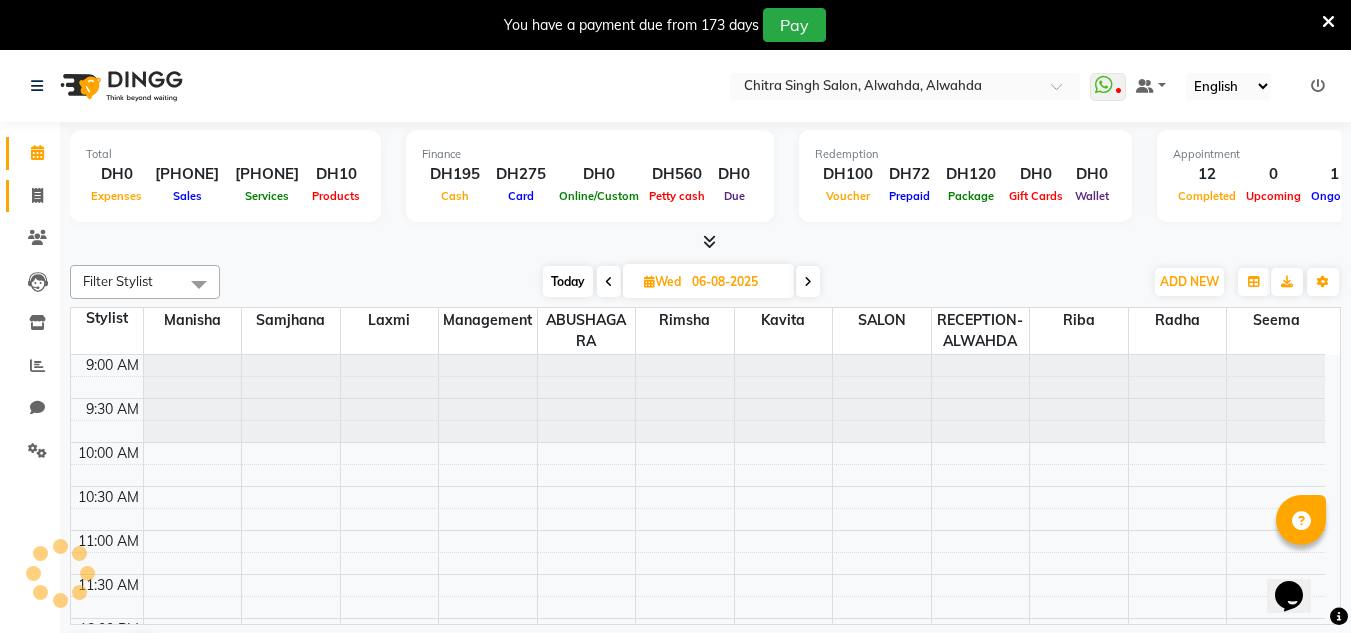 scroll, scrollTop: 0, scrollLeft: 0, axis: both 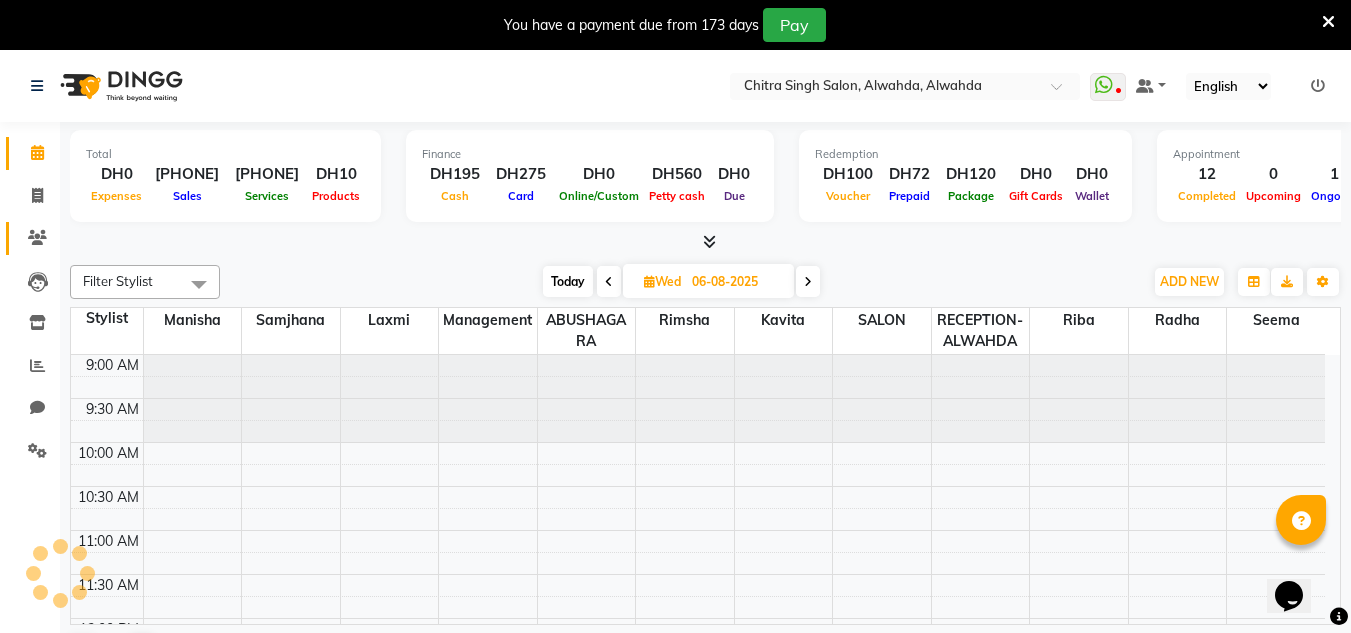 click 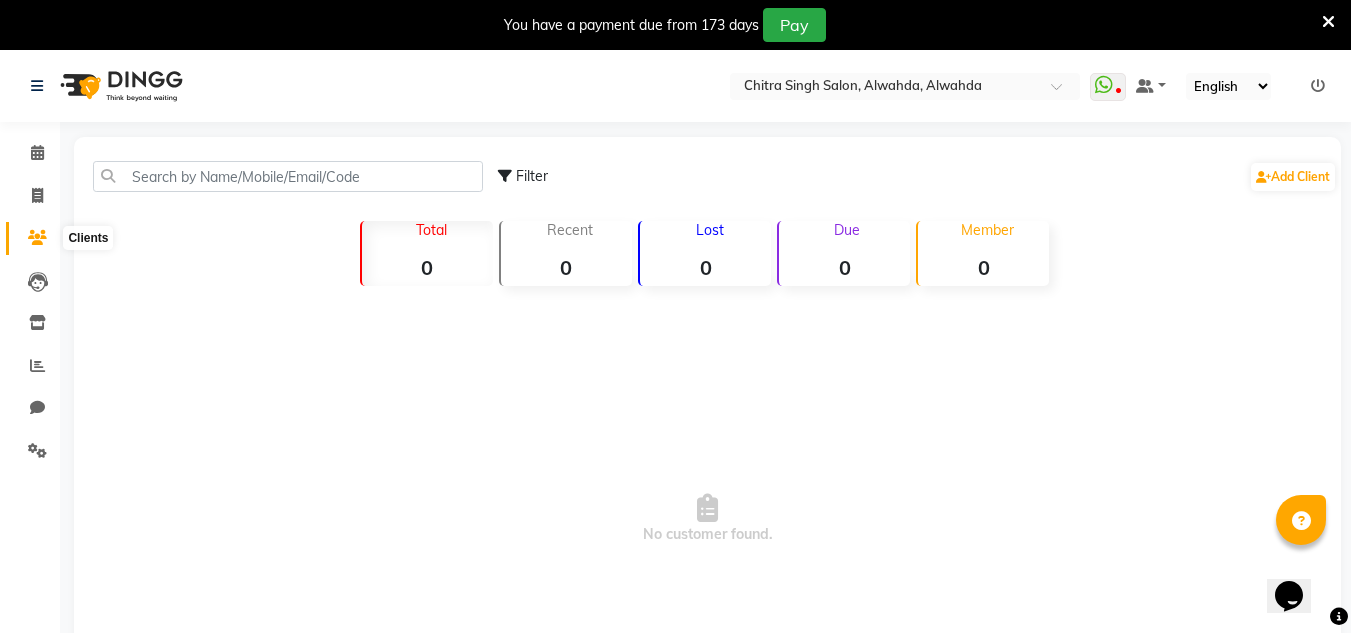 click 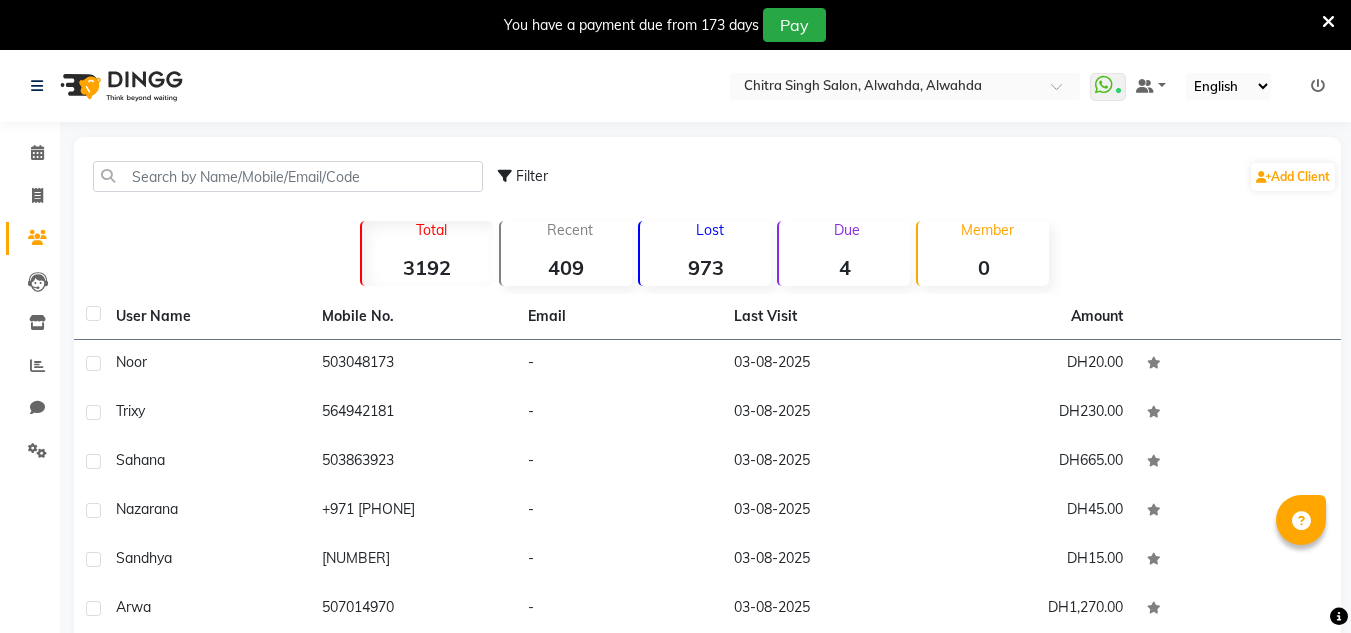 scroll, scrollTop: 0, scrollLeft: 0, axis: both 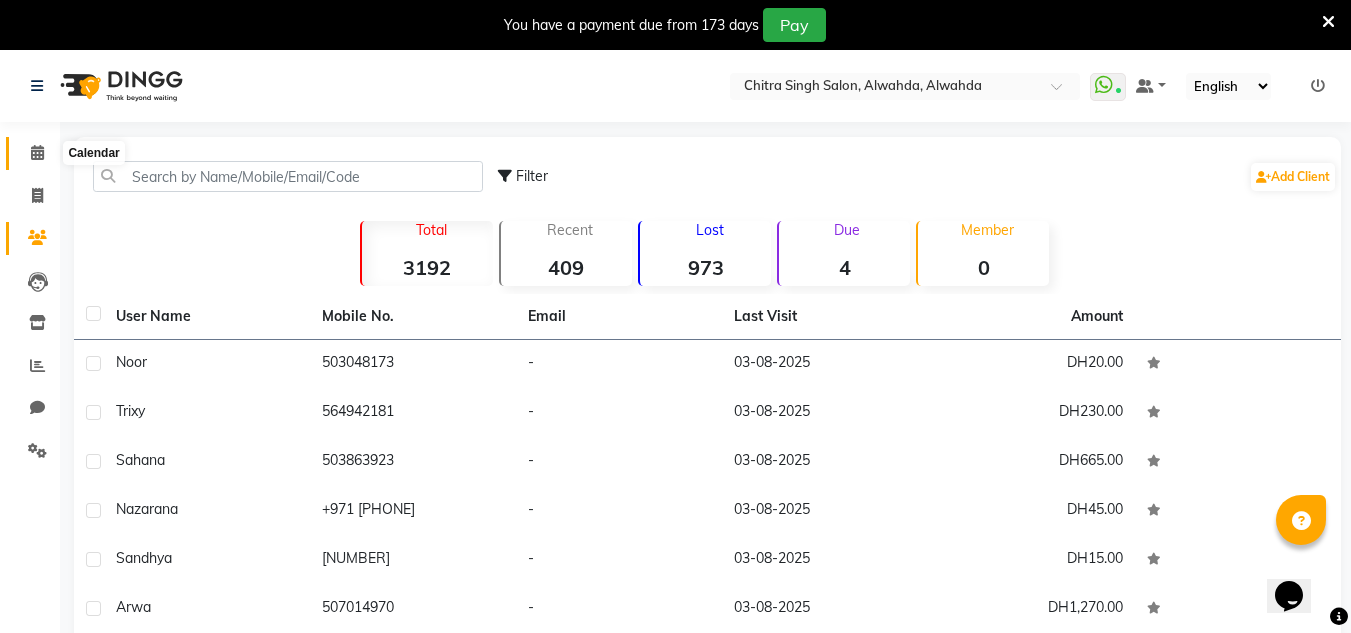 click 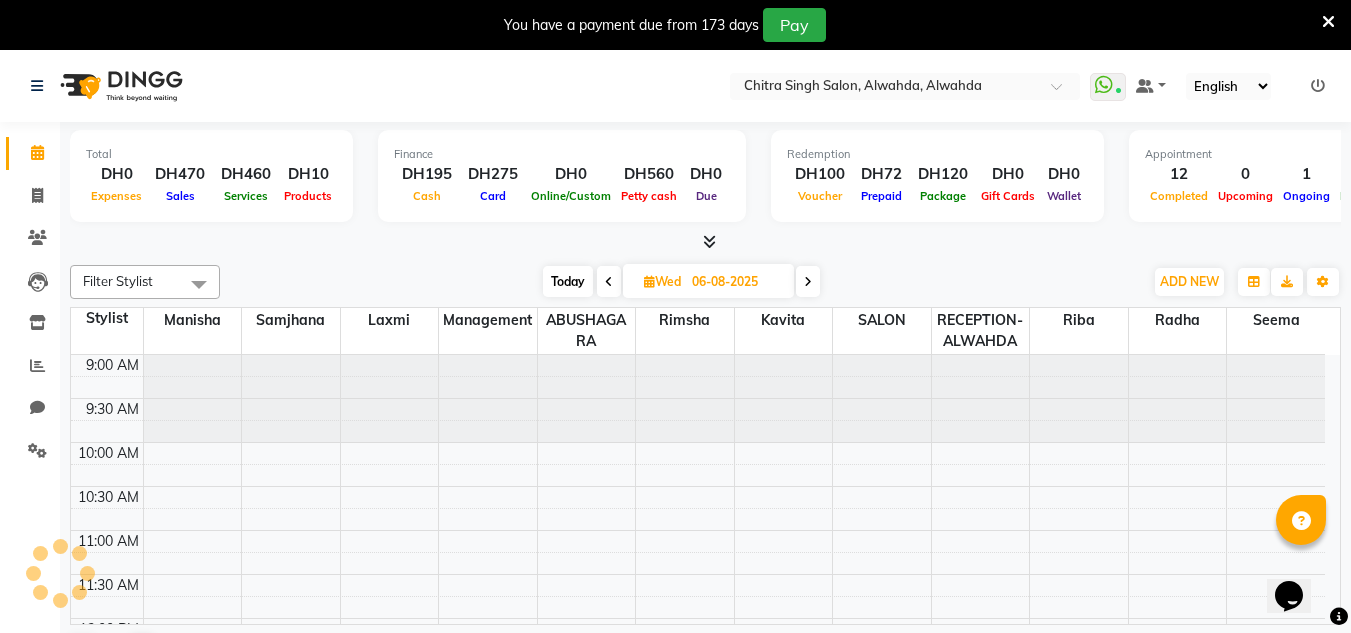 scroll, scrollTop: 0, scrollLeft: 0, axis: both 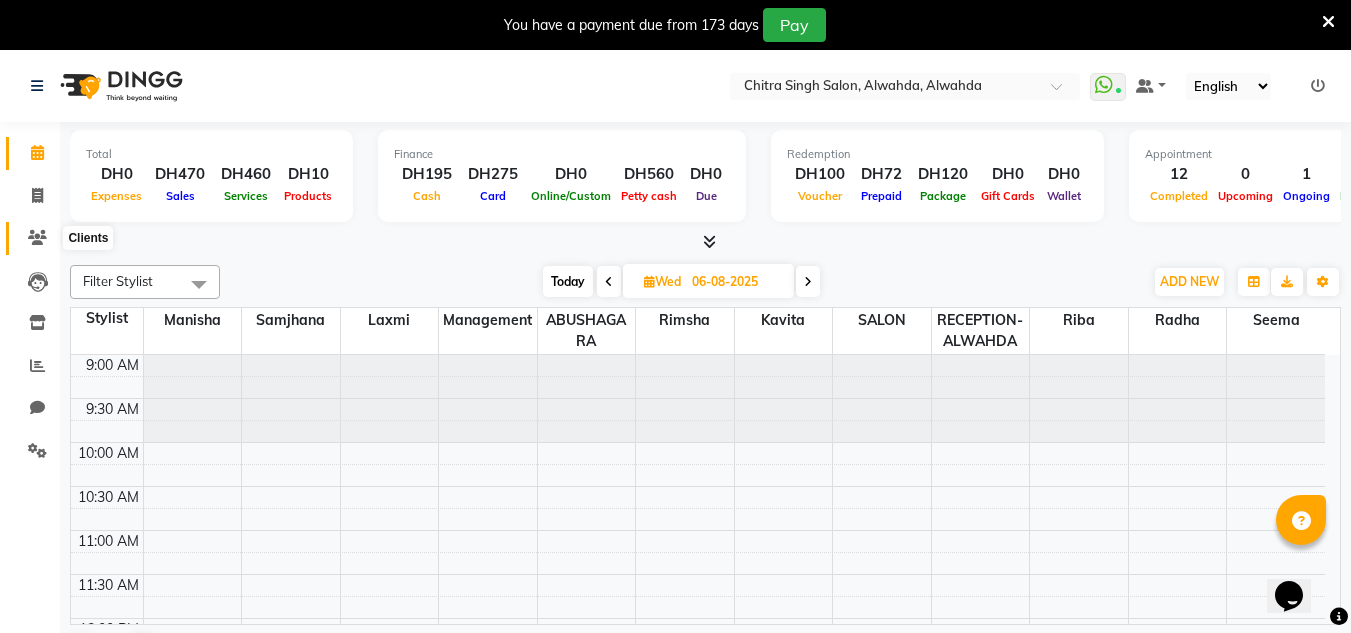 click 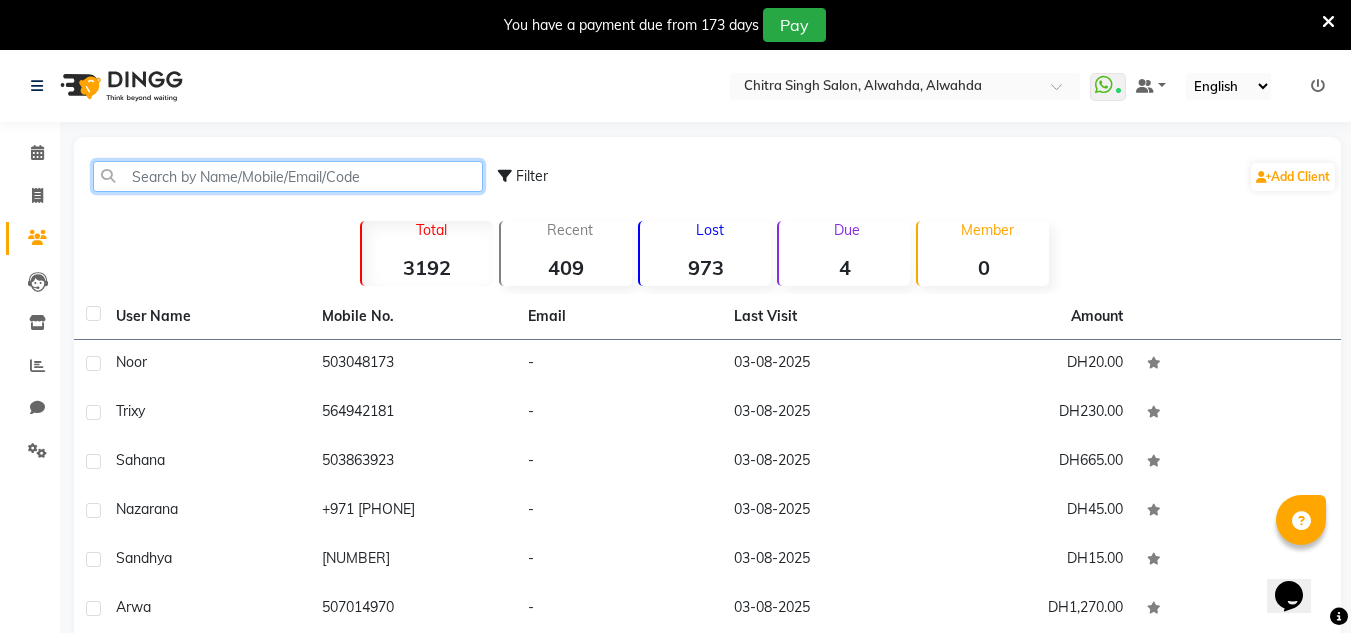 click 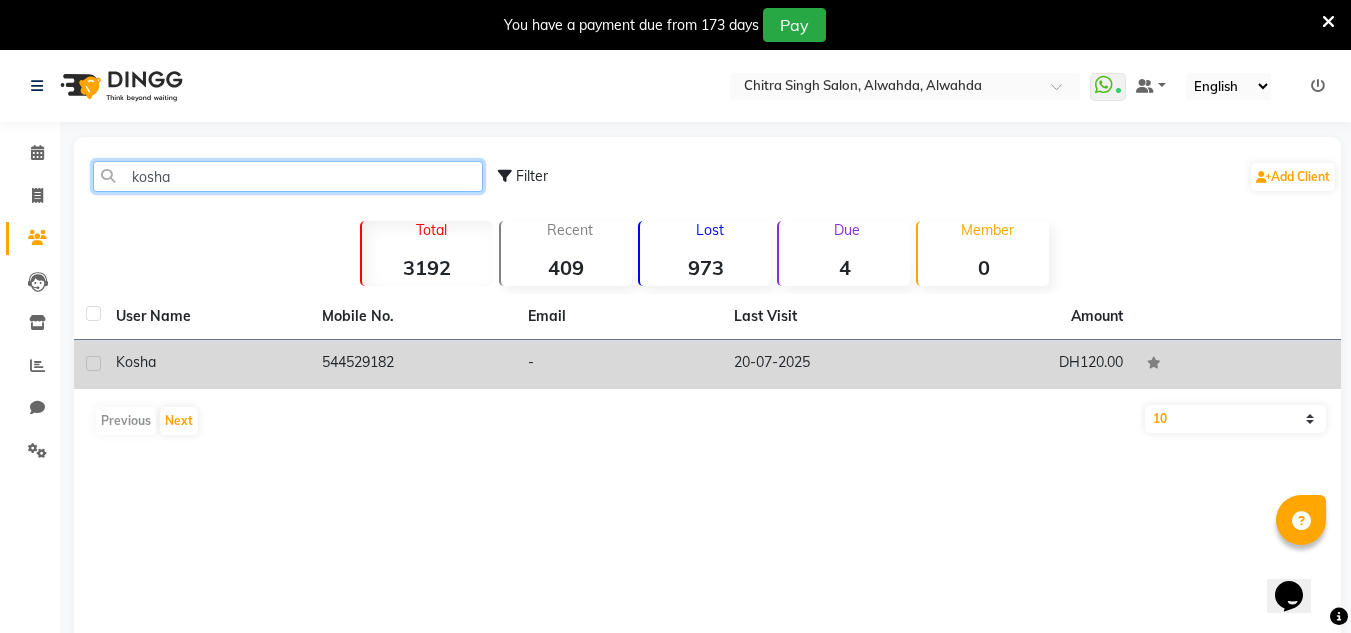 type on "kosha" 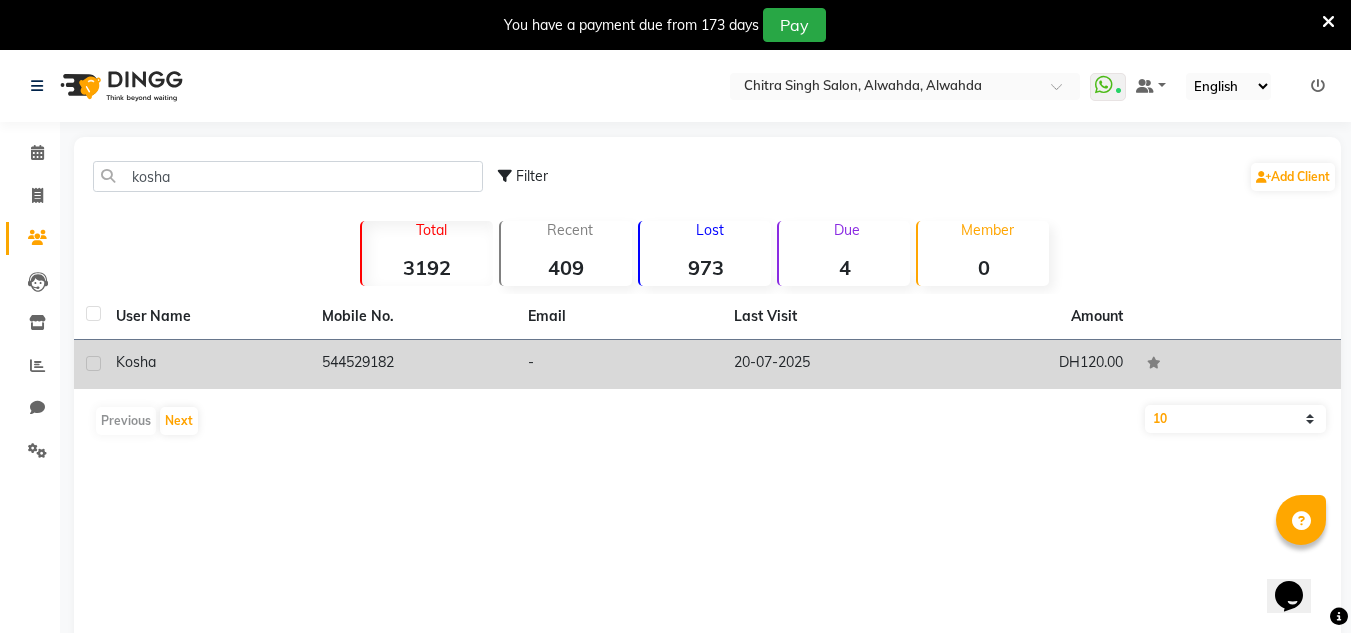 click on "544529182" 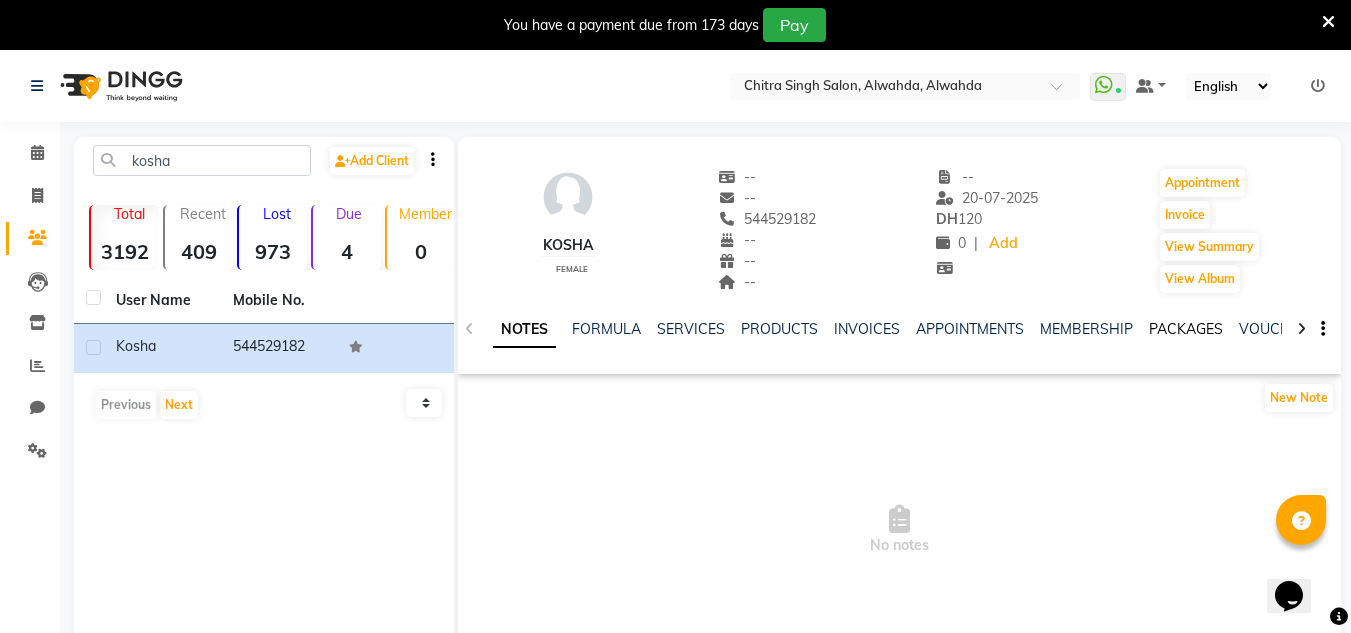 click on "PACKAGES" 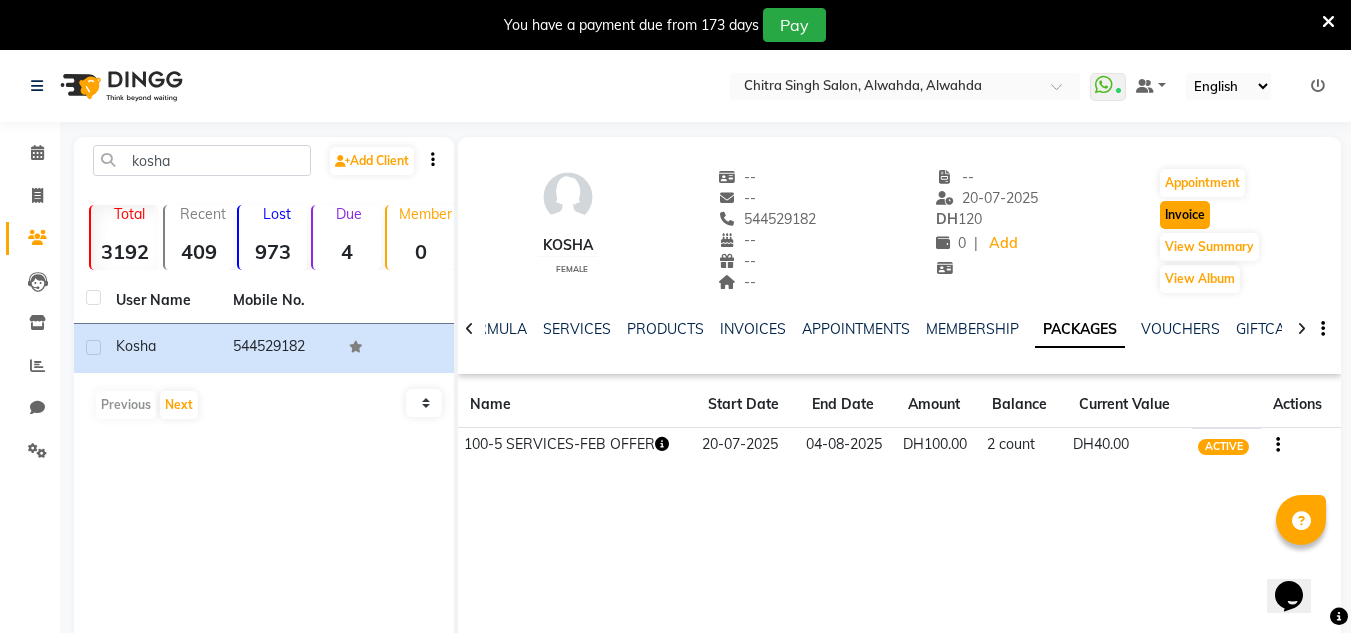 click on "Invoice" 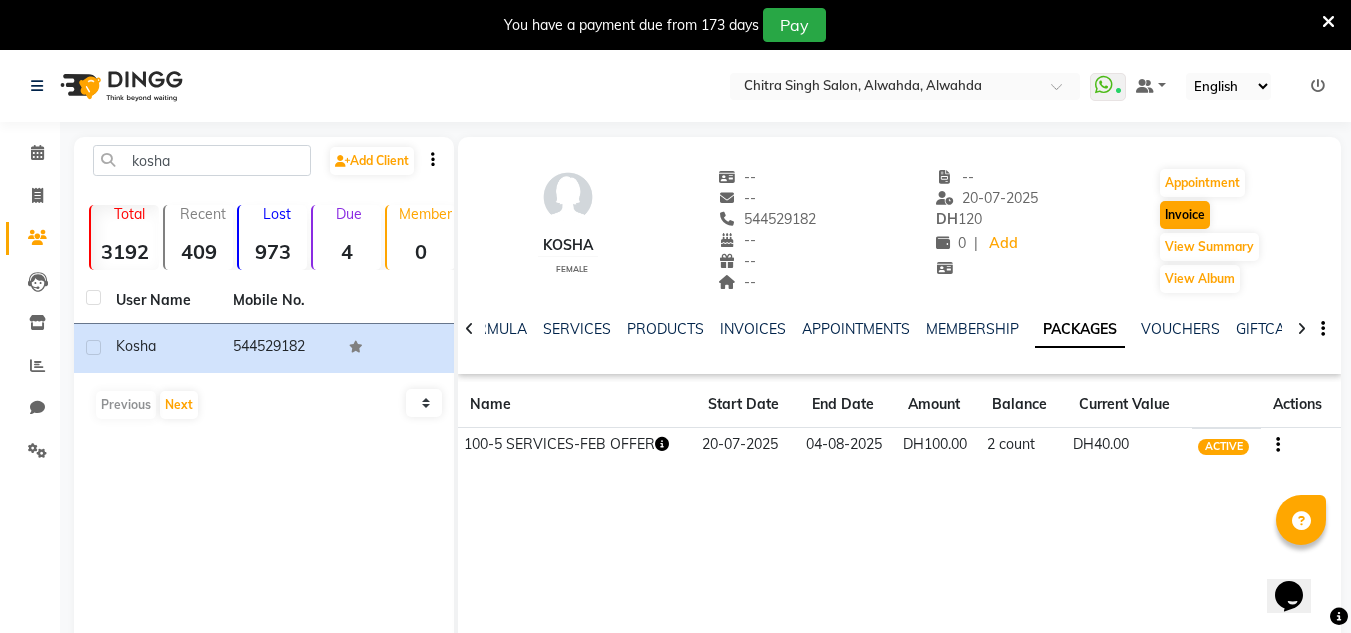 select on "service" 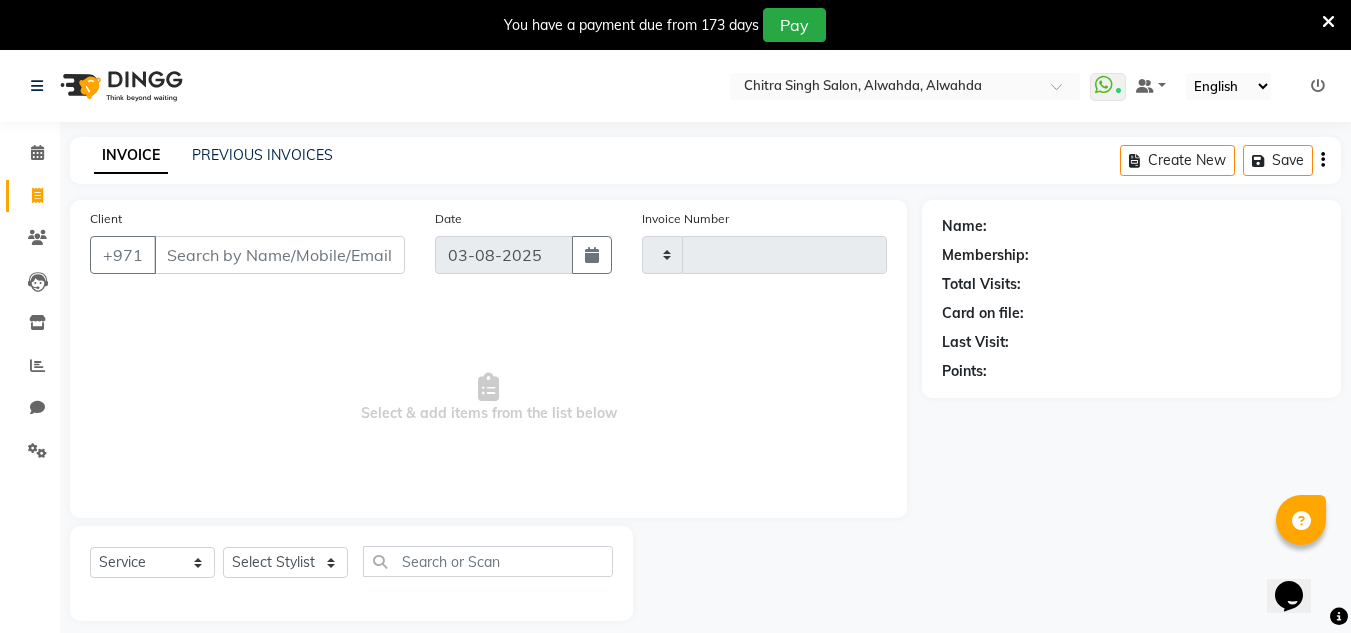 scroll, scrollTop: 50, scrollLeft: 0, axis: vertical 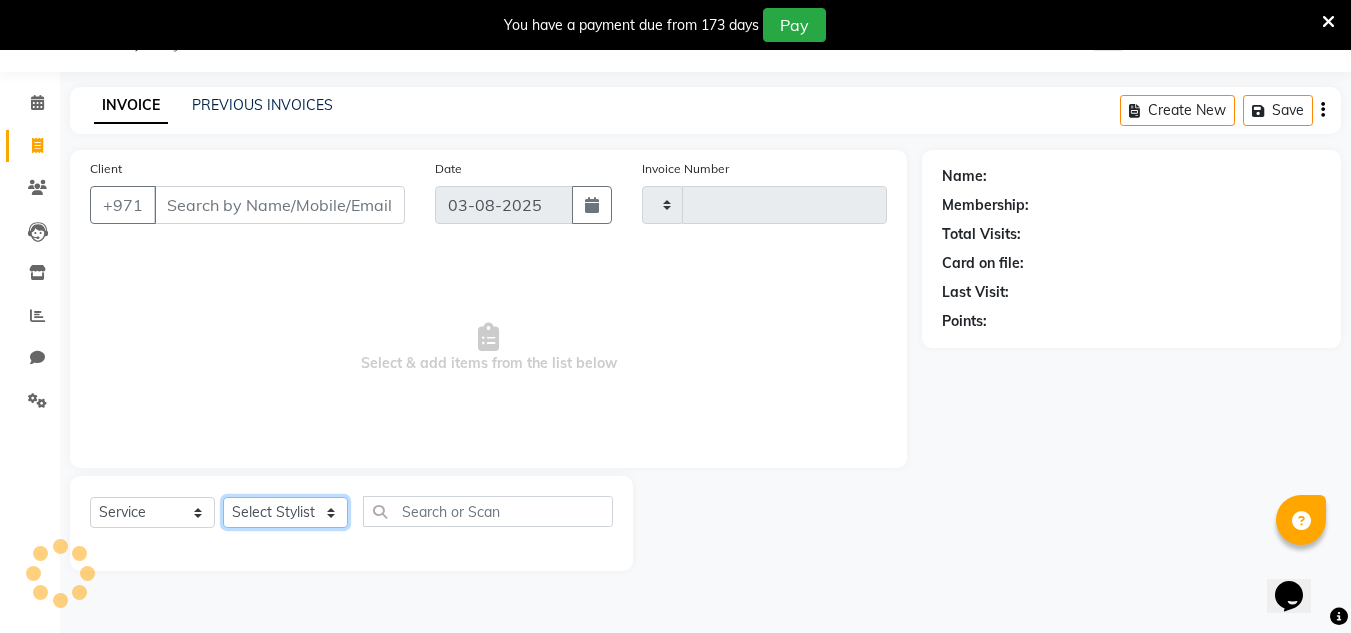 click on "Select Stylist" 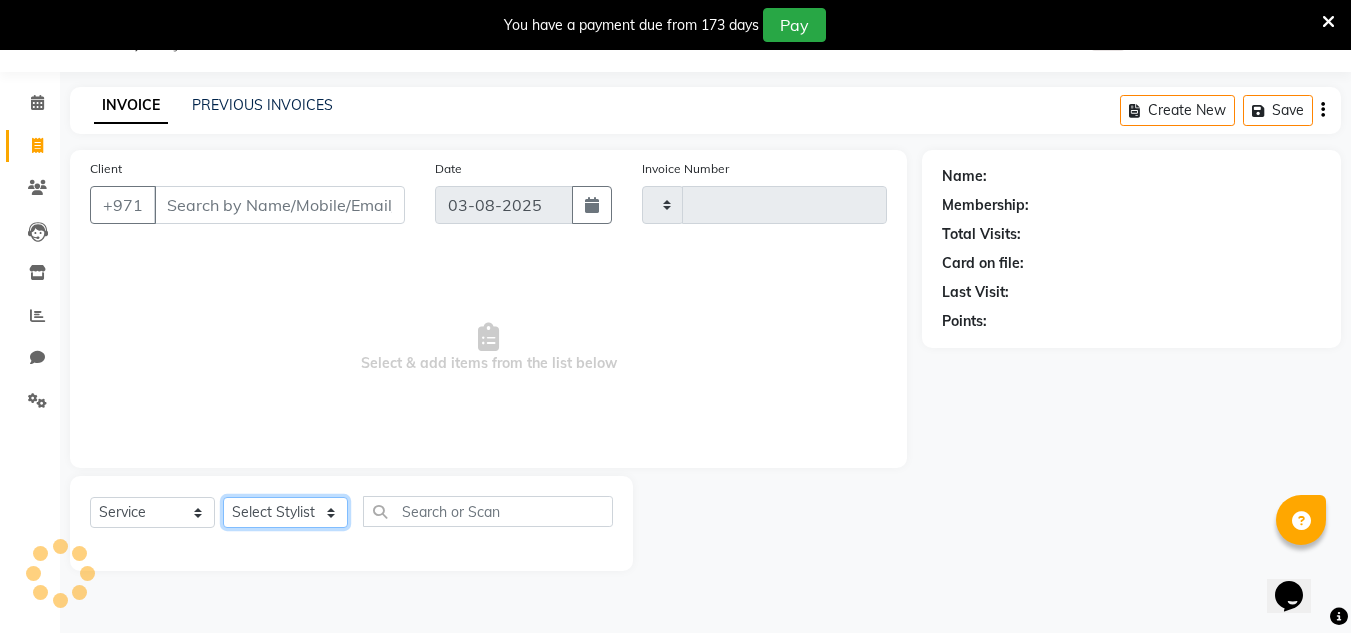 type on "1657" 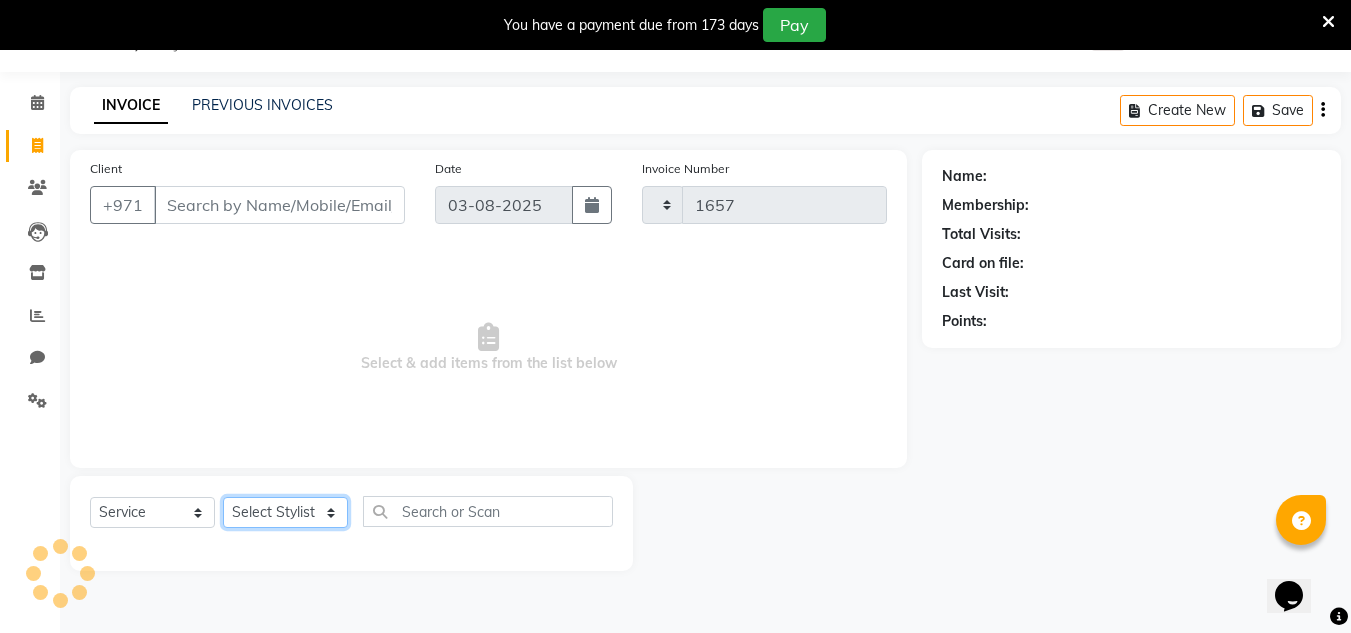 select on "4333" 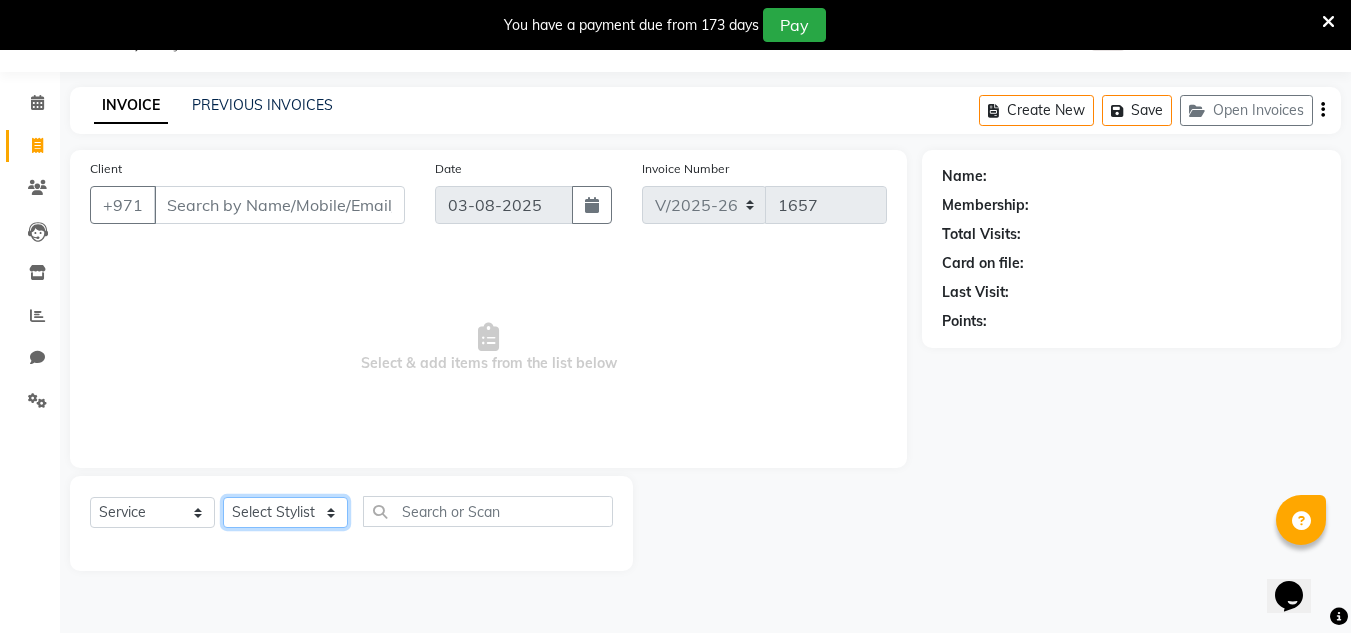 type on "544529182" 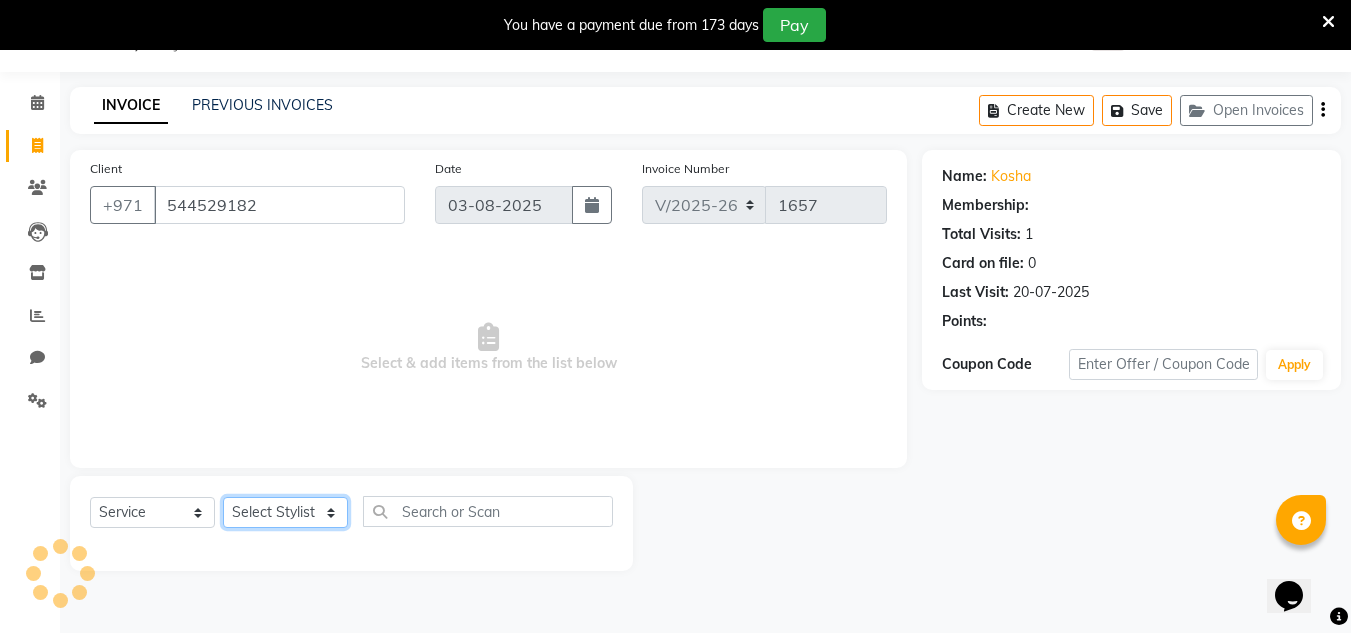 select on "1: Object" 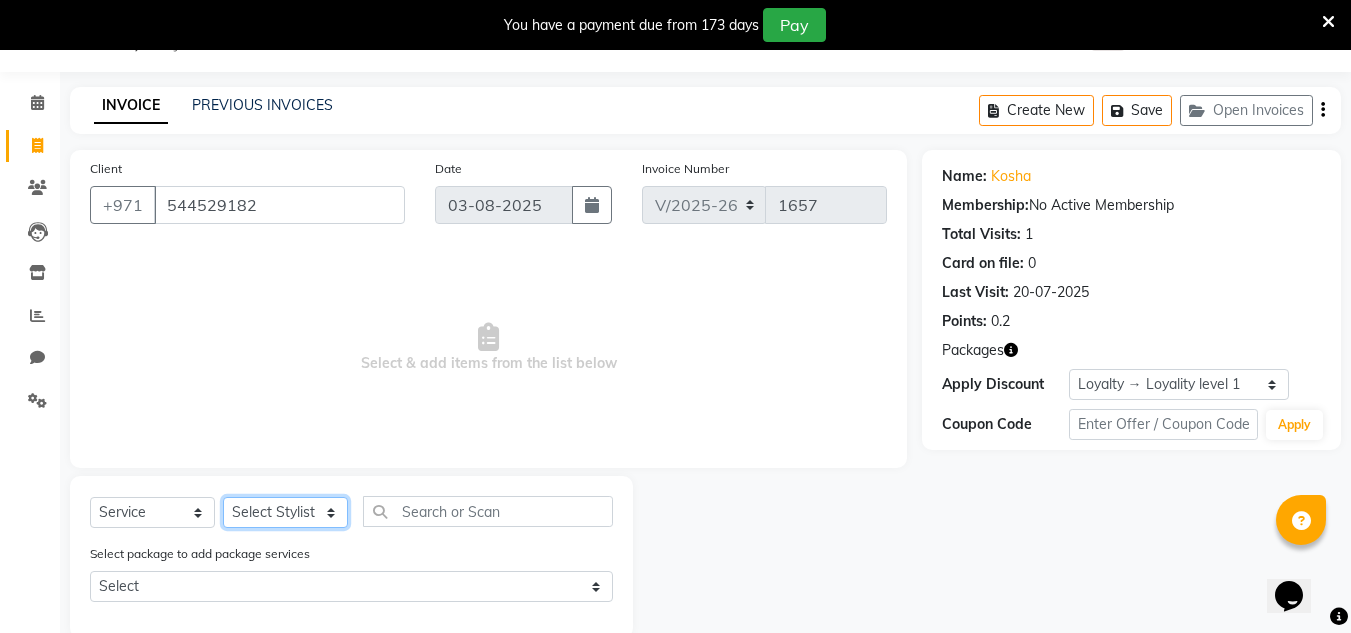 select on "70354" 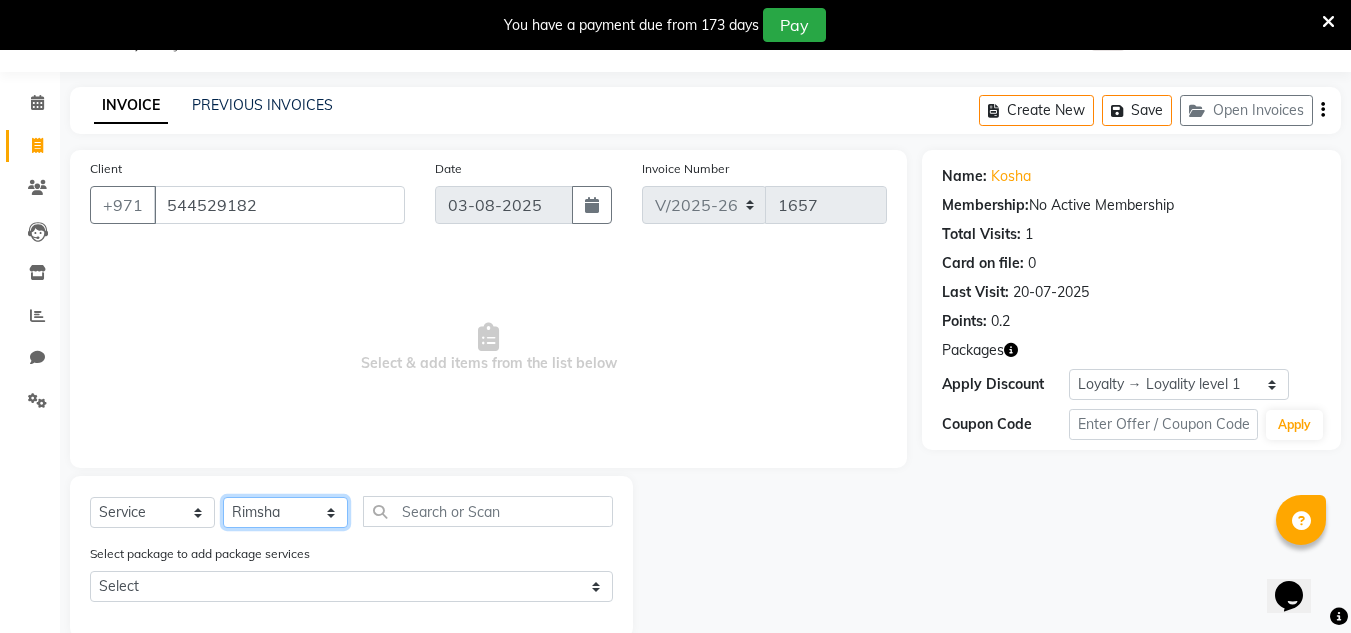 click on "Select Stylist ABUSHAGARA HOME SERVICE STAFF Kavita Laxmi Management Manisha Radha RECEPTION-ALWAHDA Riba Rimsha SALON Samjhana Seema trial" 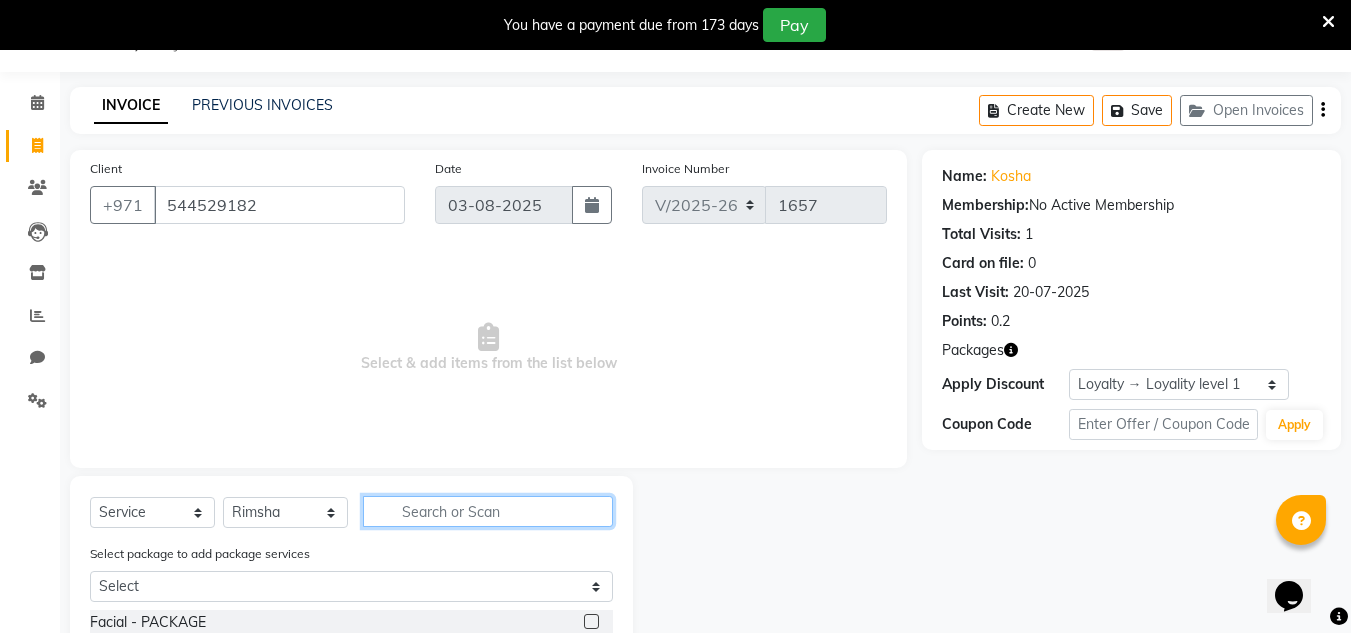 click 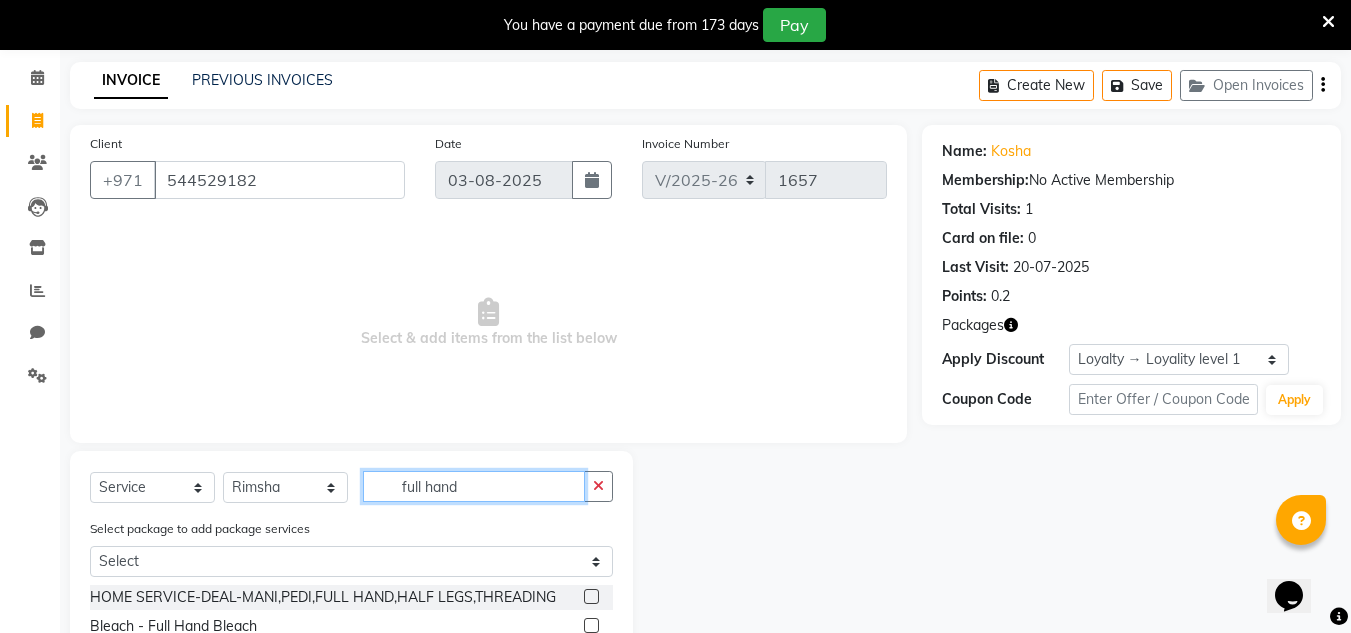 scroll, scrollTop: 150, scrollLeft: 0, axis: vertical 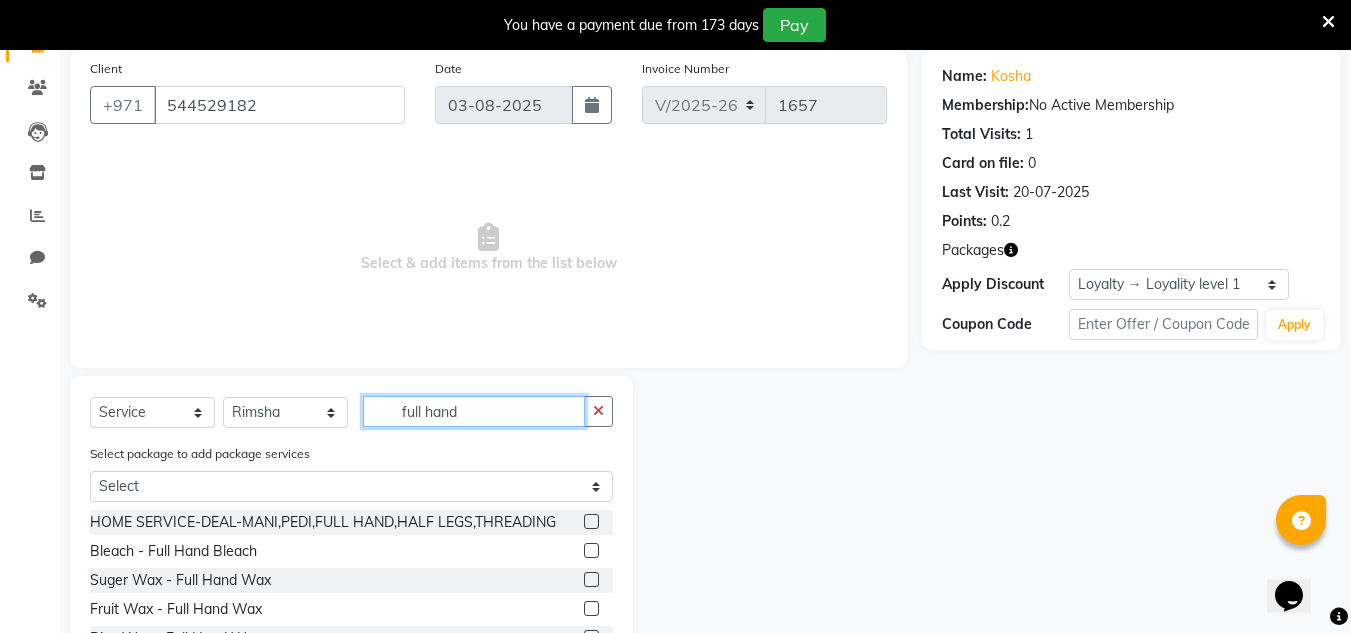 type on "full hand" 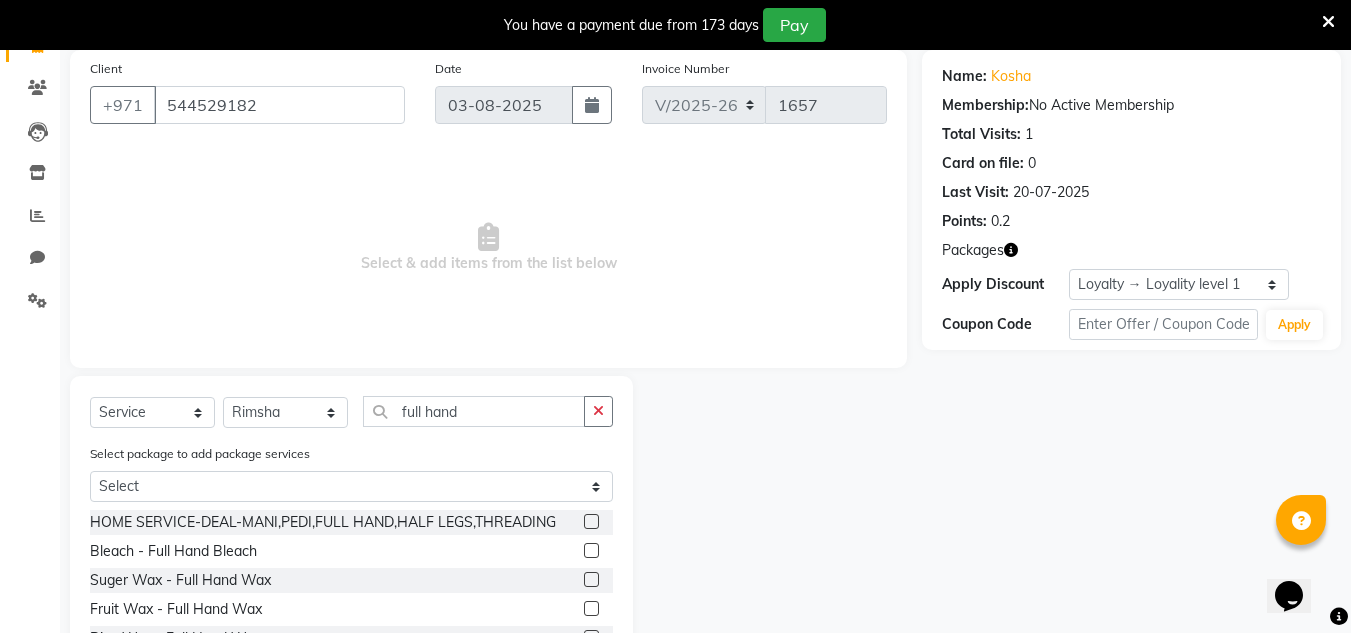 click 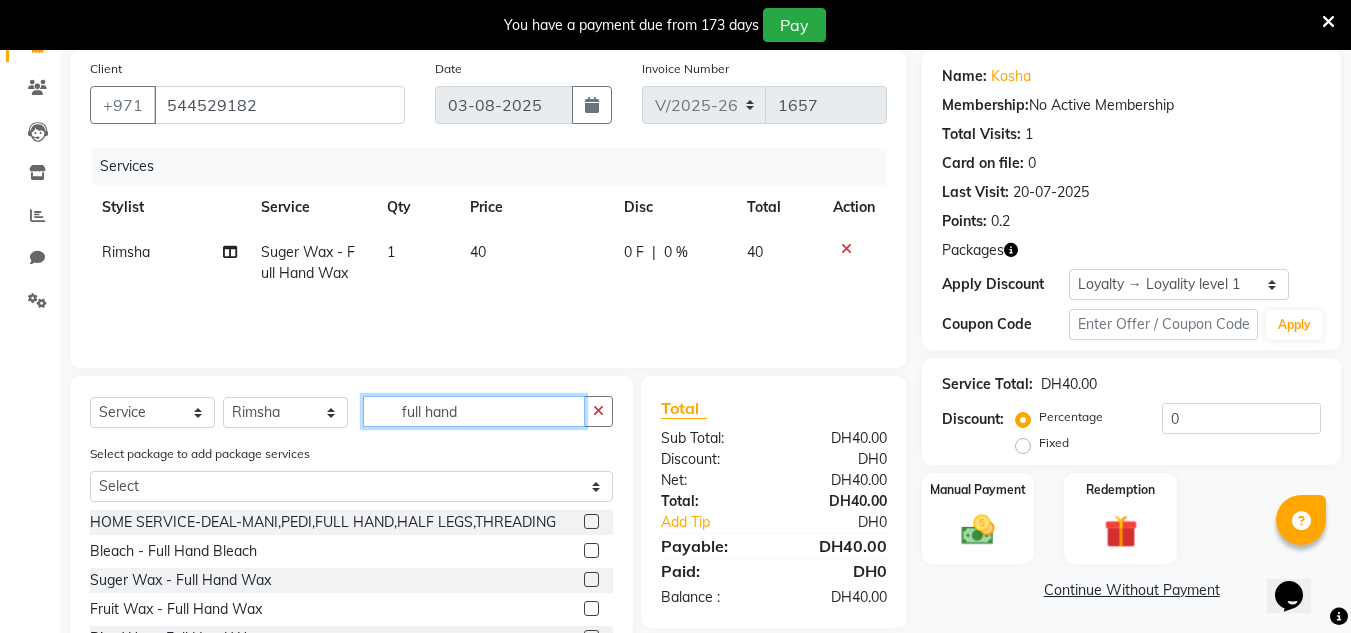 checkbox on "false" 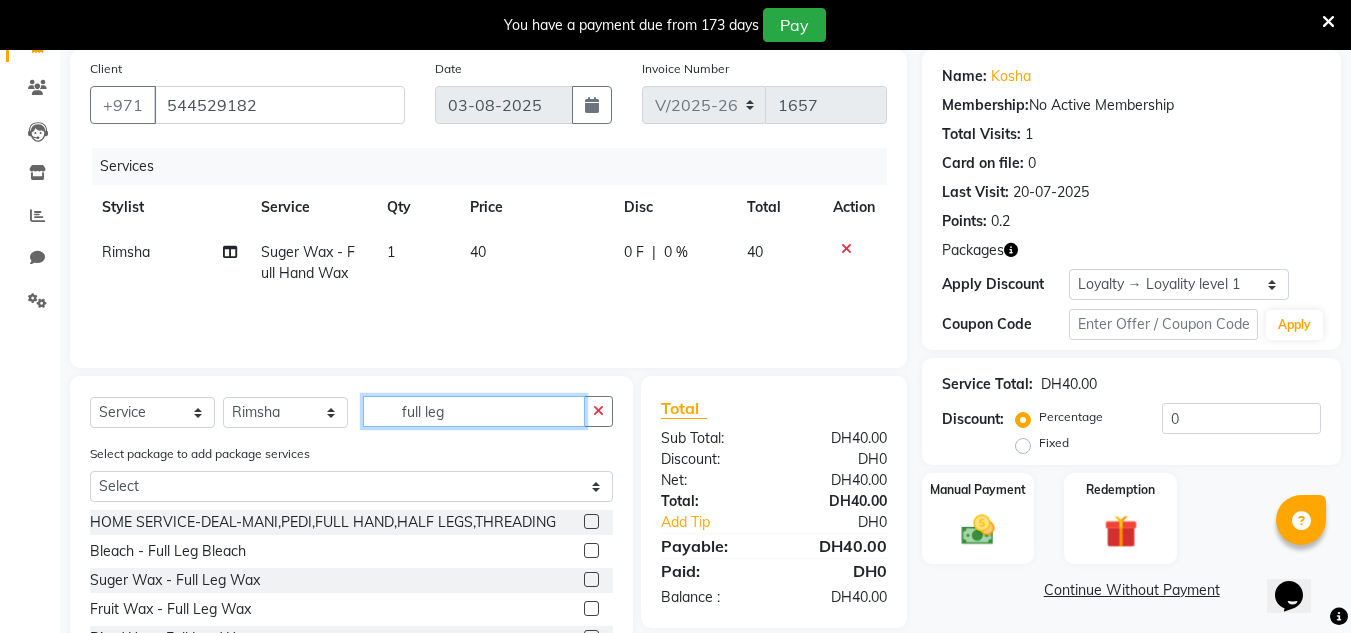 scroll, scrollTop: 230, scrollLeft: 0, axis: vertical 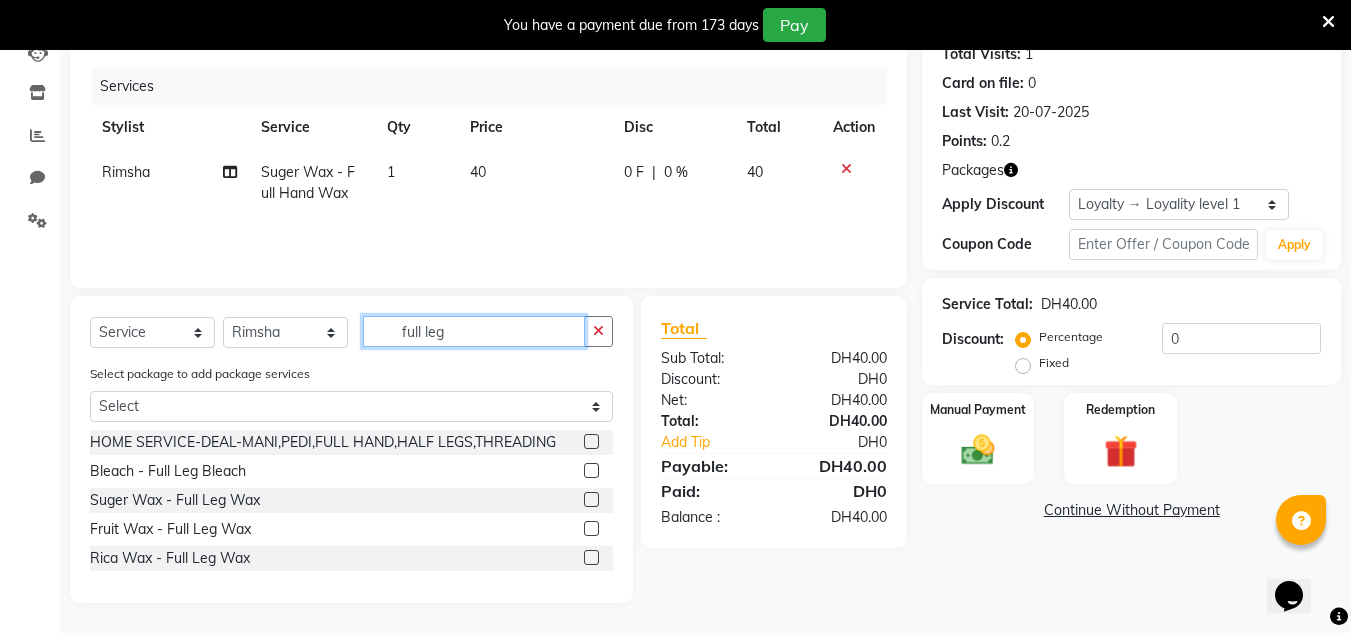 type on "full leg" 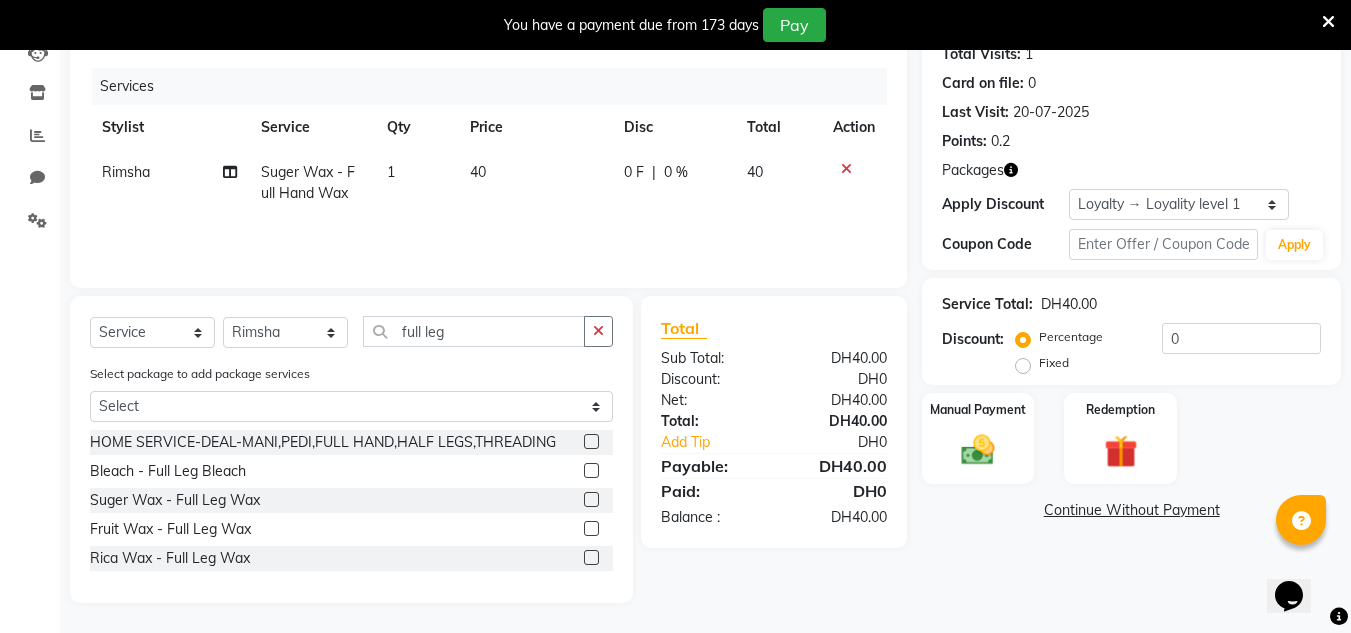 click 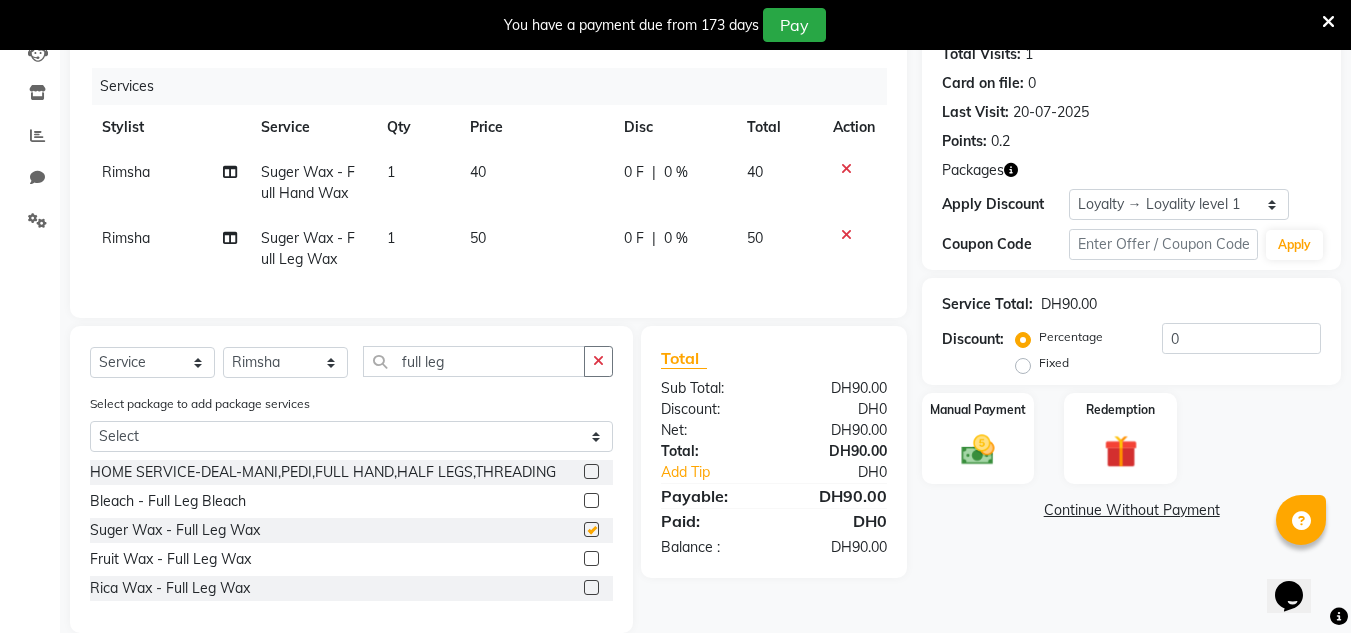 checkbox on "false" 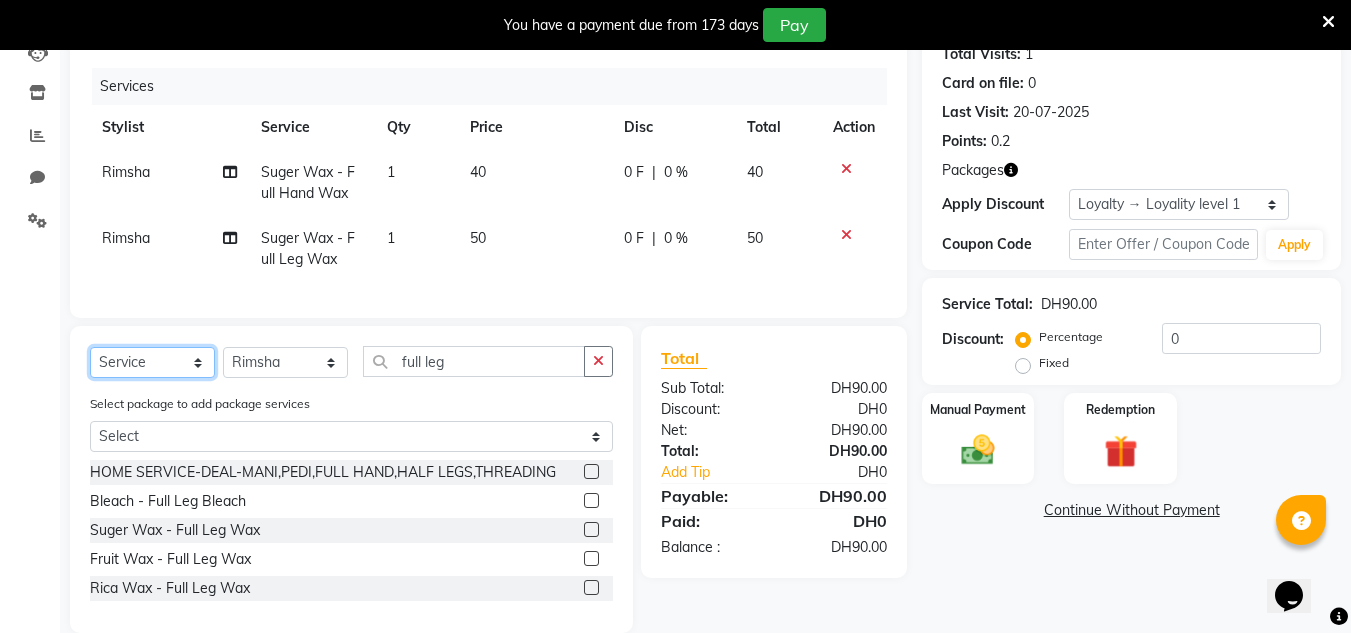 click on "Select  Service  Product  Membership  Package Voucher Prepaid Gift Card" 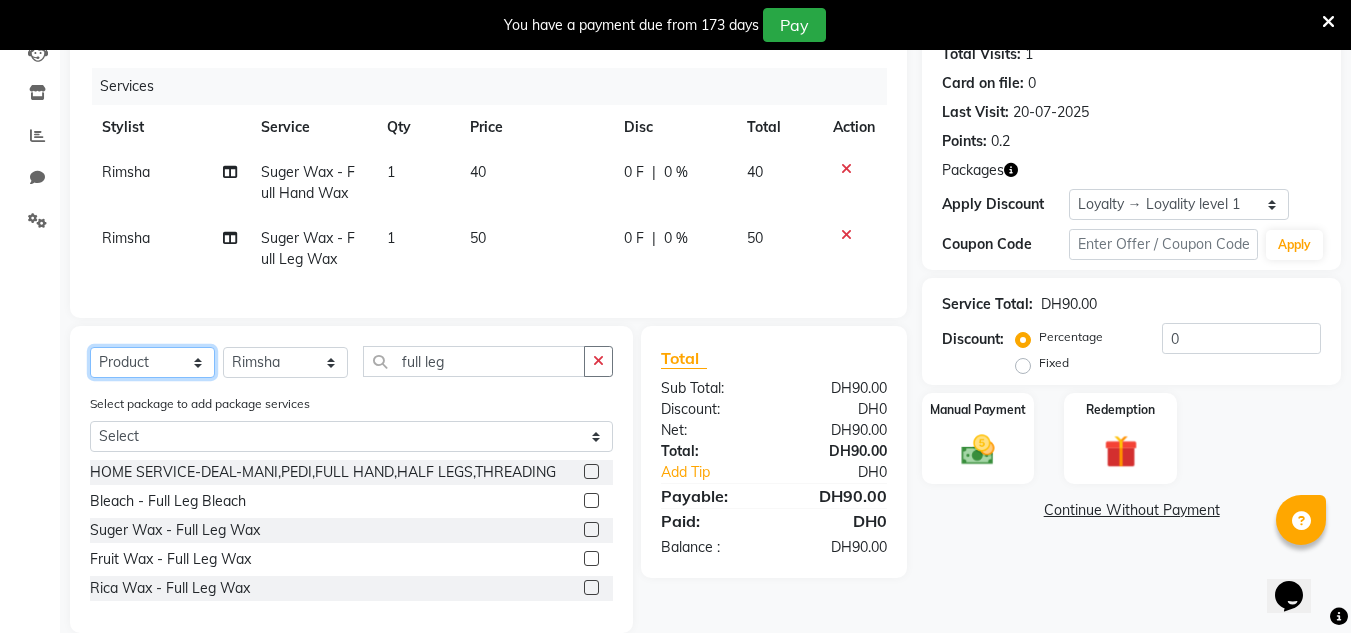 click on "Select  Service  Product  Membership  Package Voucher Prepaid Gift Card" 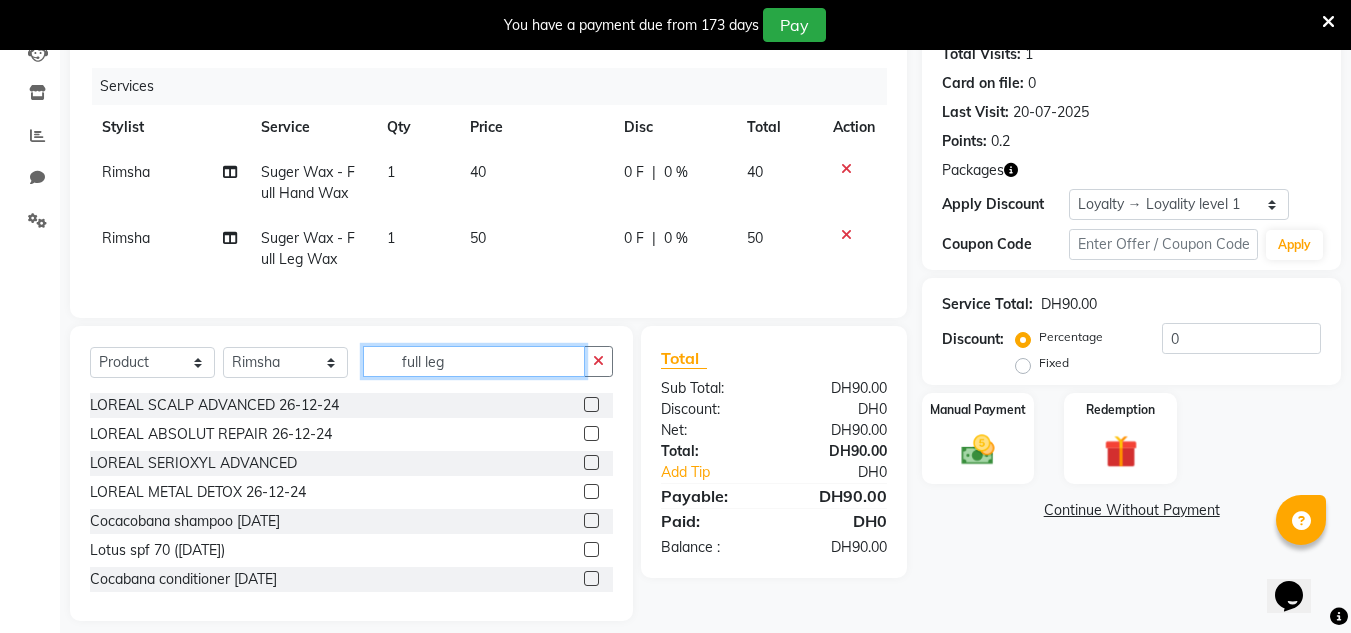 drag, startPoint x: 452, startPoint y: 374, endPoint x: 375, endPoint y: 380, distance: 77.23341 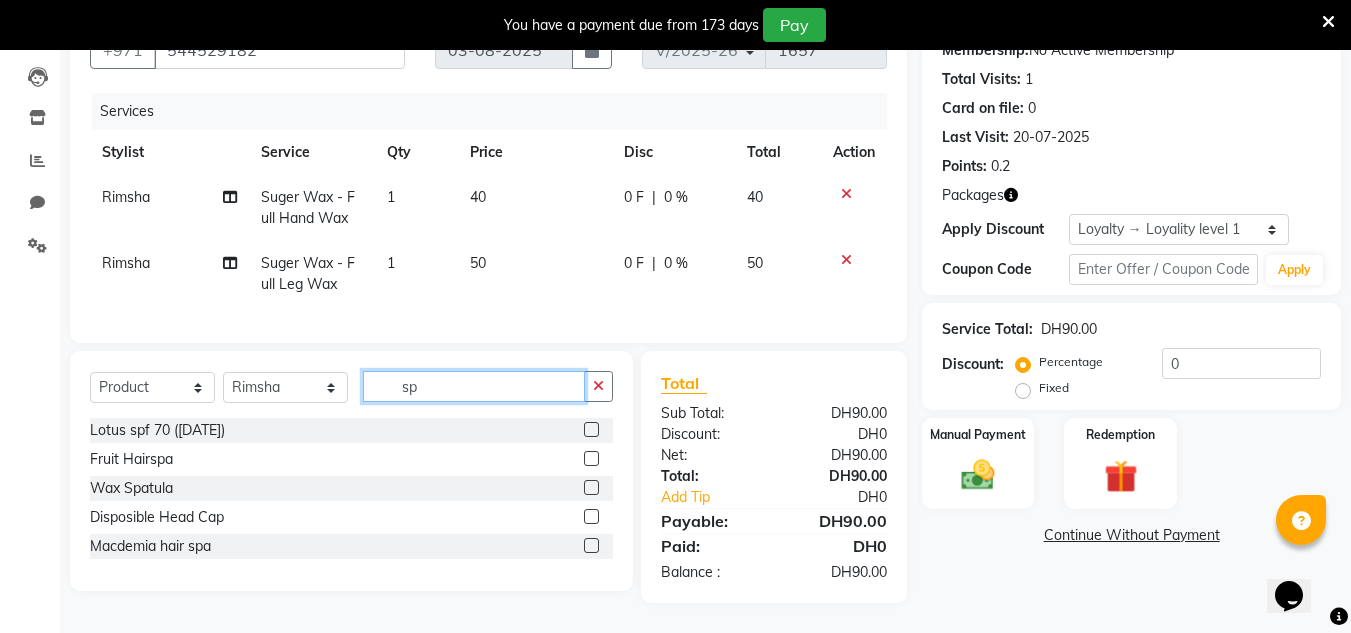 scroll, scrollTop: 220, scrollLeft: 0, axis: vertical 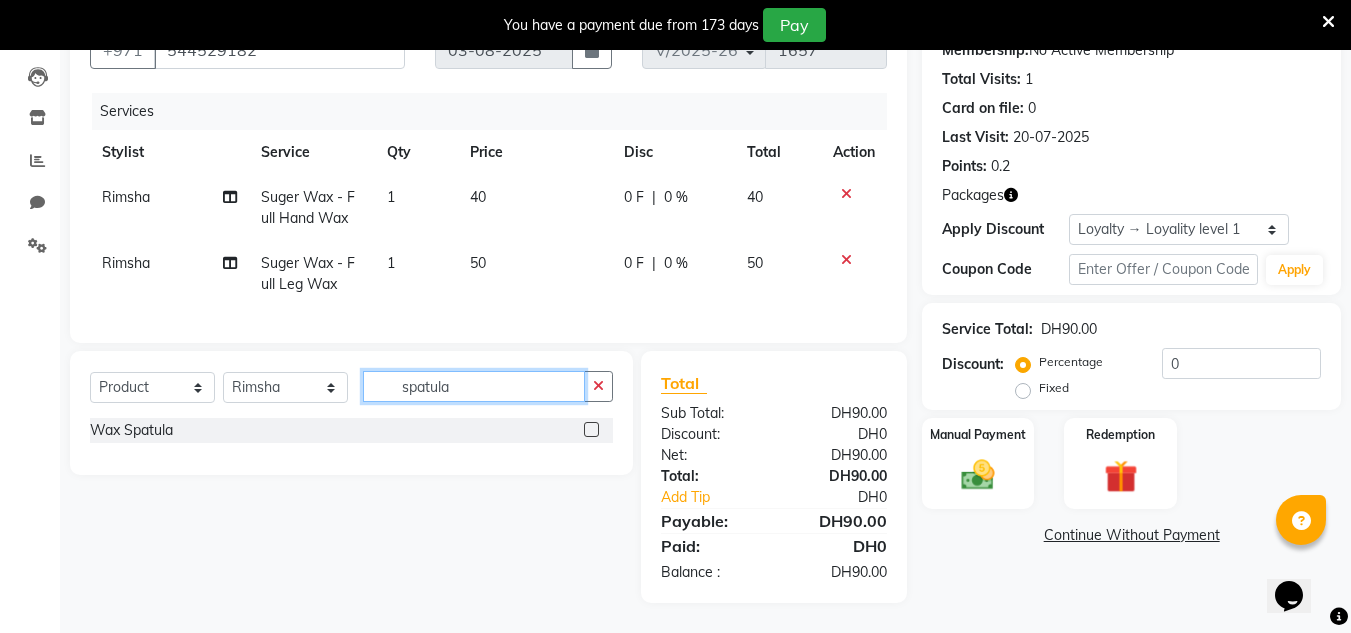 type on "spatula" 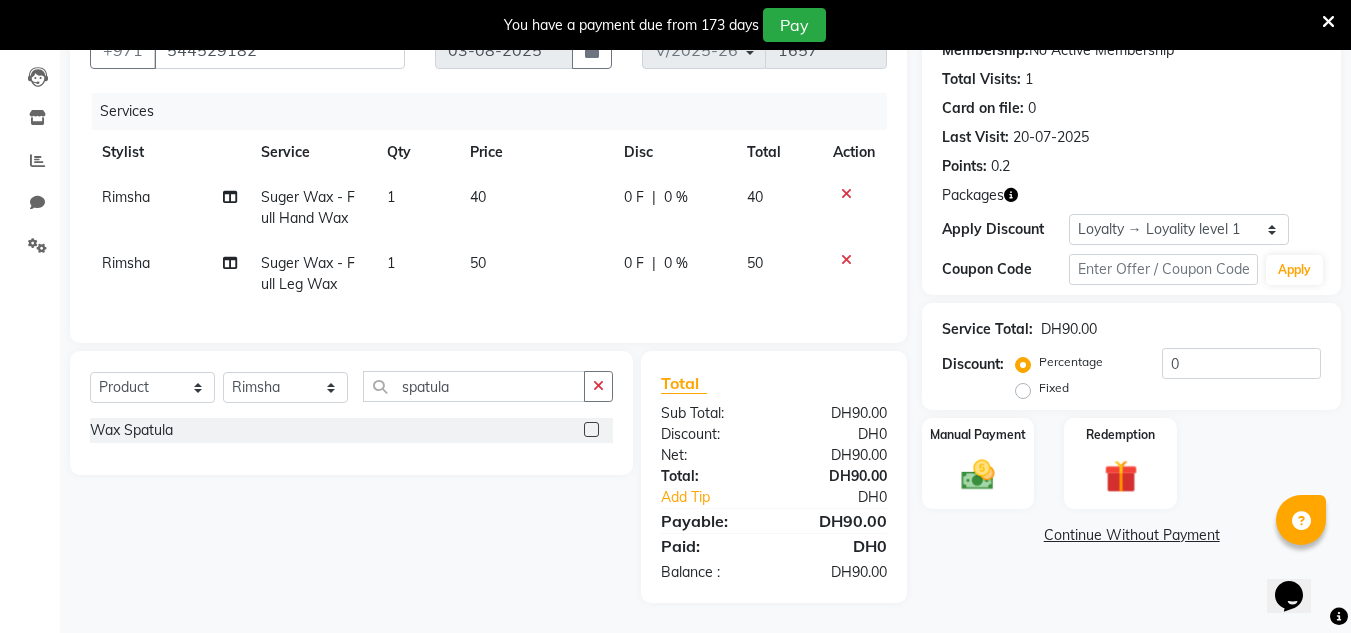 click 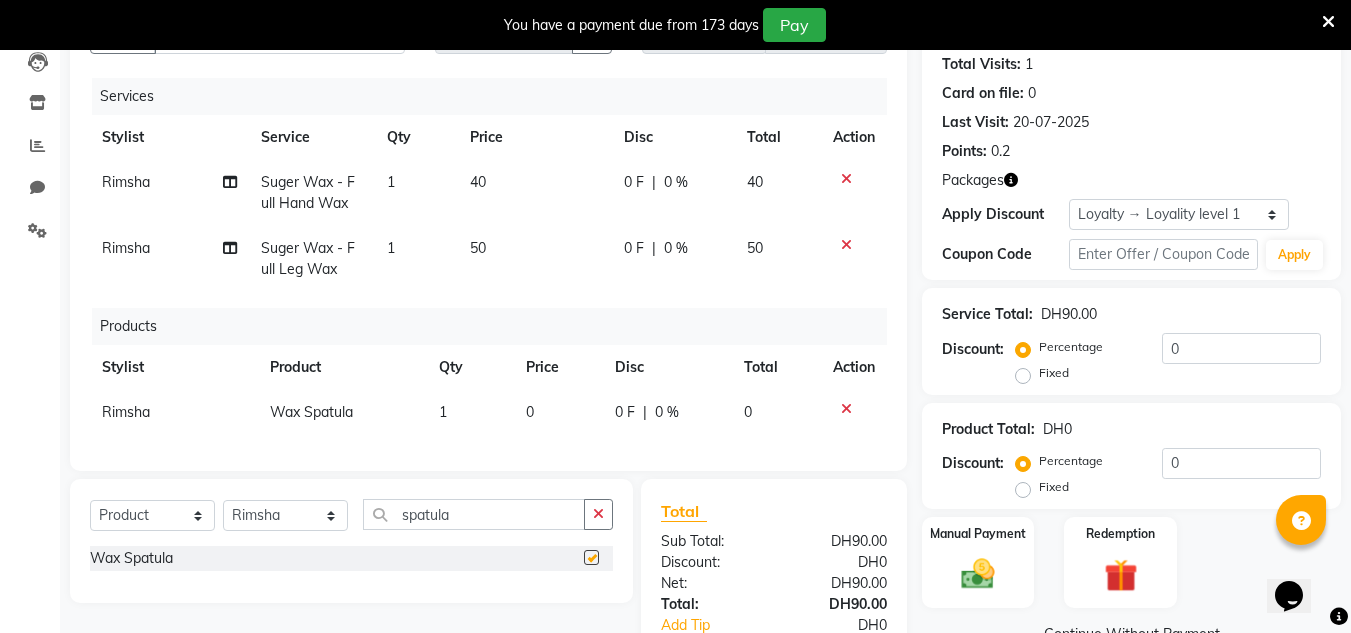 checkbox on "false" 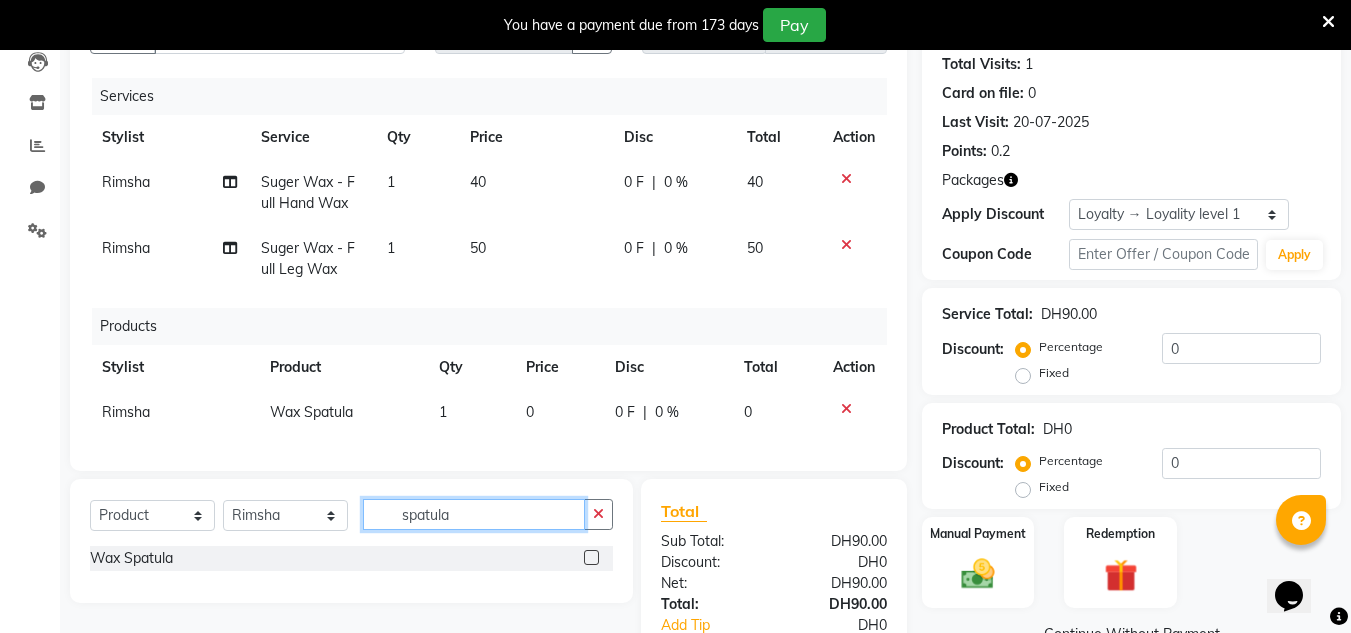 drag, startPoint x: 456, startPoint y: 523, endPoint x: 385, endPoint y: 533, distance: 71.70077 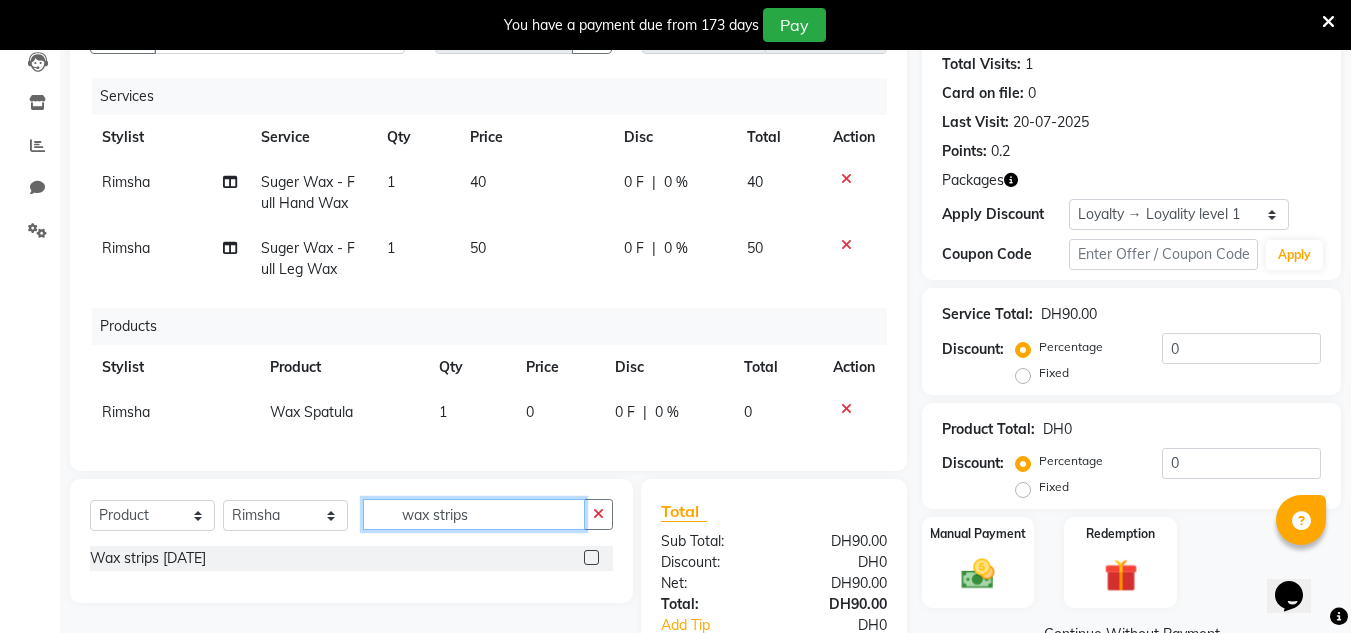 type on "wax strips" 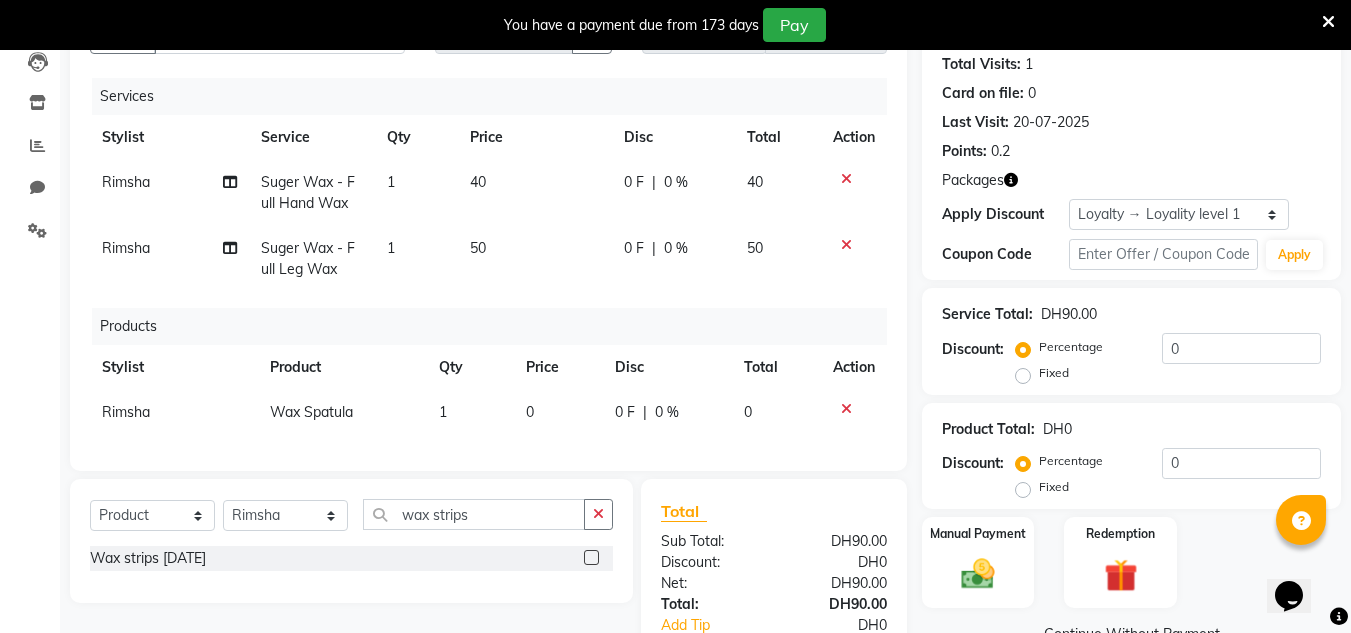 click 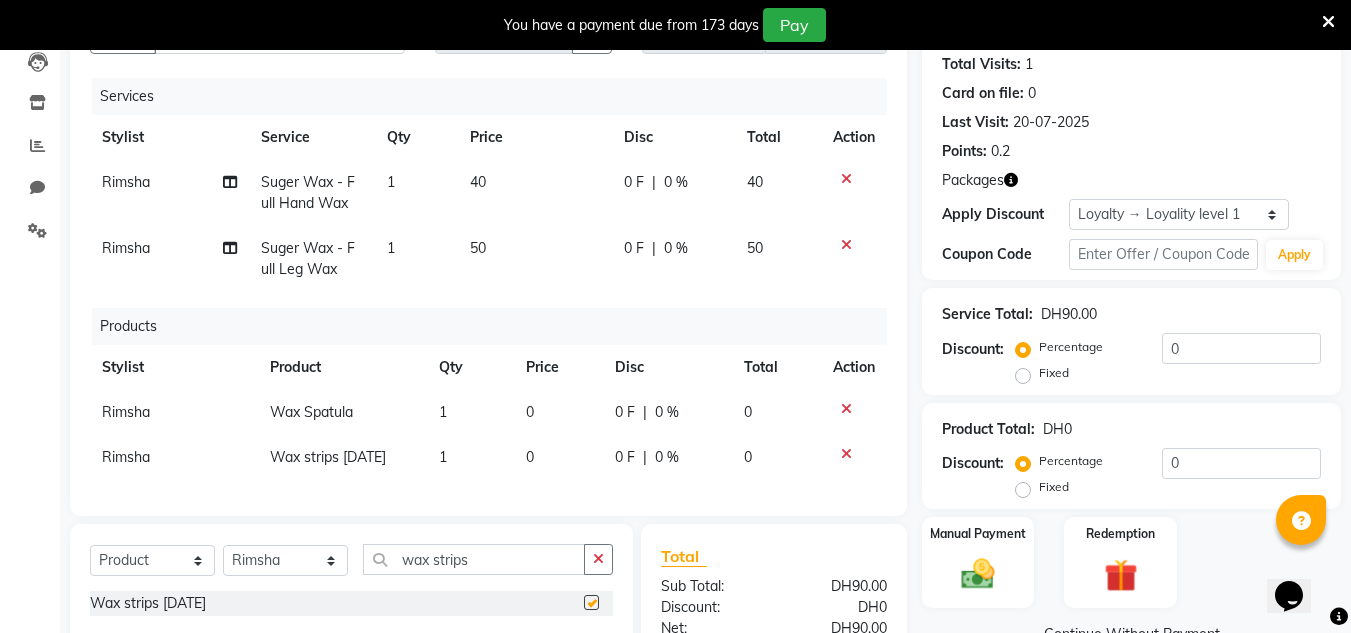 checkbox on "false" 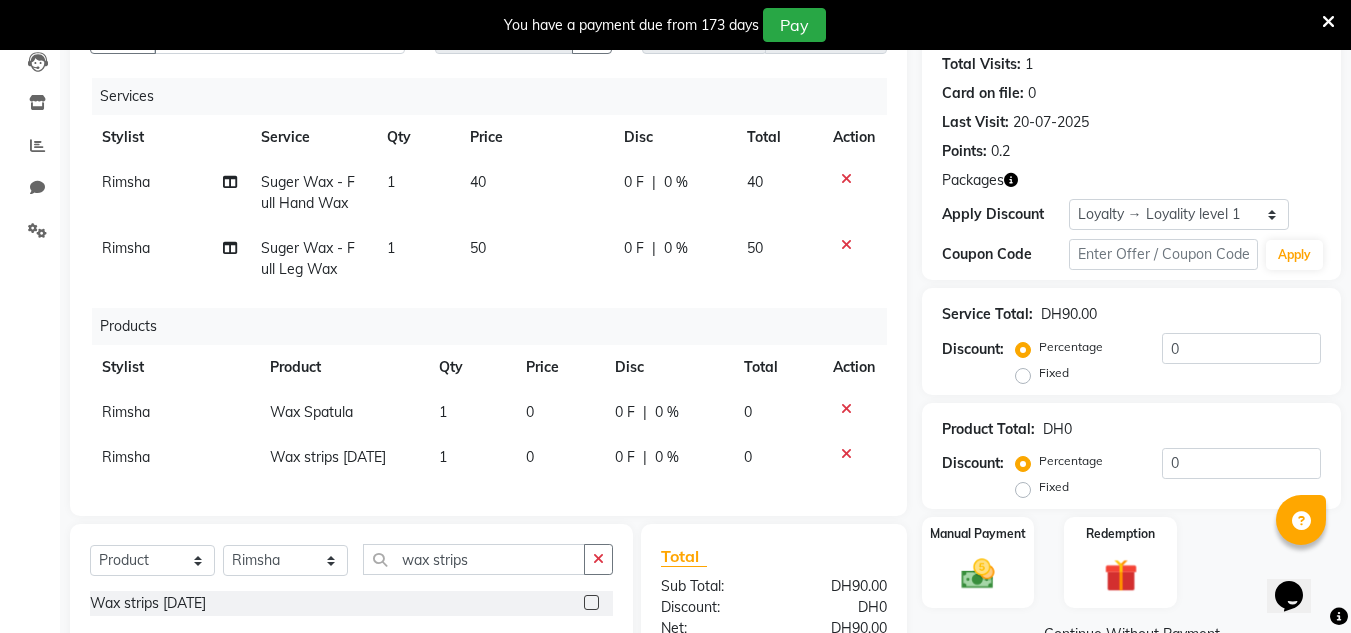 drag, startPoint x: 456, startPoint y: 457, endPoint x: 480, endPoint y: 440, distance: 29.410883 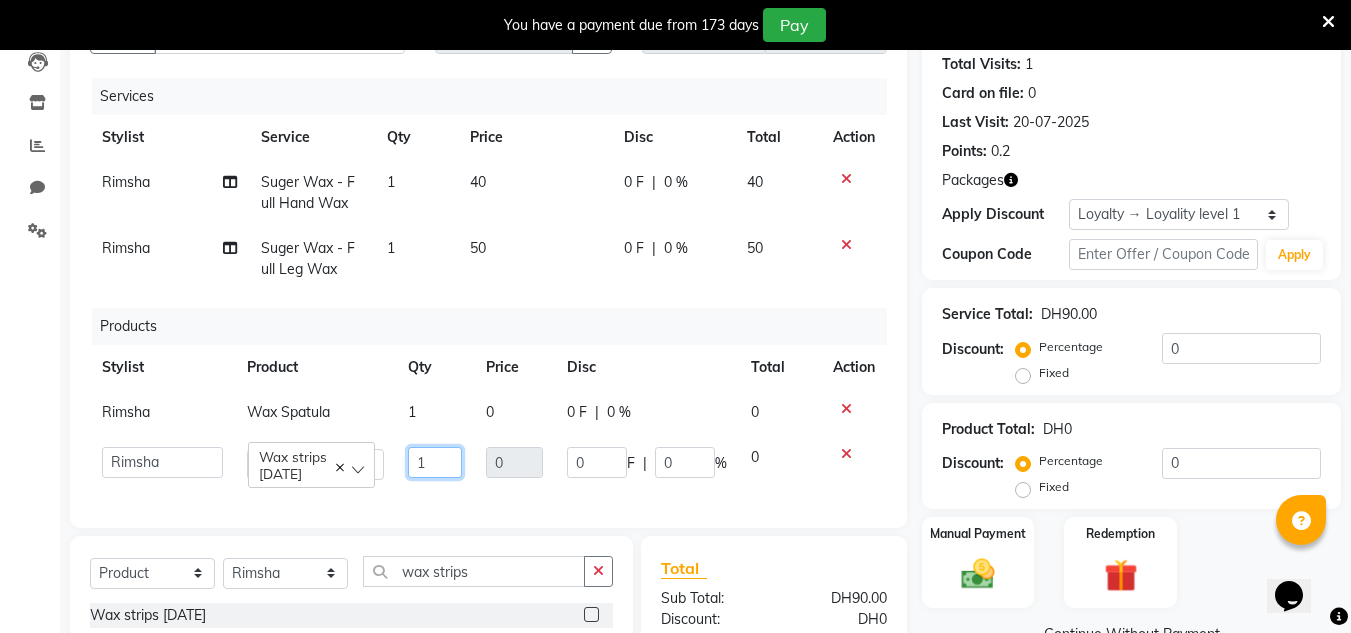 click on "1" 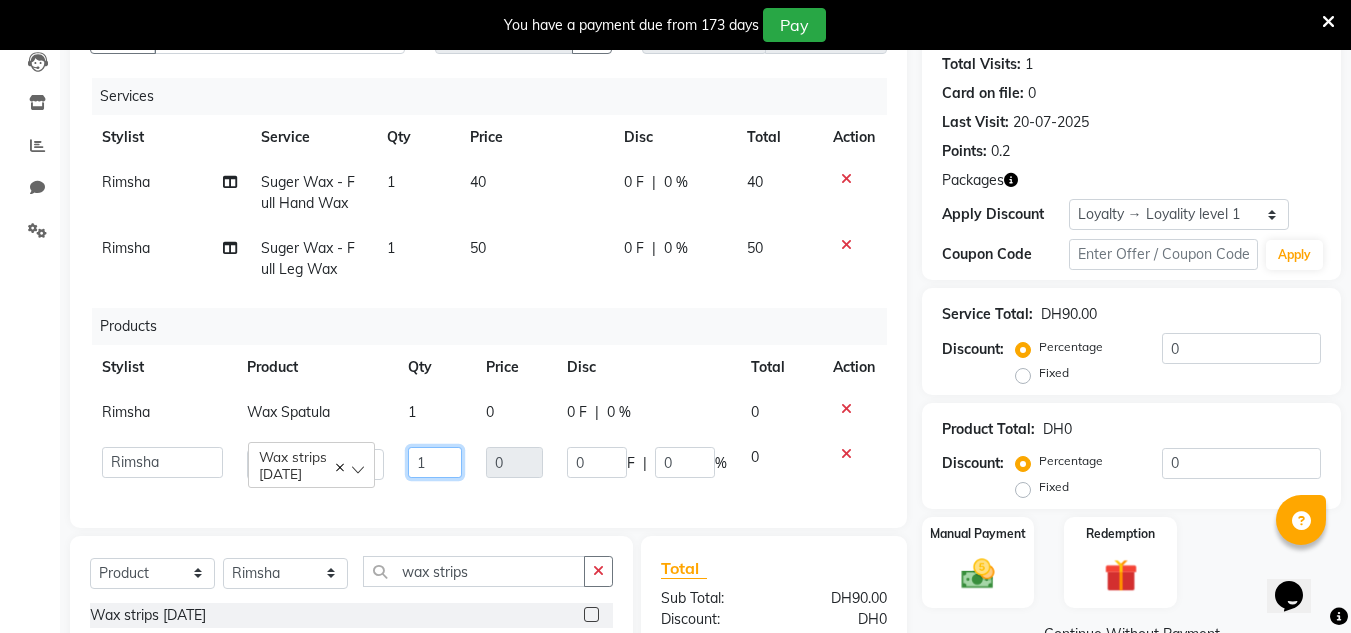 type on "17" 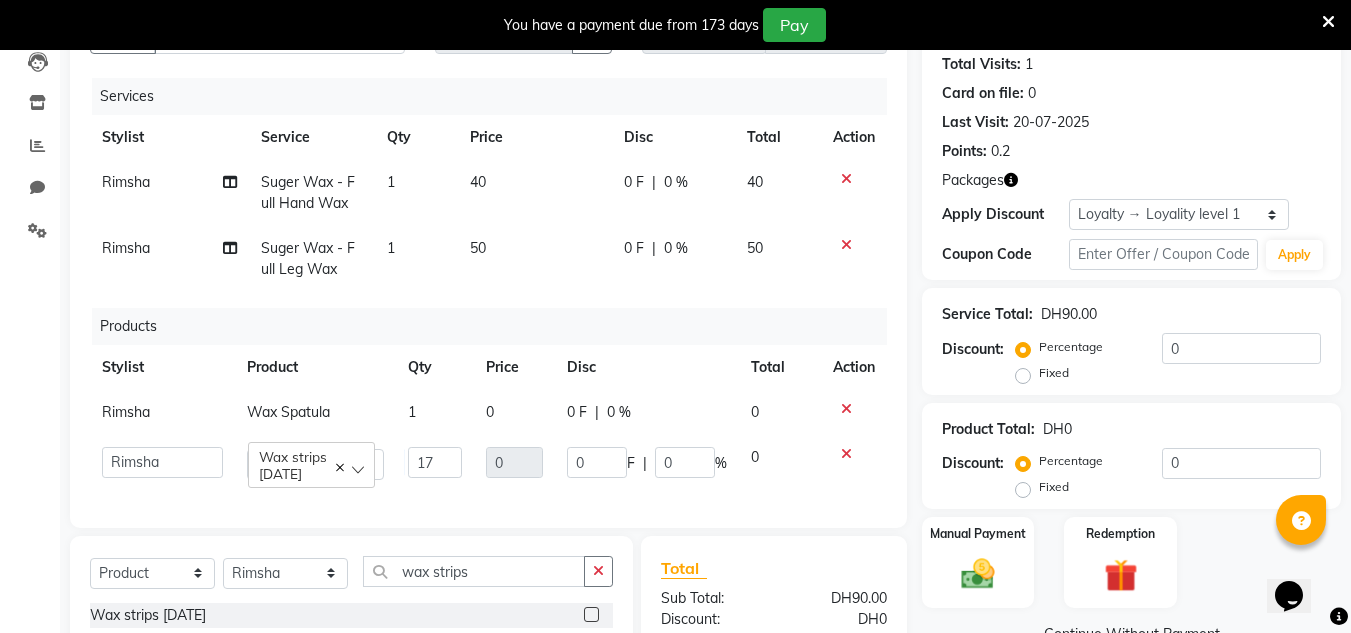click on "17" 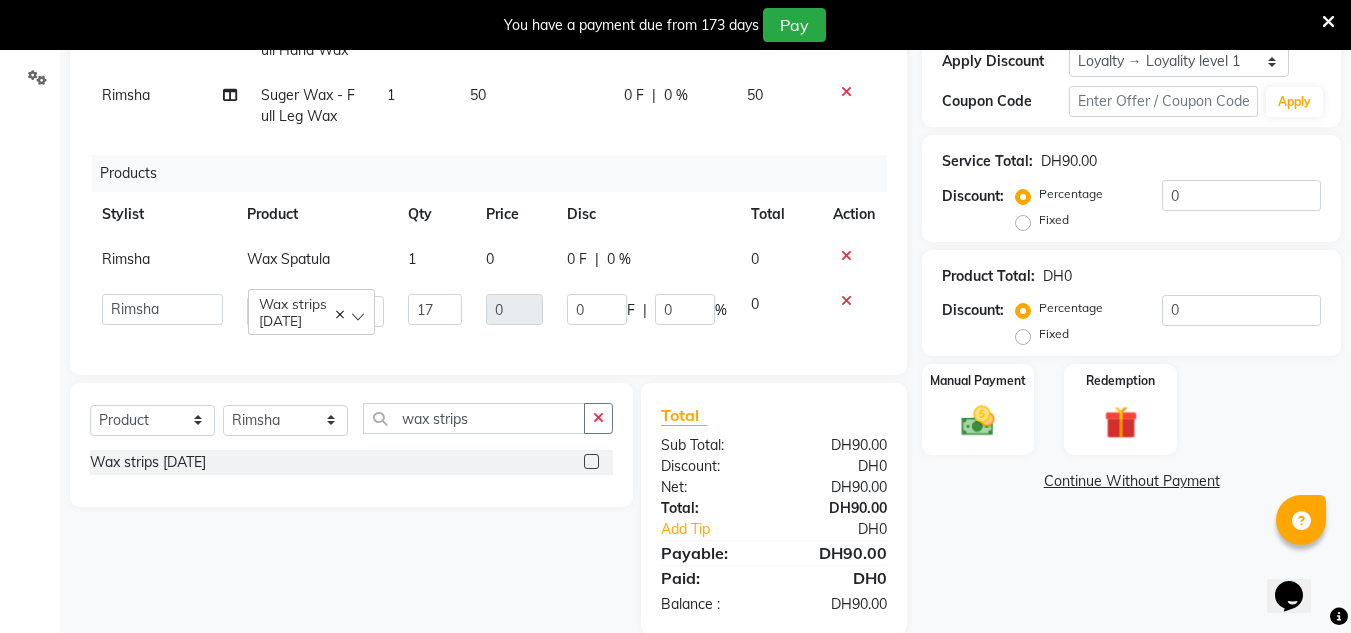 scroll, scrollTop: 420, scrollLeft: 0, axis: vertical 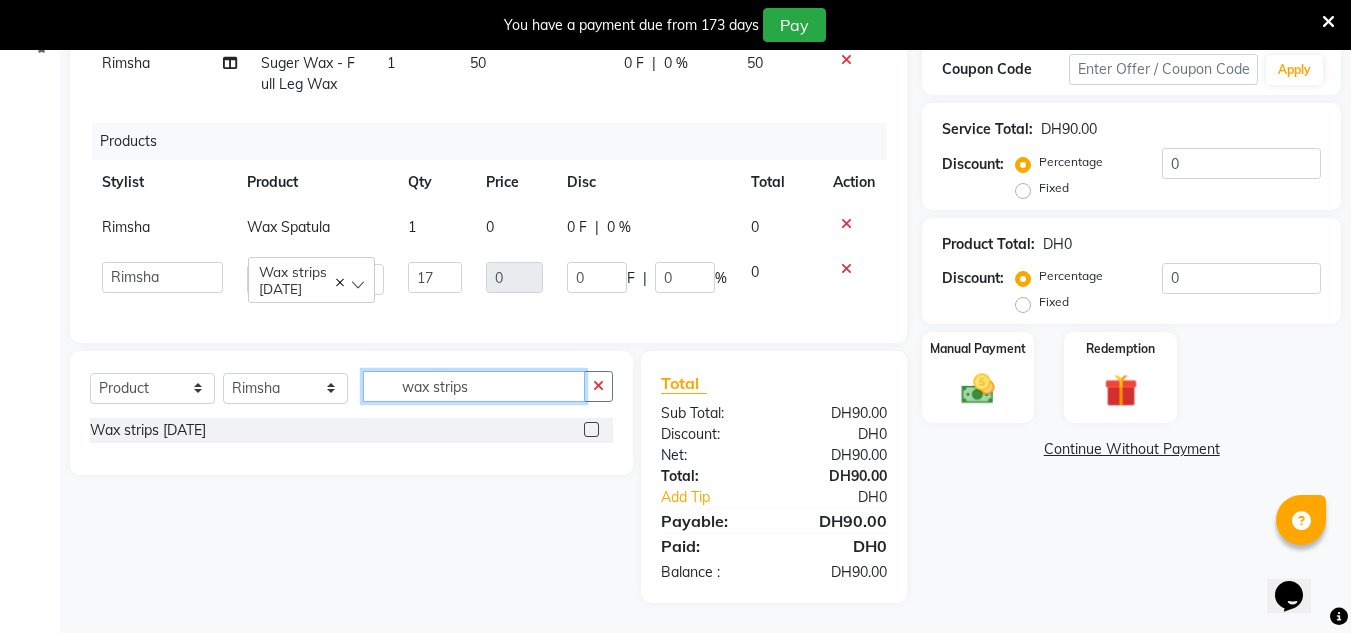 drag, startPoint x: 491, startPoint y: 387, endPoint x: 314, endPoint y: 385, distance: 177.01129 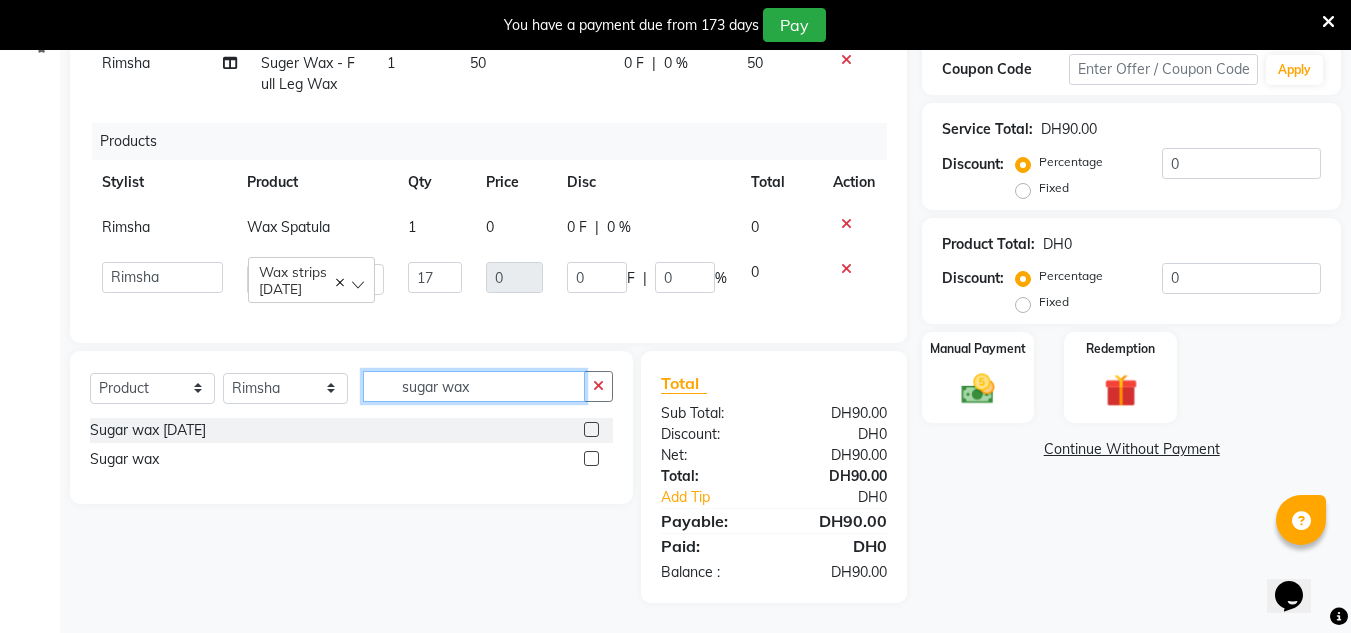 type on "sugar wax" 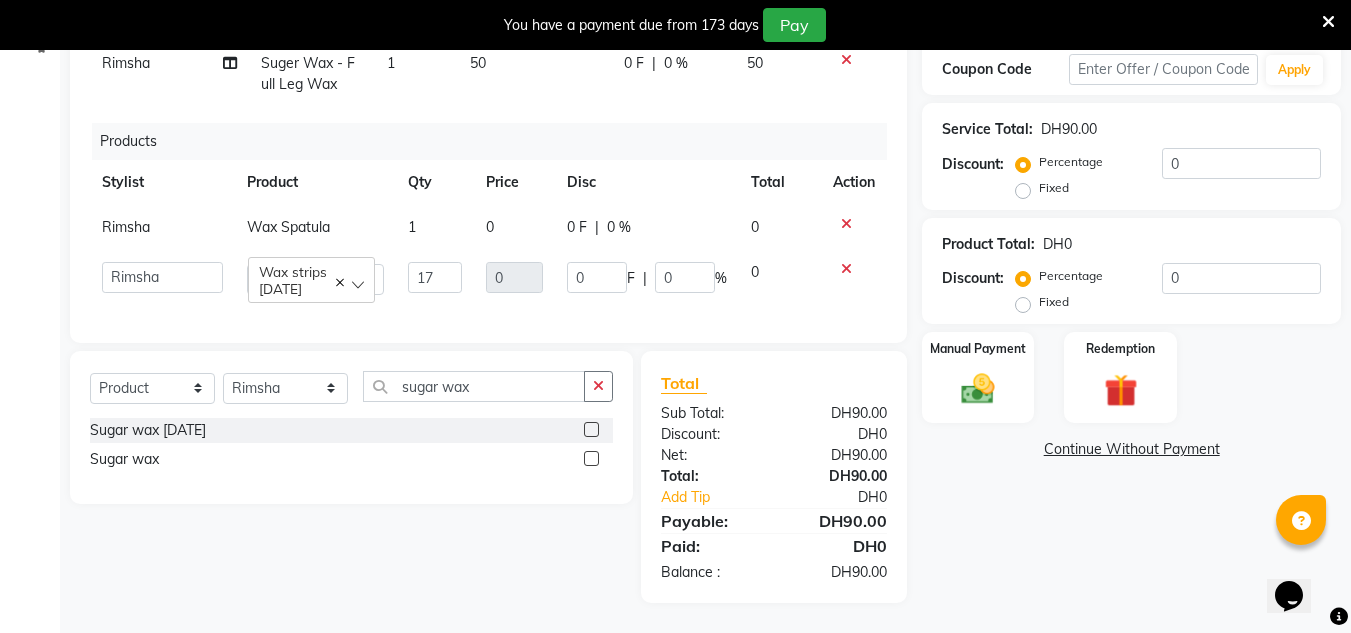 click 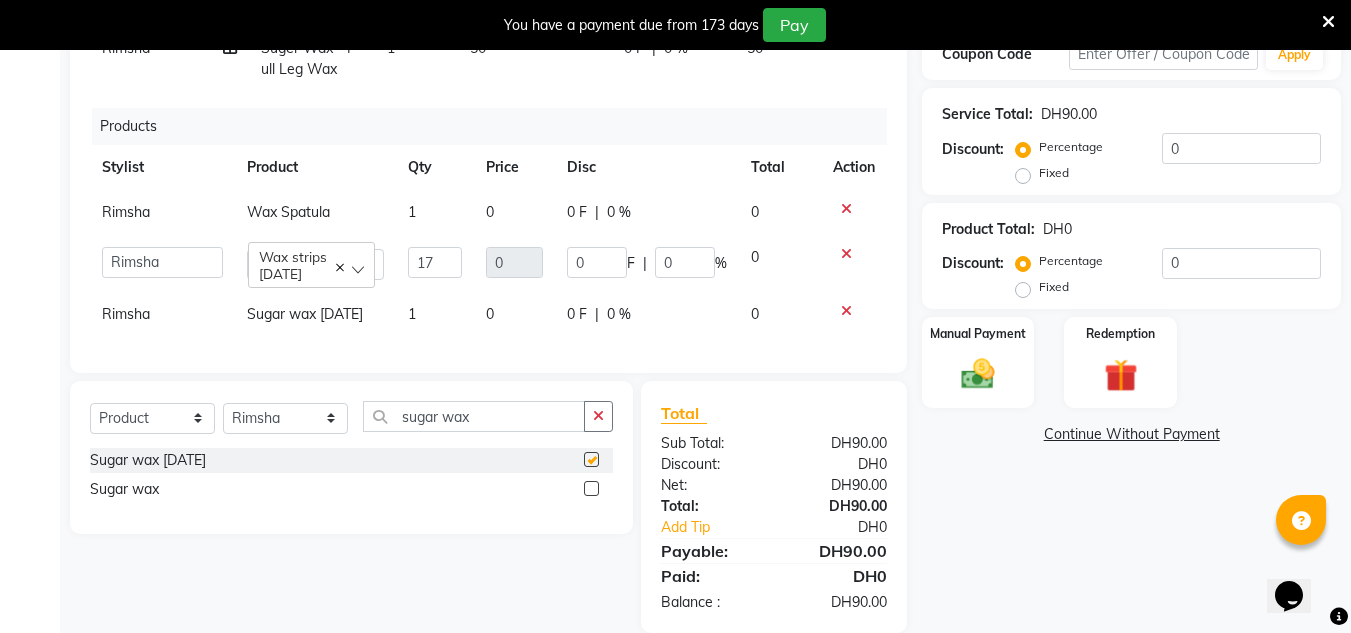 checkbox on "false" 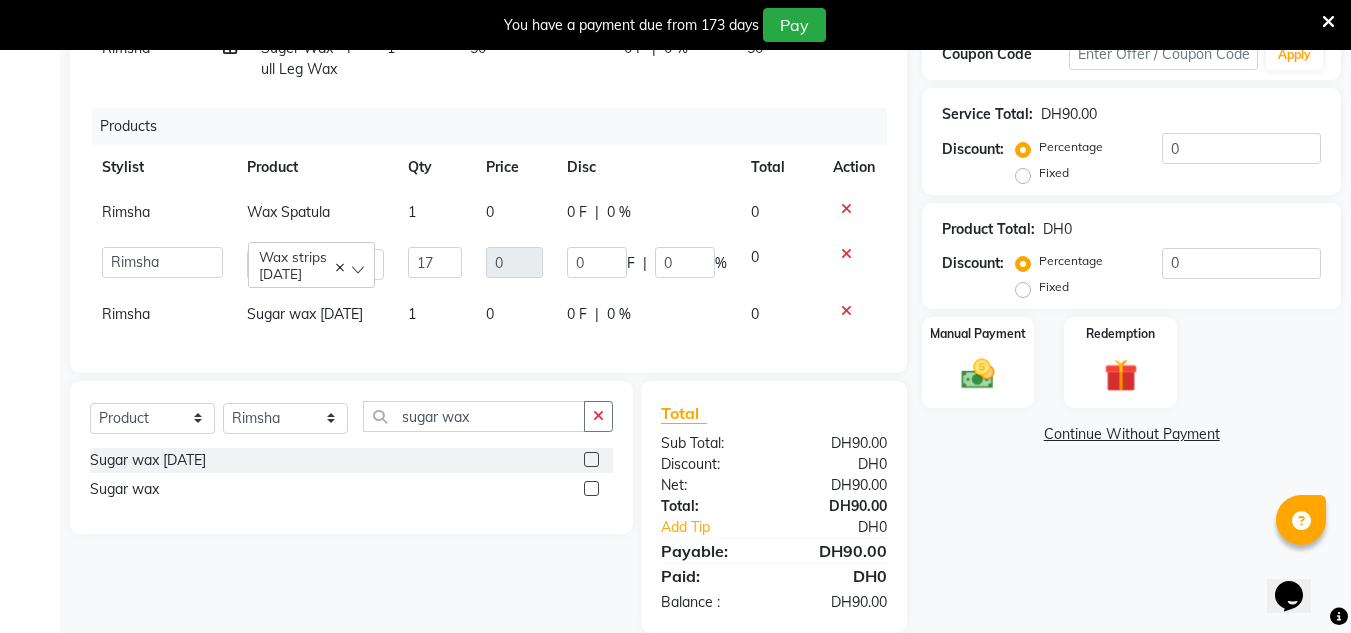 click on "1" 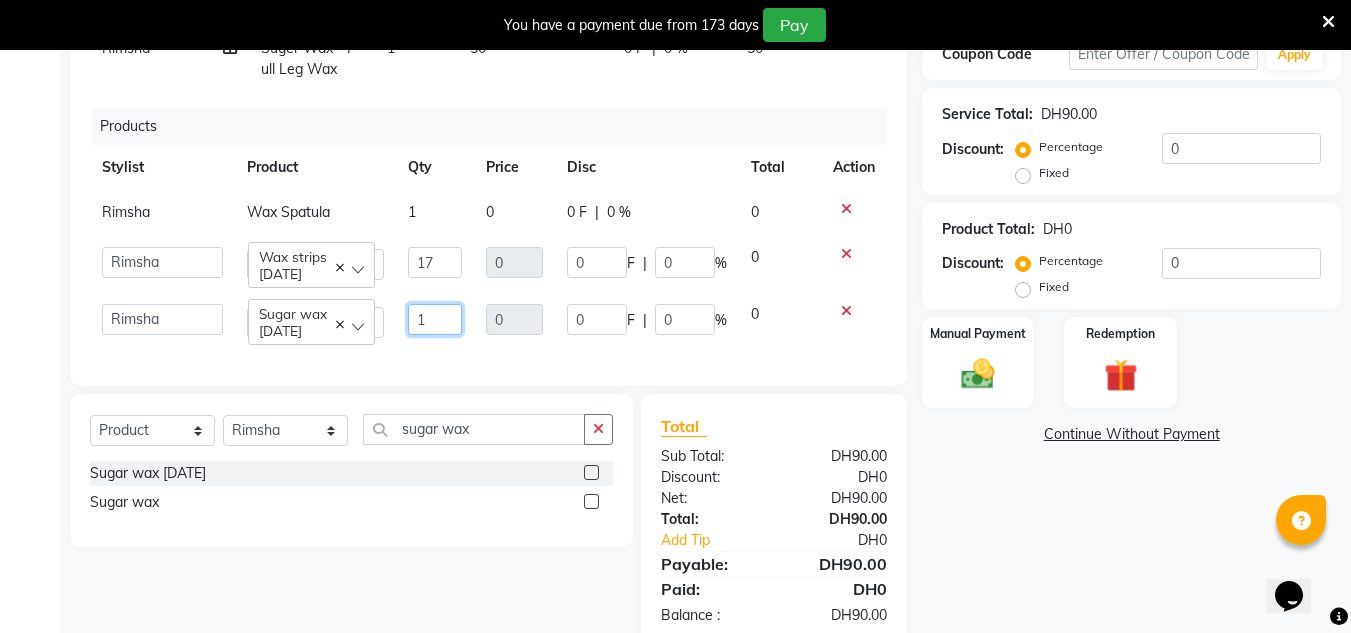 click on "1" 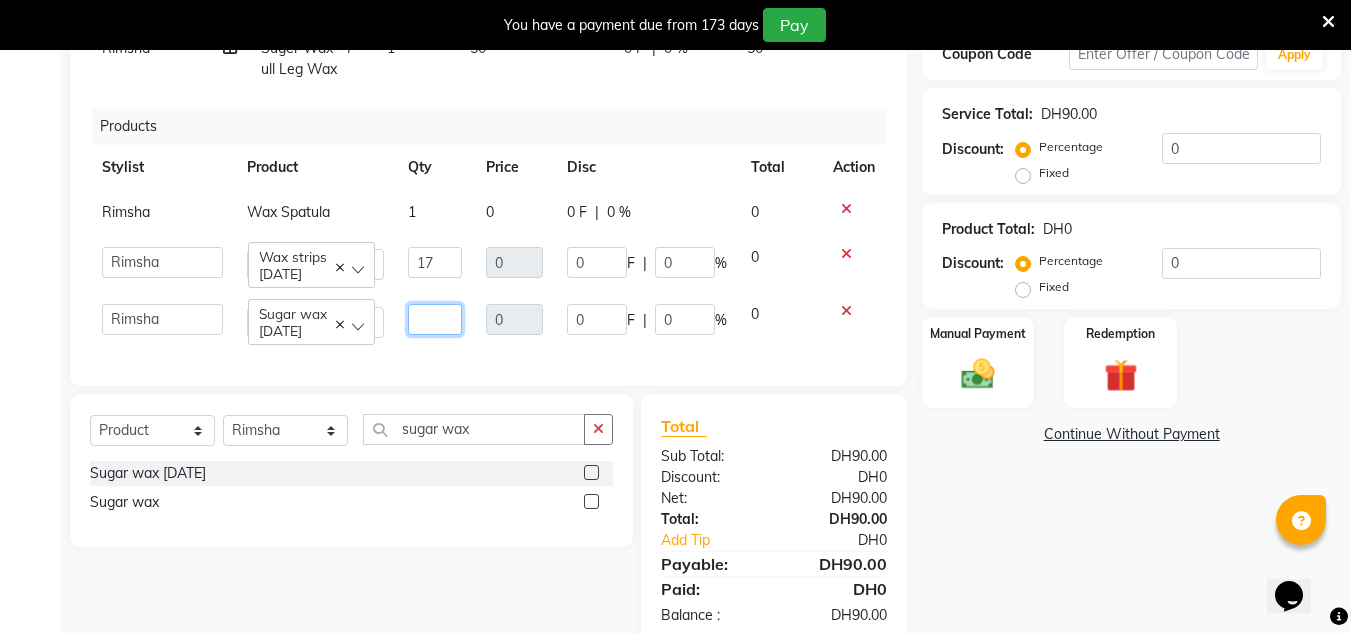 type on "4" 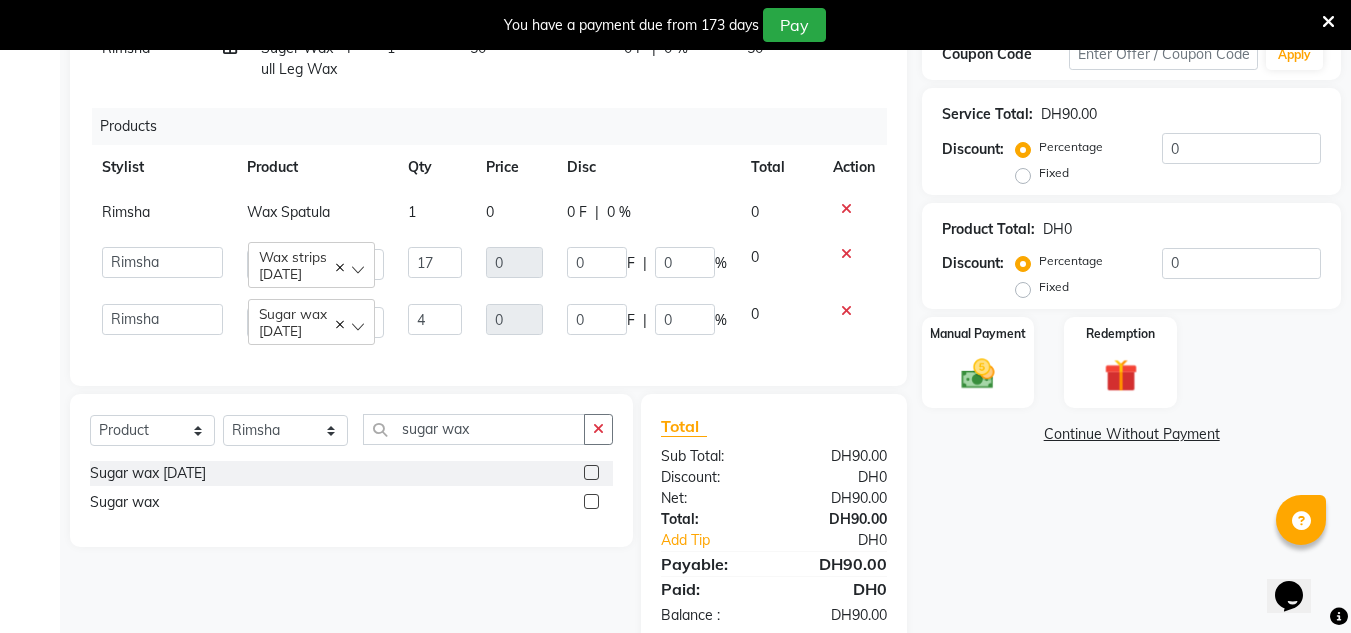 click on "Services Stylist Service Qty Price Disc Total Action Rimsha Suger Wax - Full Hand Wax 1 40 0 F | 0 % 40 Rimsha Suger Wax - Full Leg Wax 1 50 0 F | 0 % 50 Products Stylist Product Qty Price Disc Total Action Rimsha Wax Spatula 1 0 0 F | 0 % 0  ABUSHAGARA   HOME SERVICE STAFF   Kavita   Laxmi   Management   Manisha   Radha   RECEPTION-ALWAHDA   Riba   Rimsha   SALON   Samjhana   Seema   trial   Wax strips  05-07-2025  17 0 0 F | 0 % 0  ABUSHAGARA   HOME SERVICE STAFF   Kavita   Laxmi   Management   Manisha   Radha   RECEPTION-ALWAHDA   Riba   Rimsha   SALON   Samjhana   Seema   trial   Sugar  wax 02-07-2025  4 0 0 F | 0 % 0" 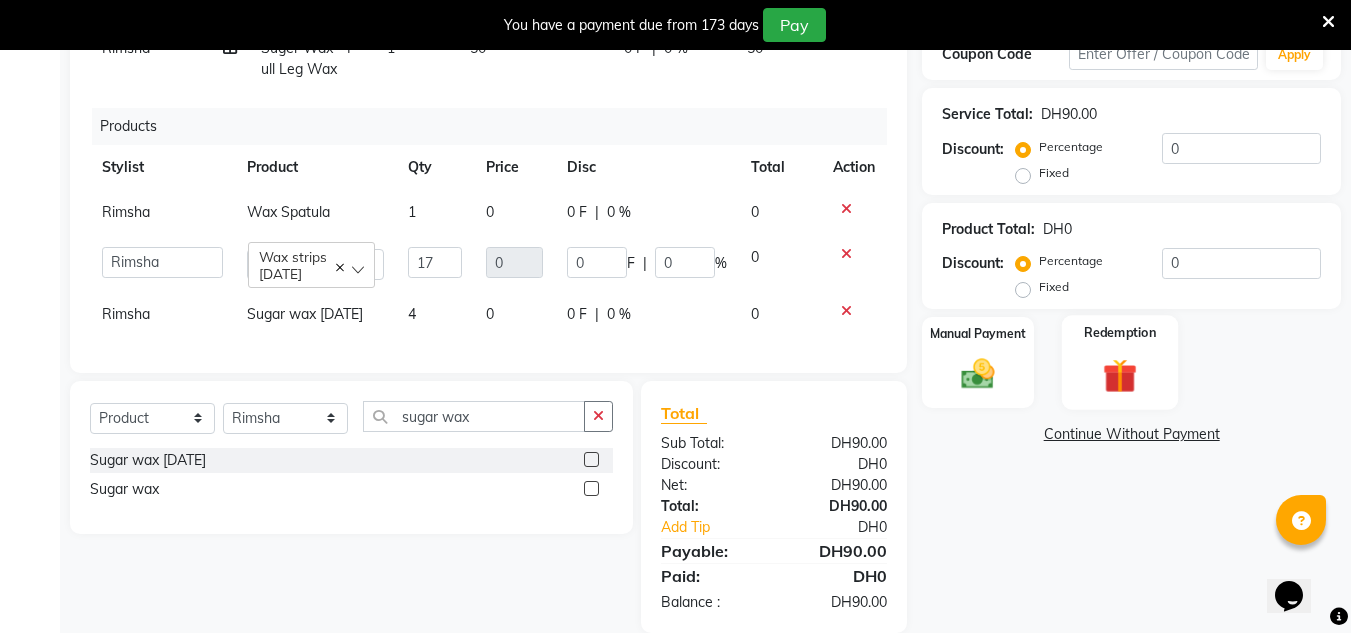 scroll, scrollTop: 11, scrollLeft: 0, axis: vertical 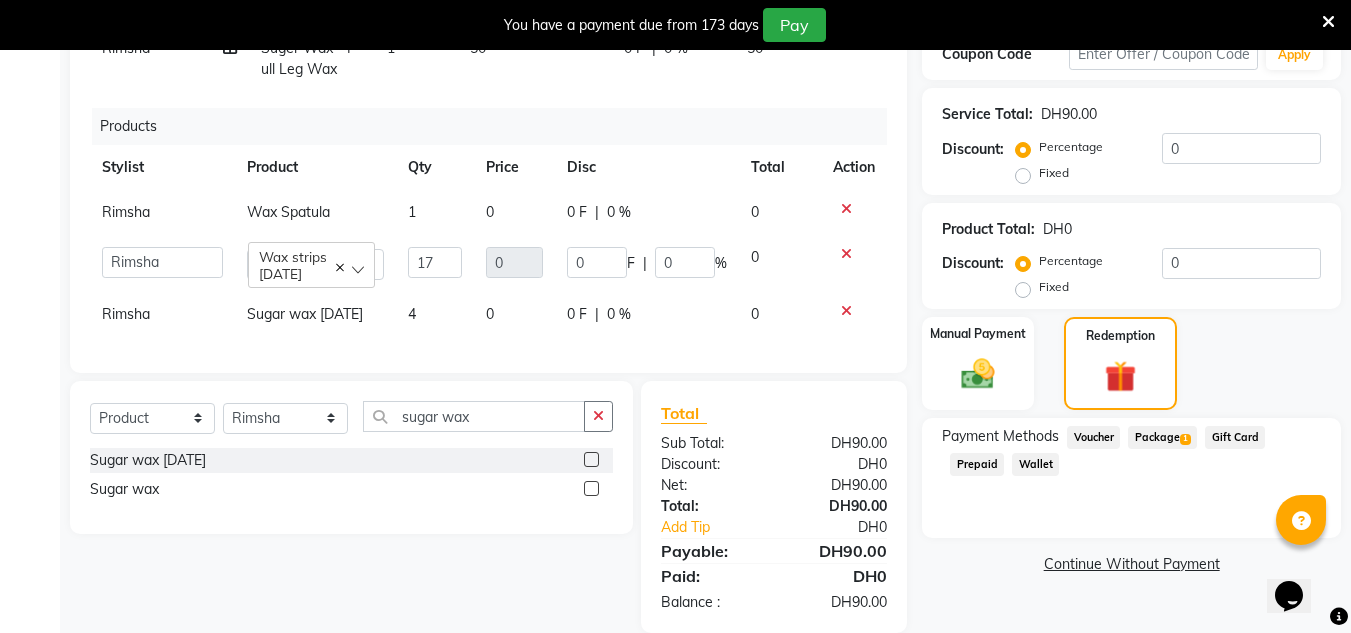 click on "Package  1" 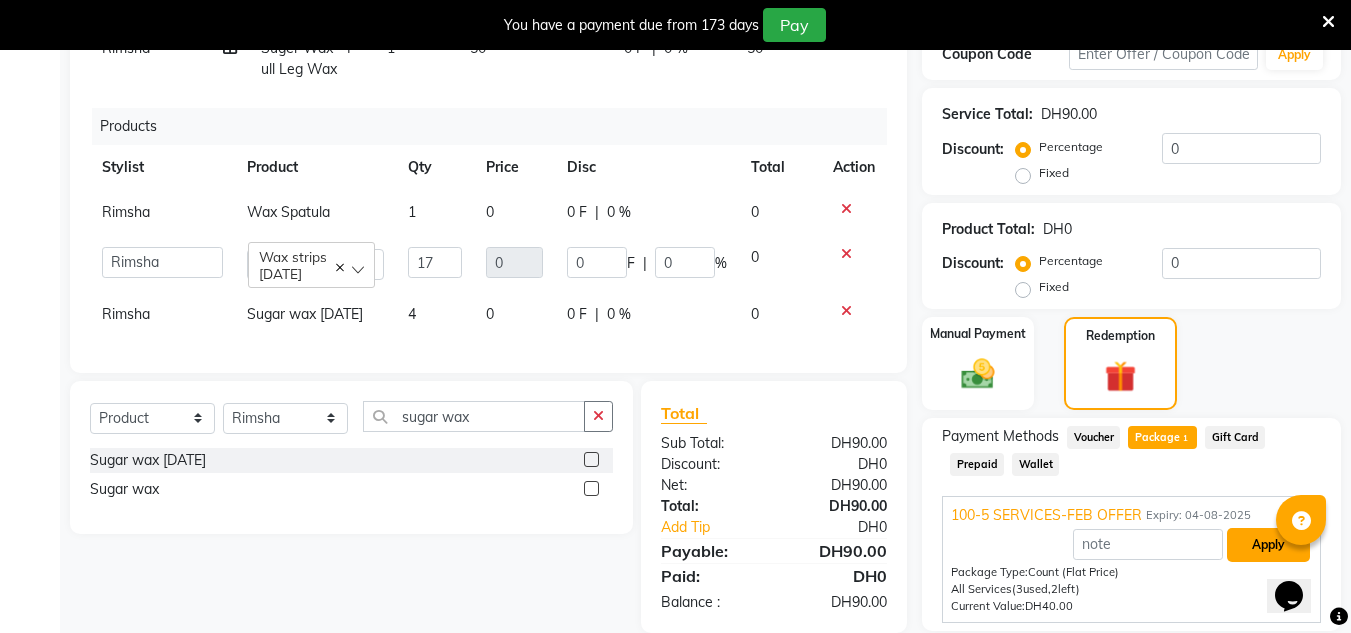 click on "Apply" at bounding box center (1268, 545) 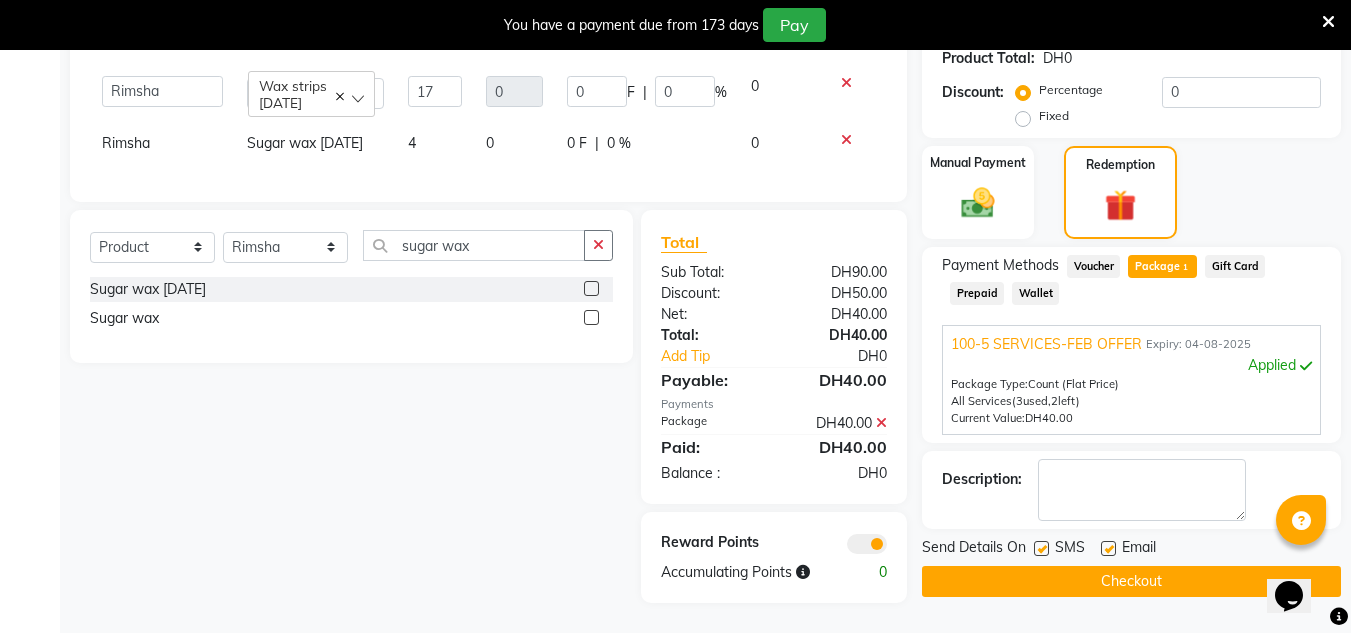 scroll, scrollTop: 616, scrollLeft: 0, axis: vertical 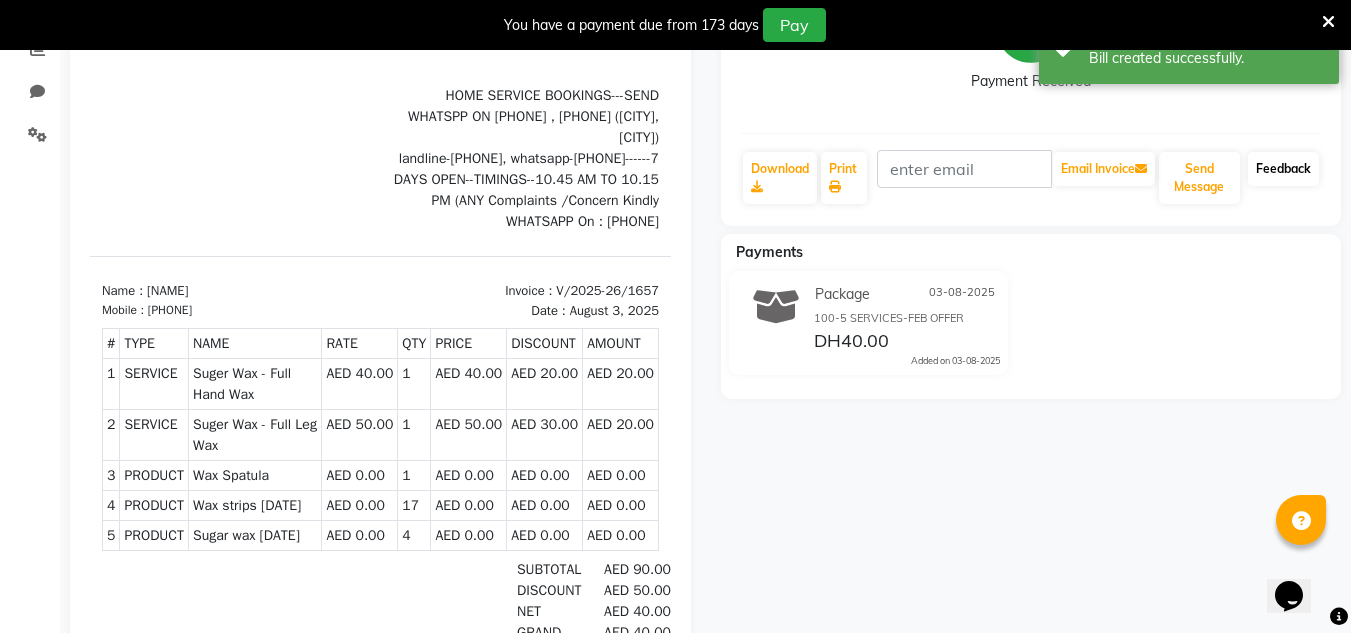 click on "Feedback" 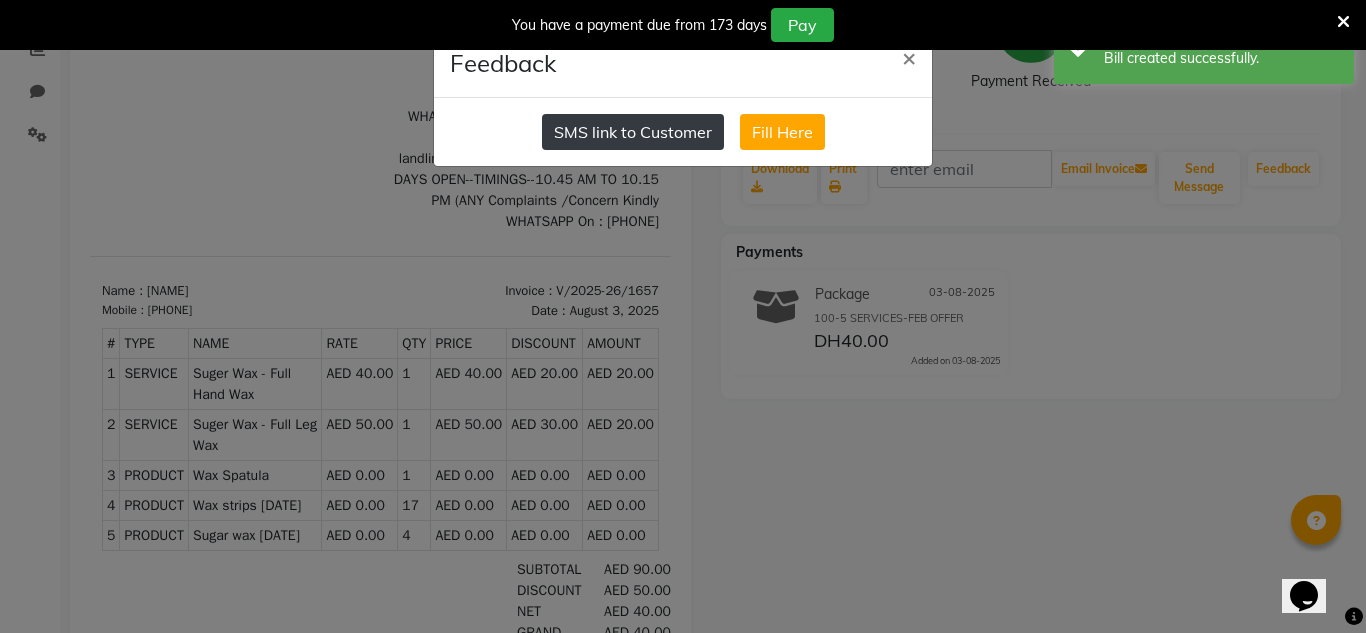 click on "SMS link to Customer" 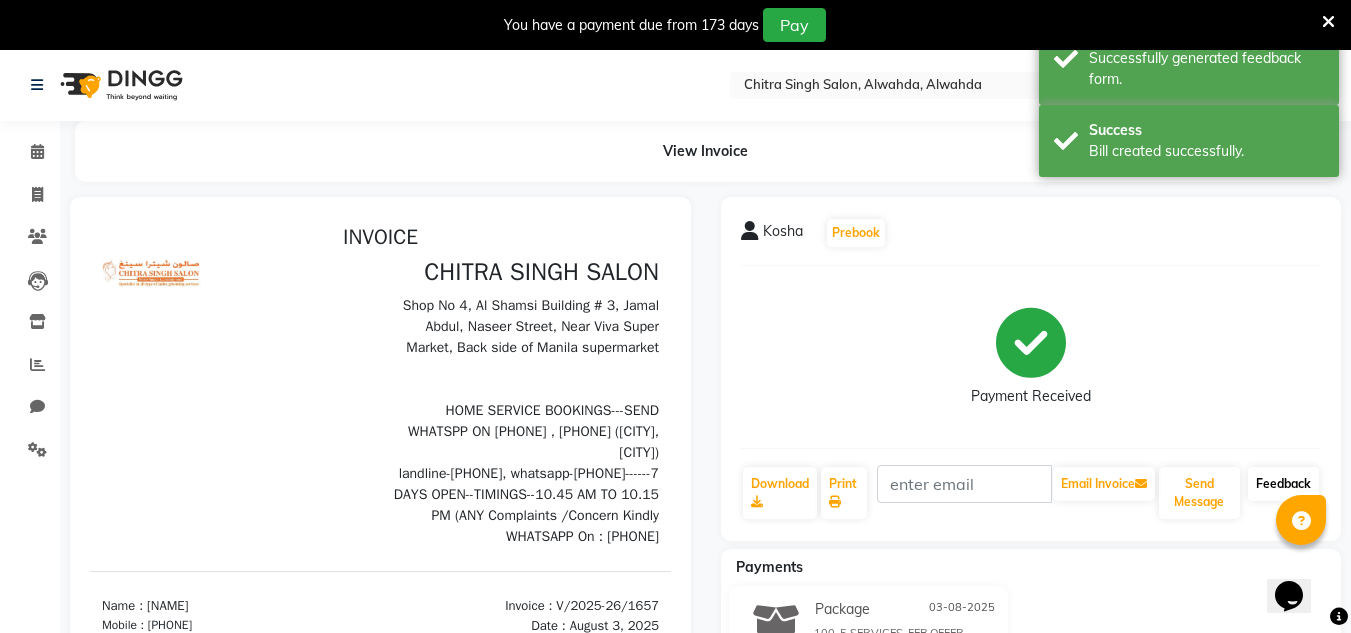 scroll, scrollTop: 0, scrollLeft: 0, axis: both 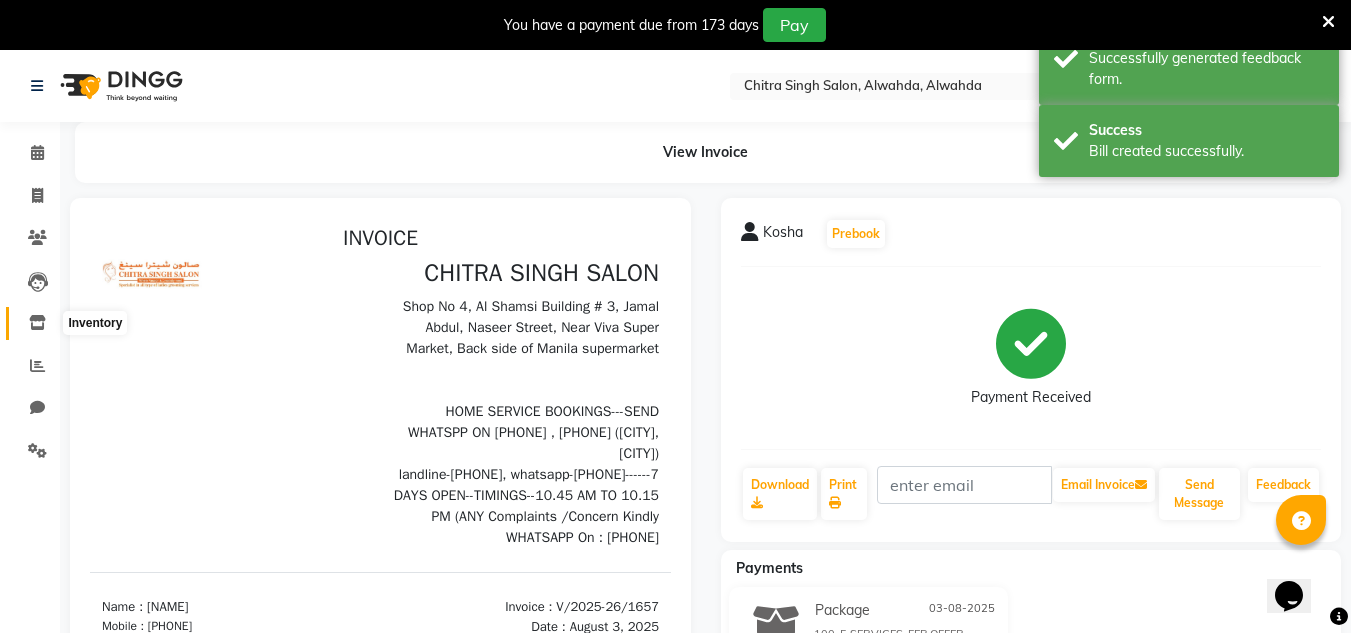 click 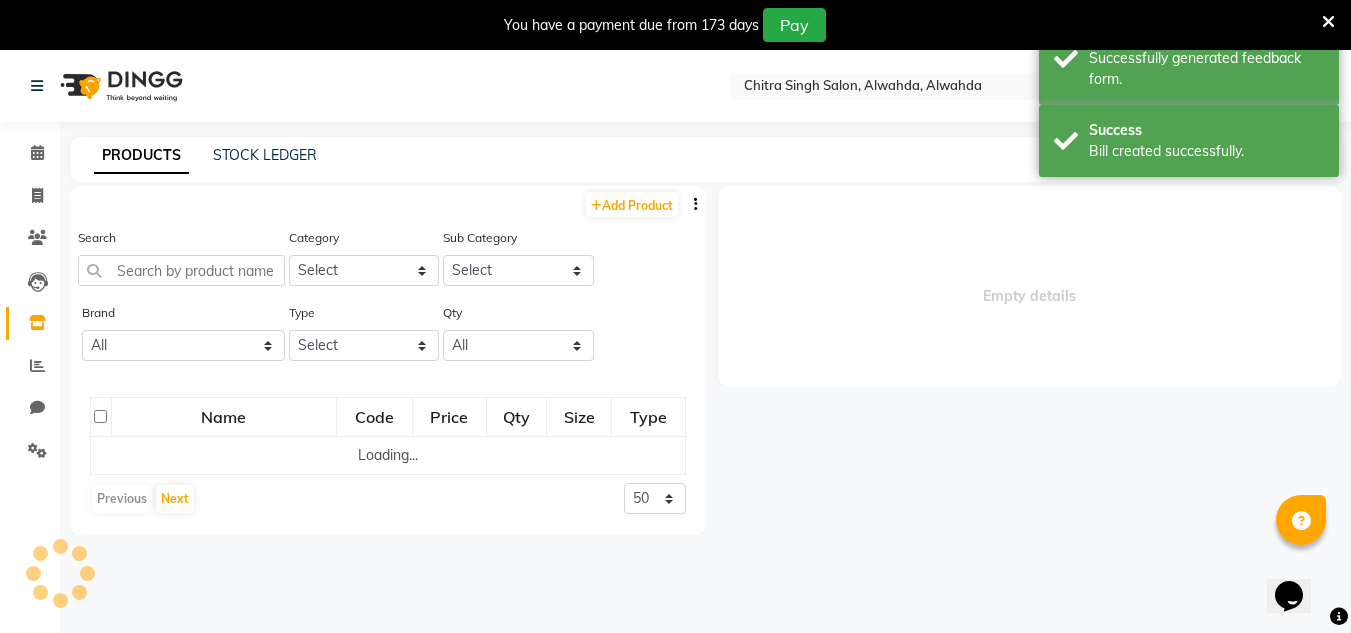 select 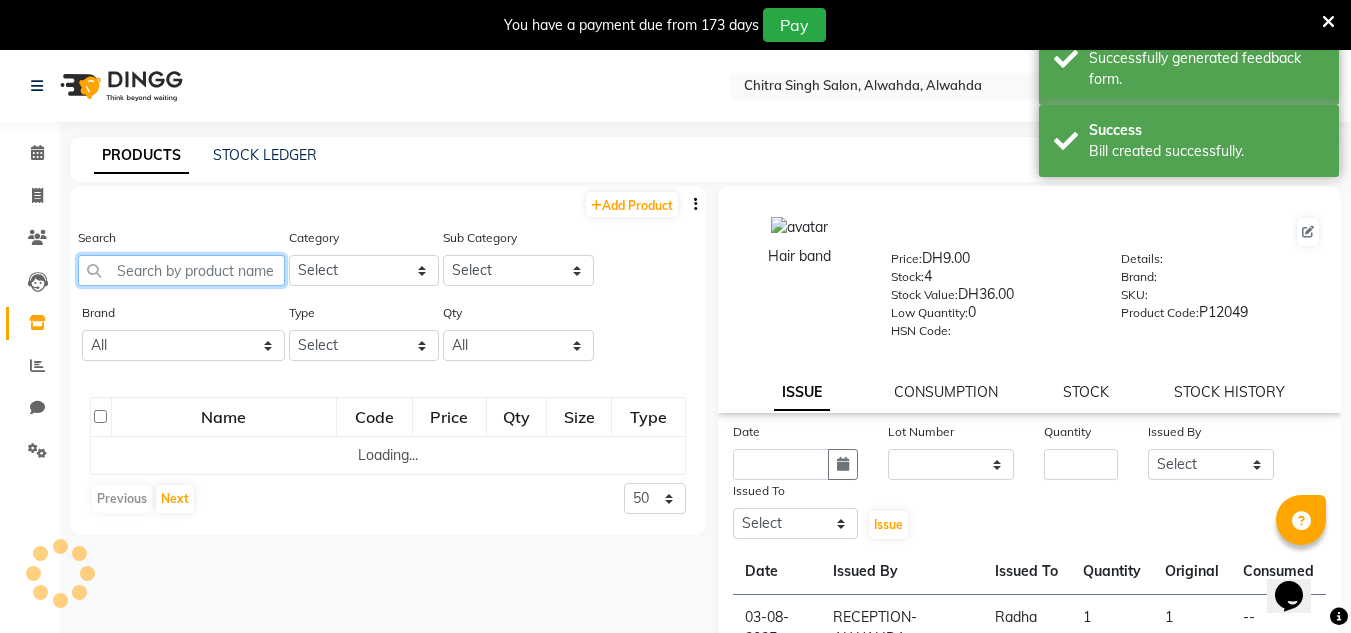 click 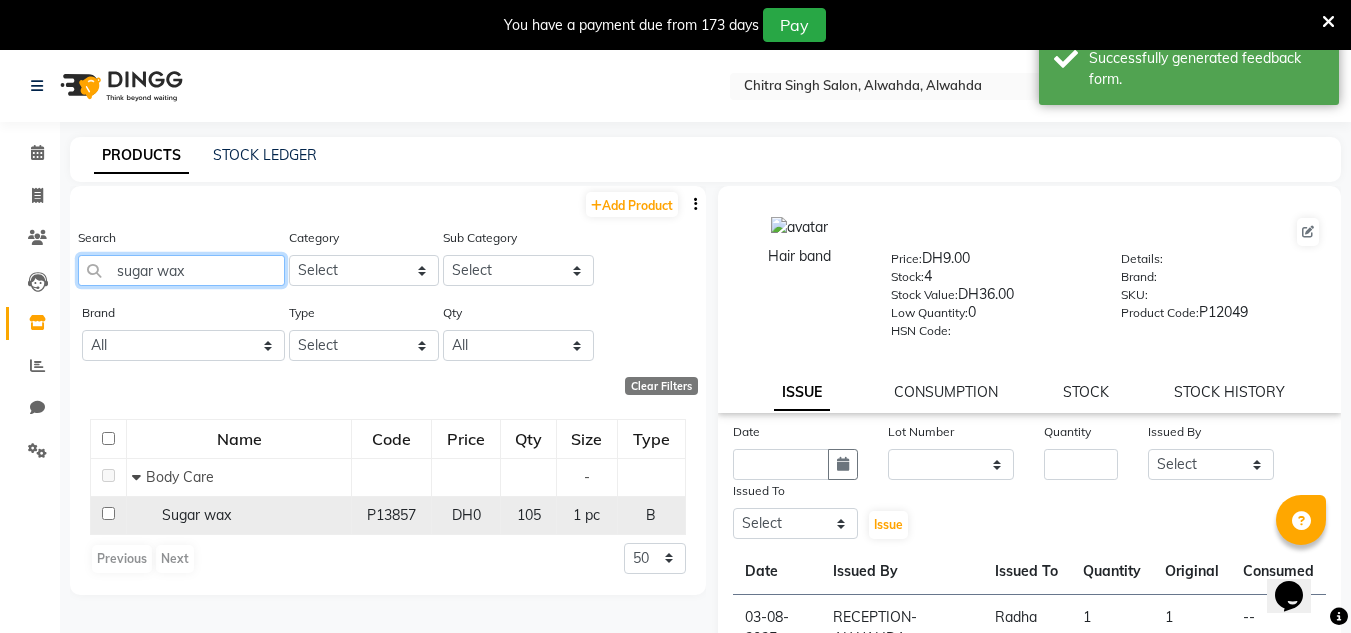 type on "sugar wax" 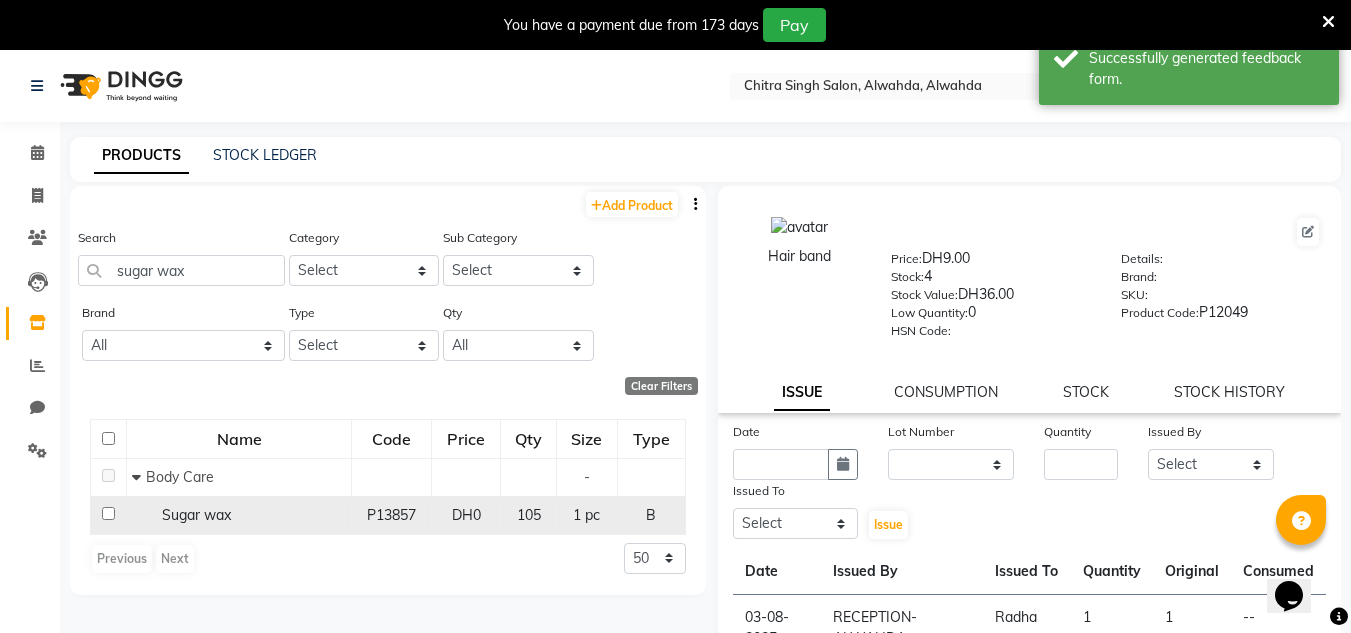 click on "Sugar wax" 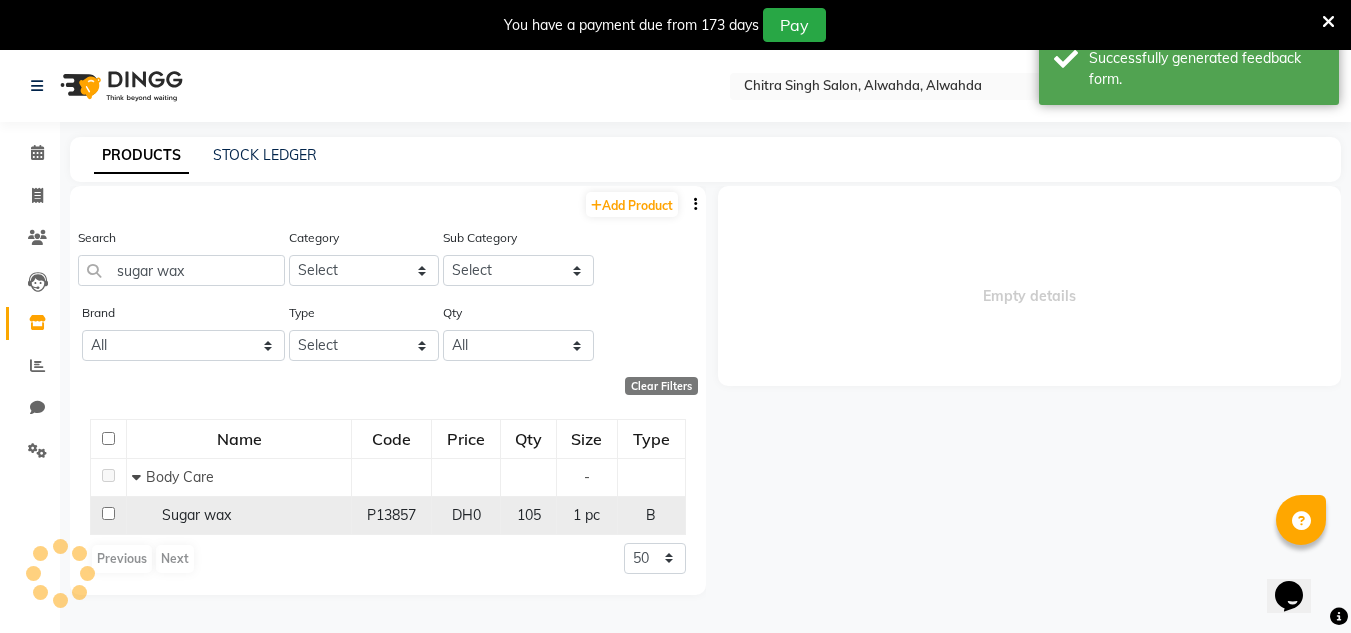 select 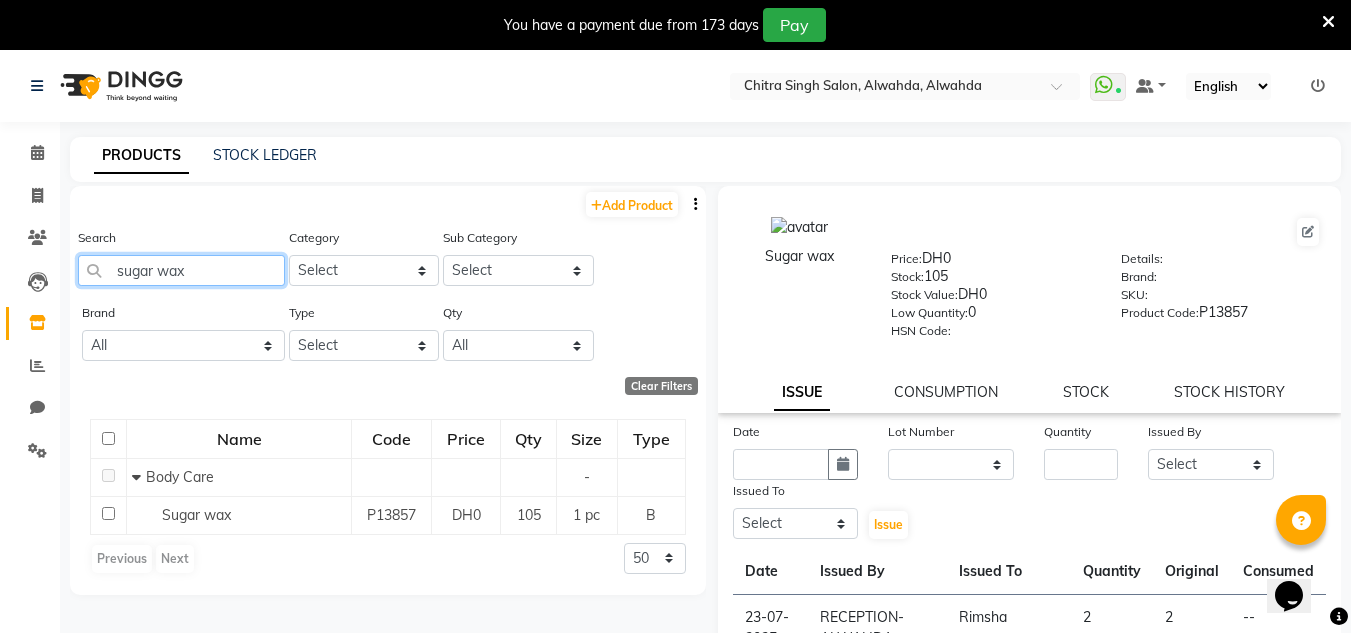 click on "sugar wax" 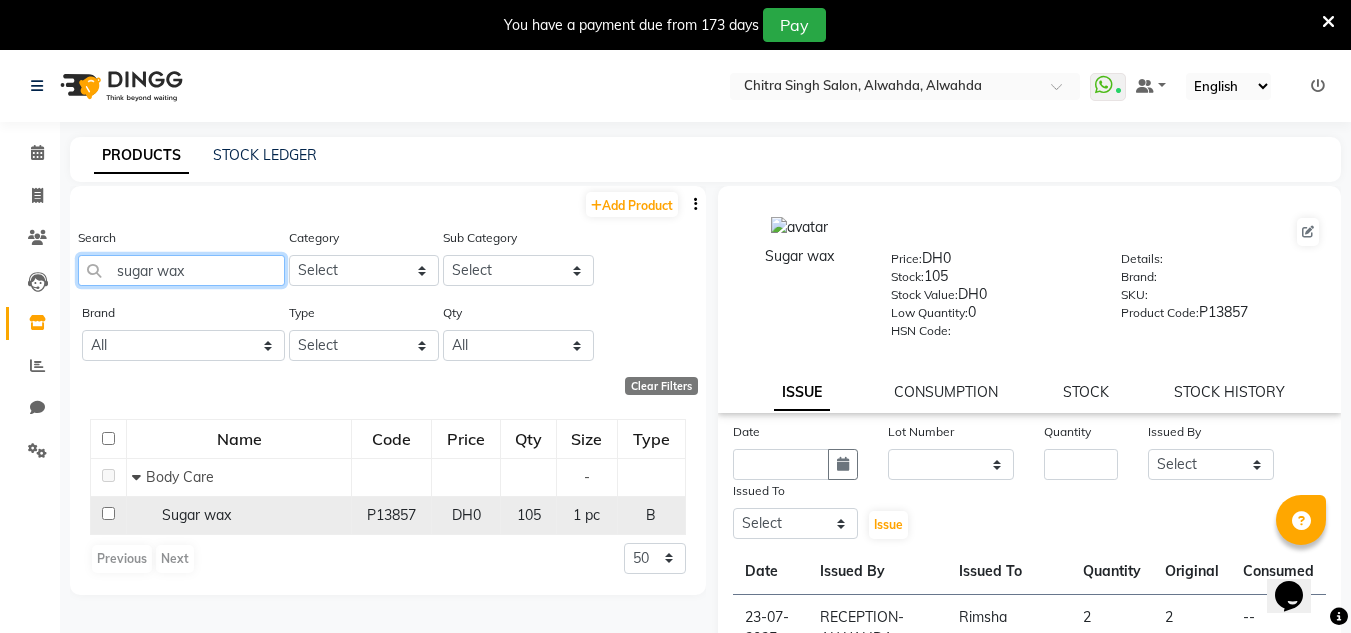type on "sugar wax" 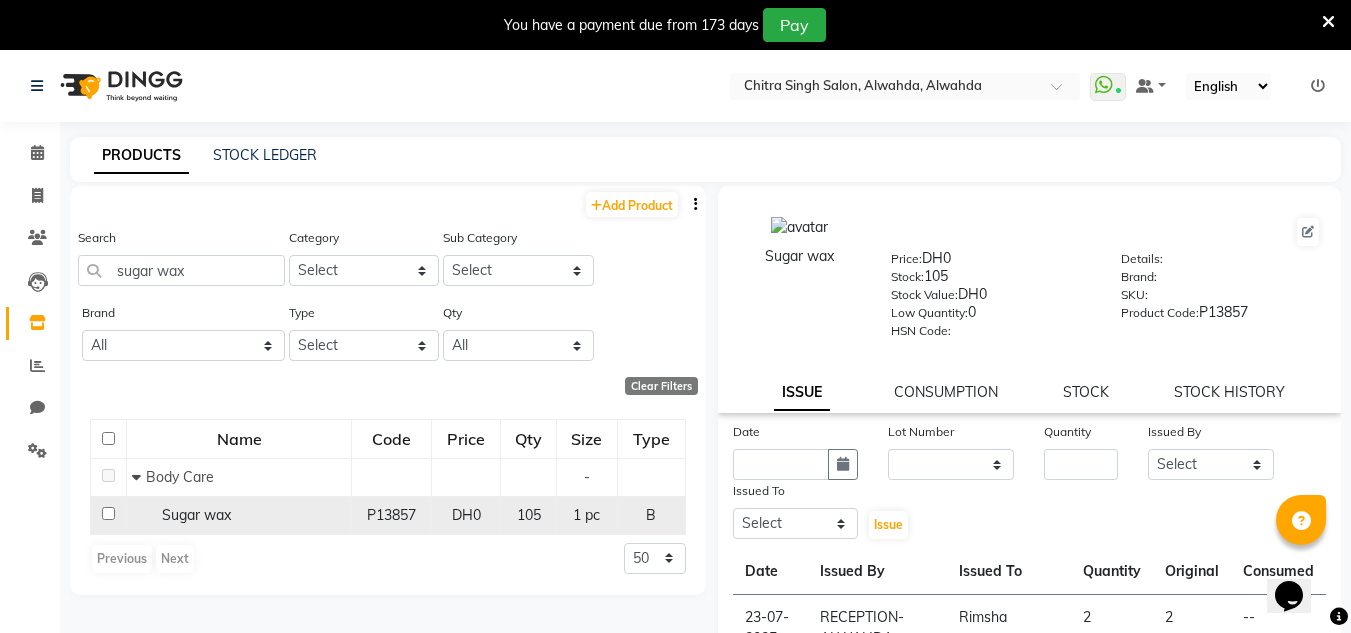 click on "Sugar wax" 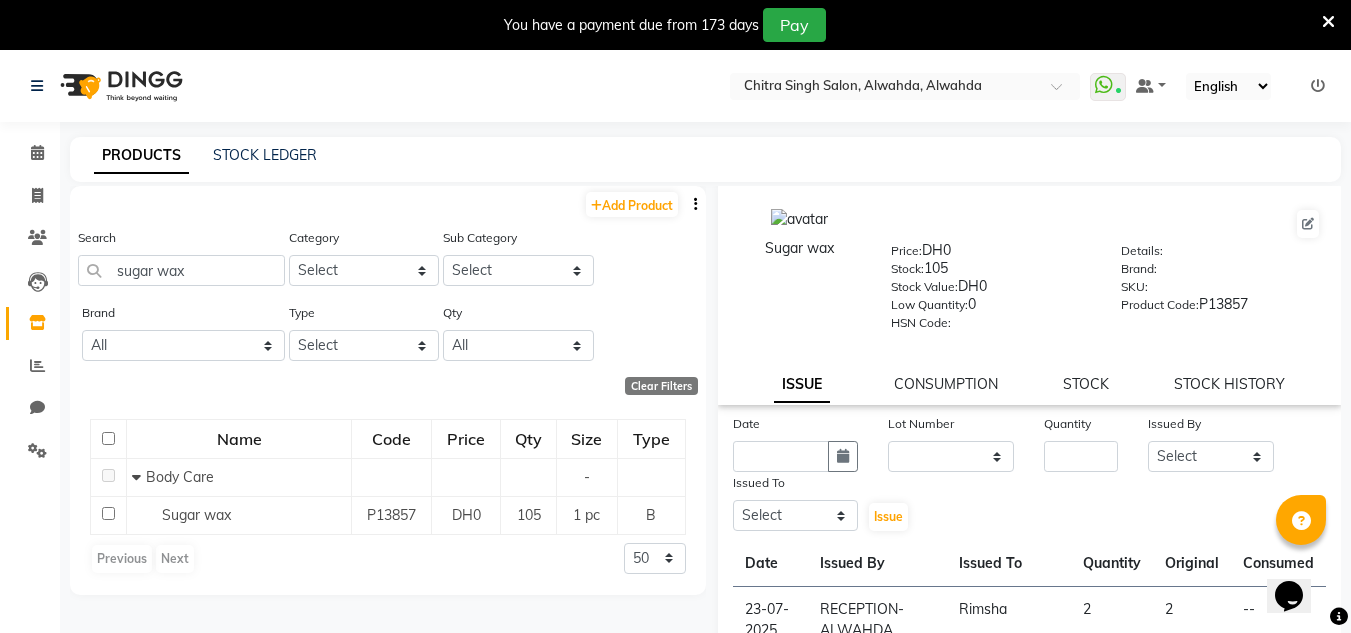scroll, scrollTop: 0, scrollLeft: 0, axis: both 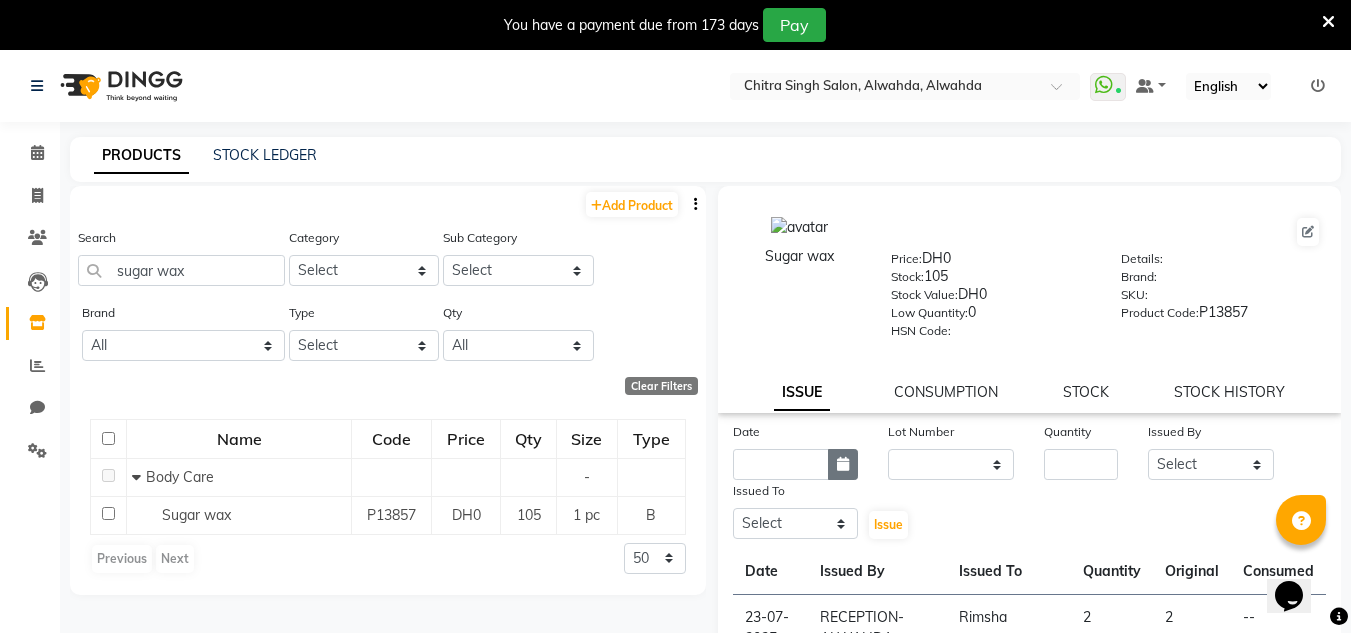 click 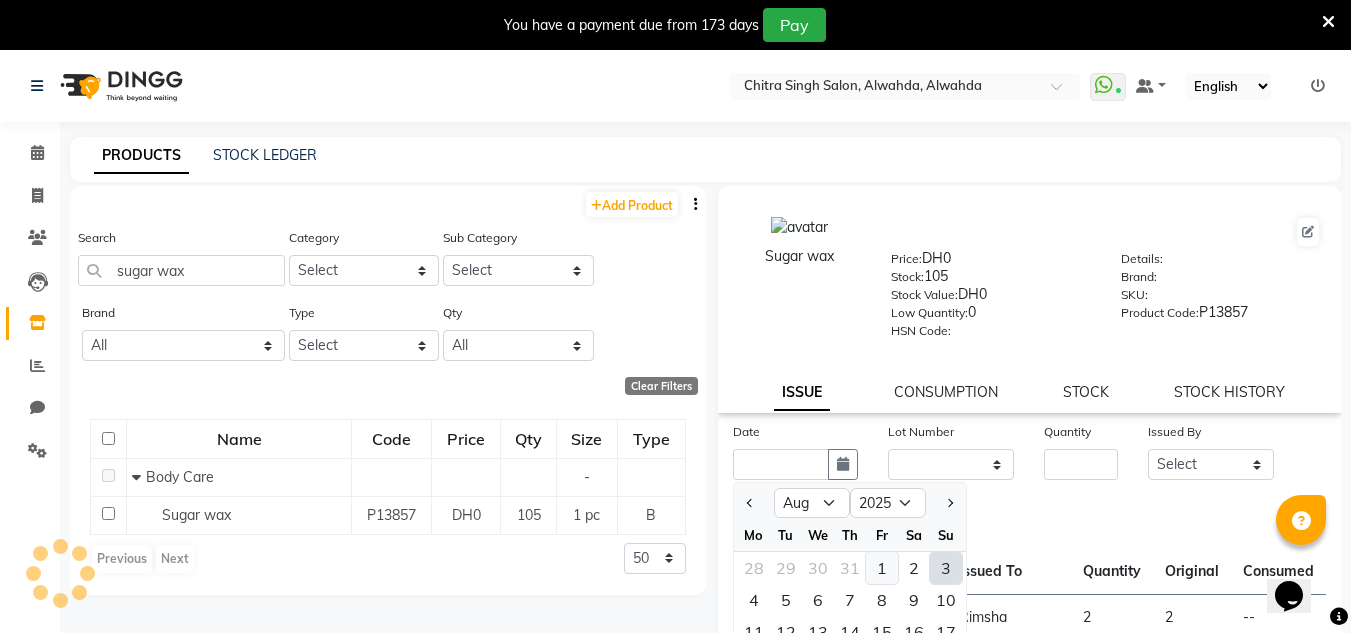 click on "1" 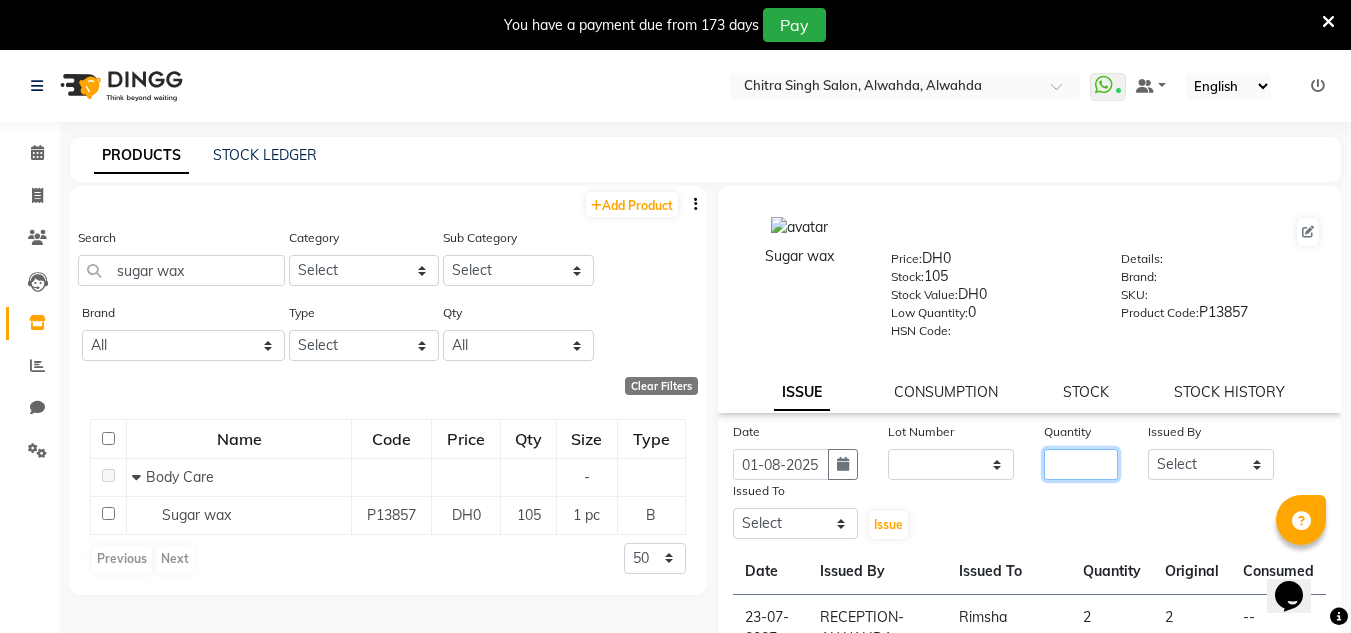 click 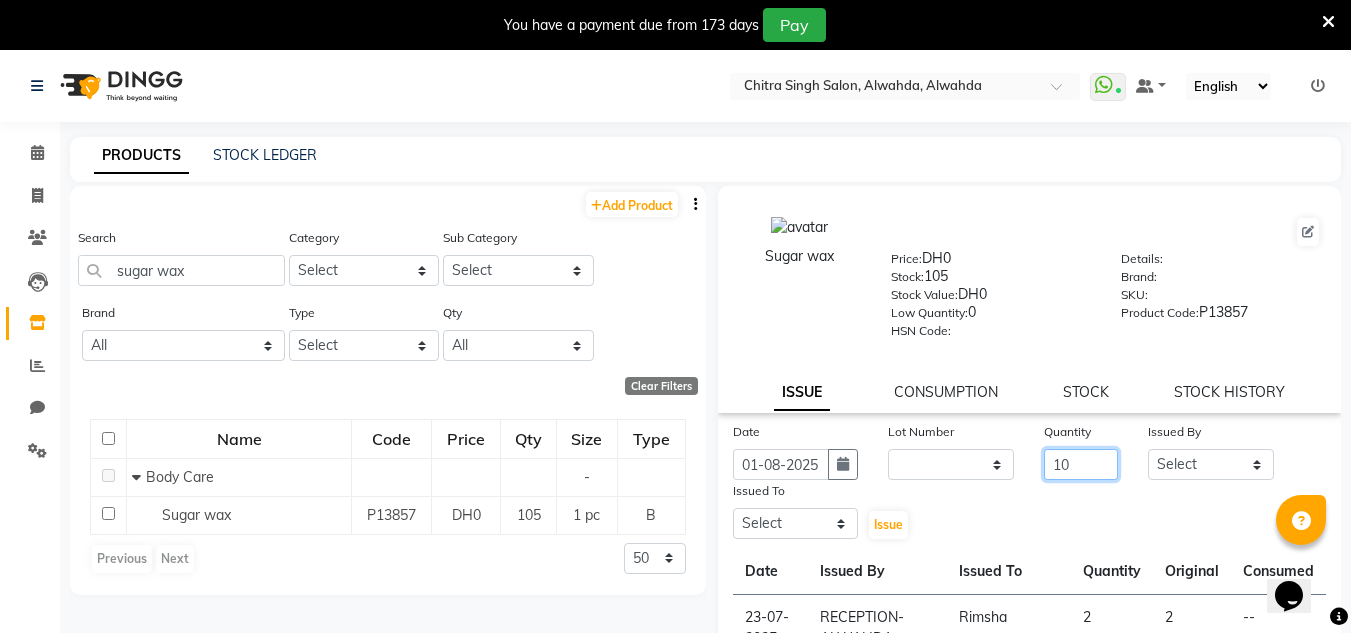 type on "10" 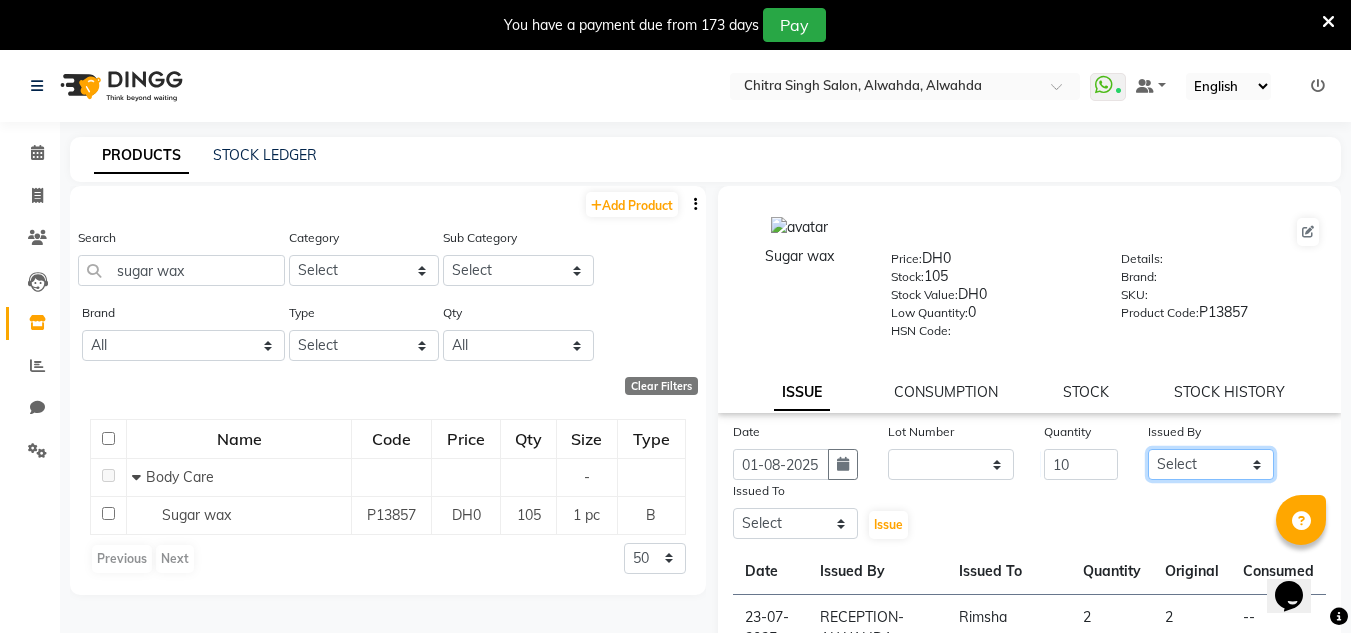 drag, startPoint x: 1169, startPoint y: 467, endPoint x: 1179, endPoint y: 449, distance: 20.59126 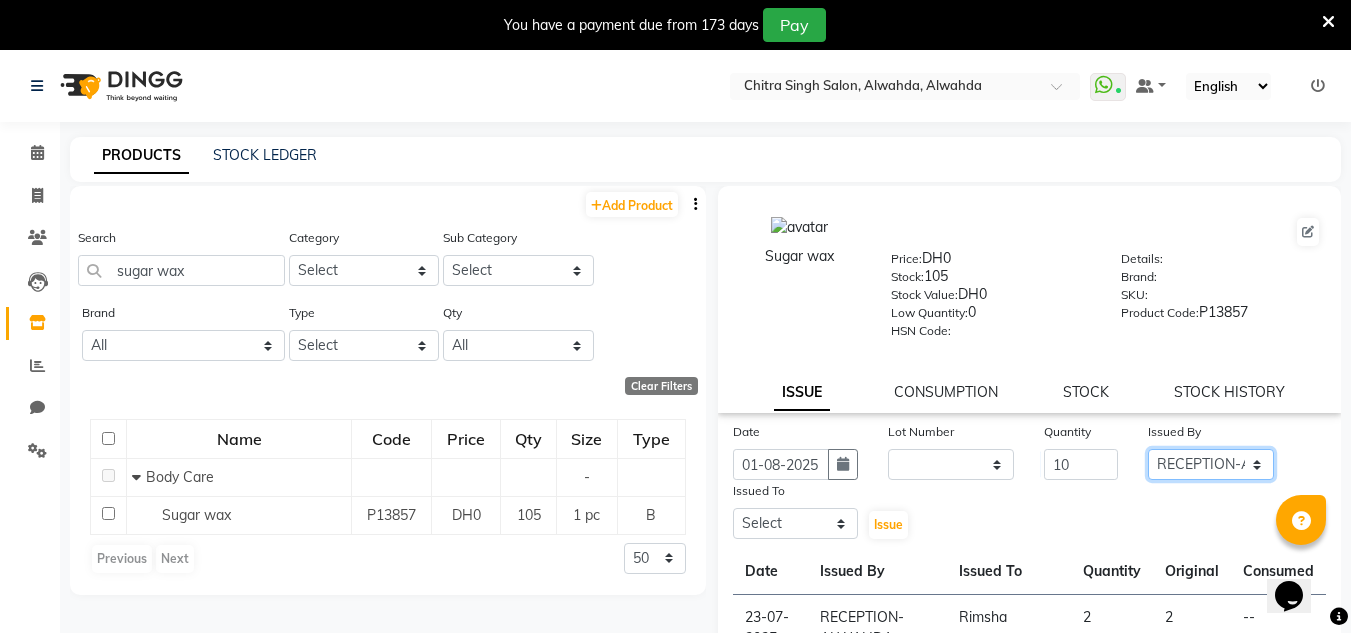 click on "Select ABUSHAGARA HOME SERVICE STAFF Kavita Laxmi Management Manisha Radha RECEPTION-ALWAHDA Riba Rimsha SALON Samjhana Seema trial" 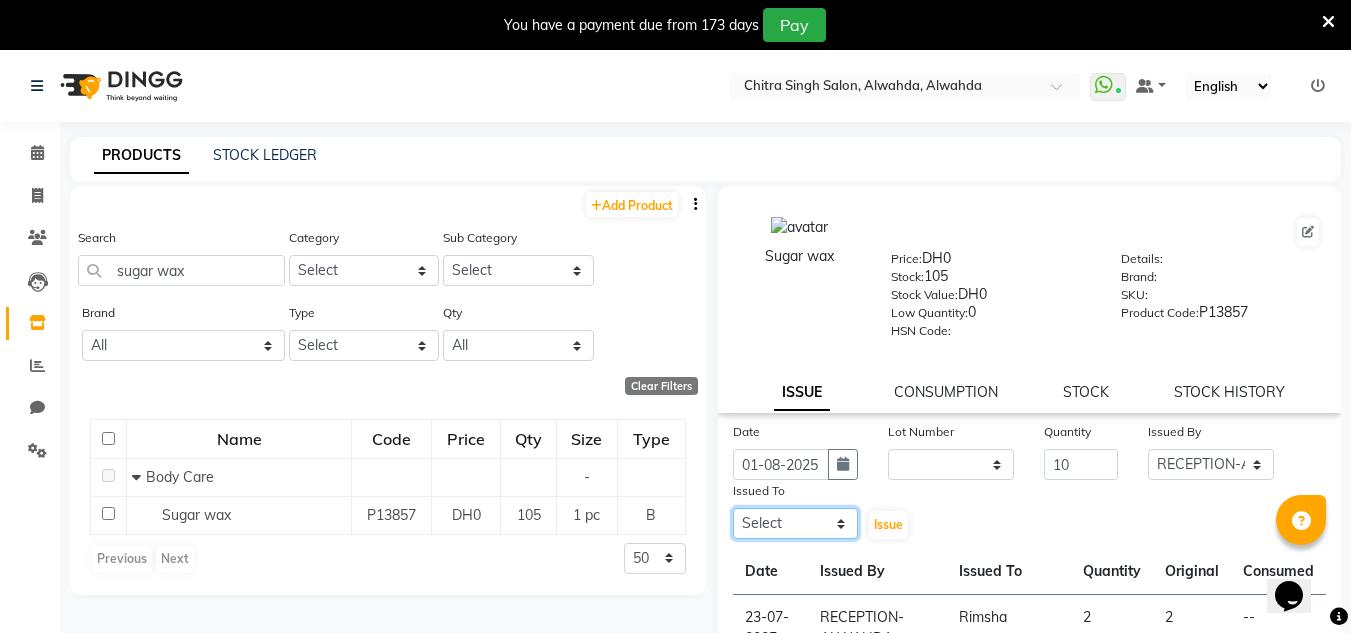 drag, startPoint x: 778, startPoint y: 522, endPoint x: 782, endPoint y: 508, distance: 14.56022 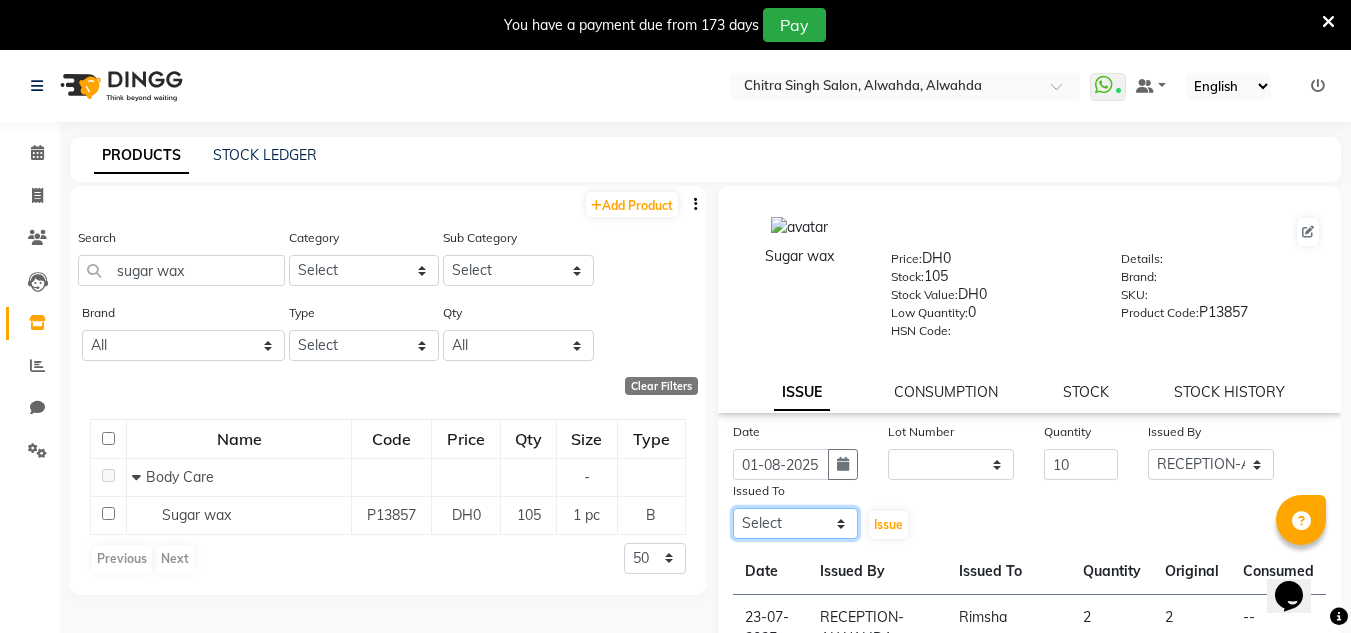 select on "75614" 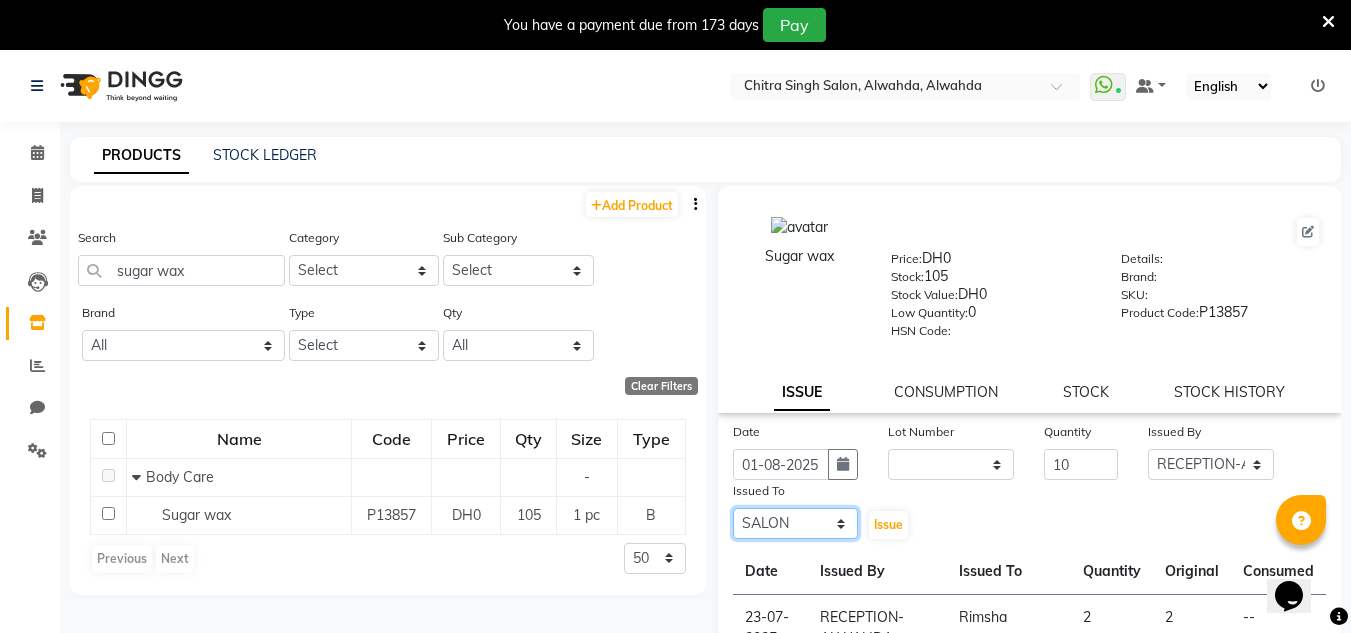 click on "Select ABUSHAGARA HOME SERVICE STAFF Kavita Laxmi Management Manisha Radha RECEPTION-ALWAHDA Riba Rimsha SALON Samjhana Seema trial" 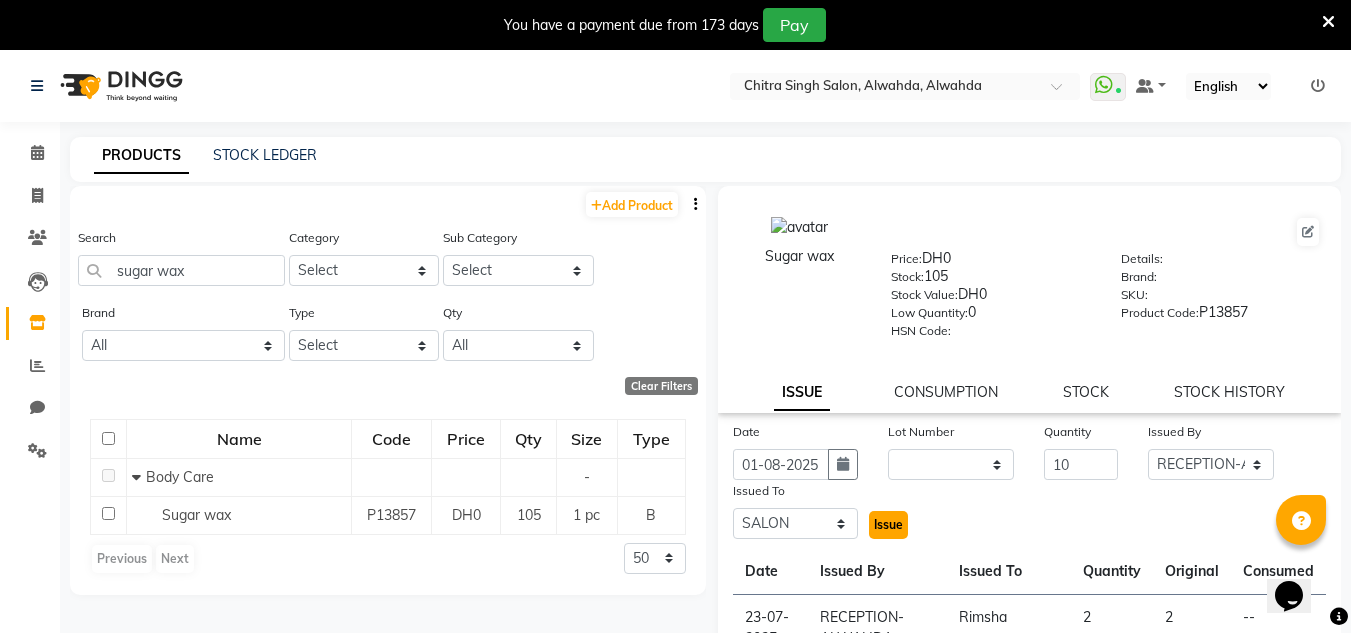 click on "Issue" 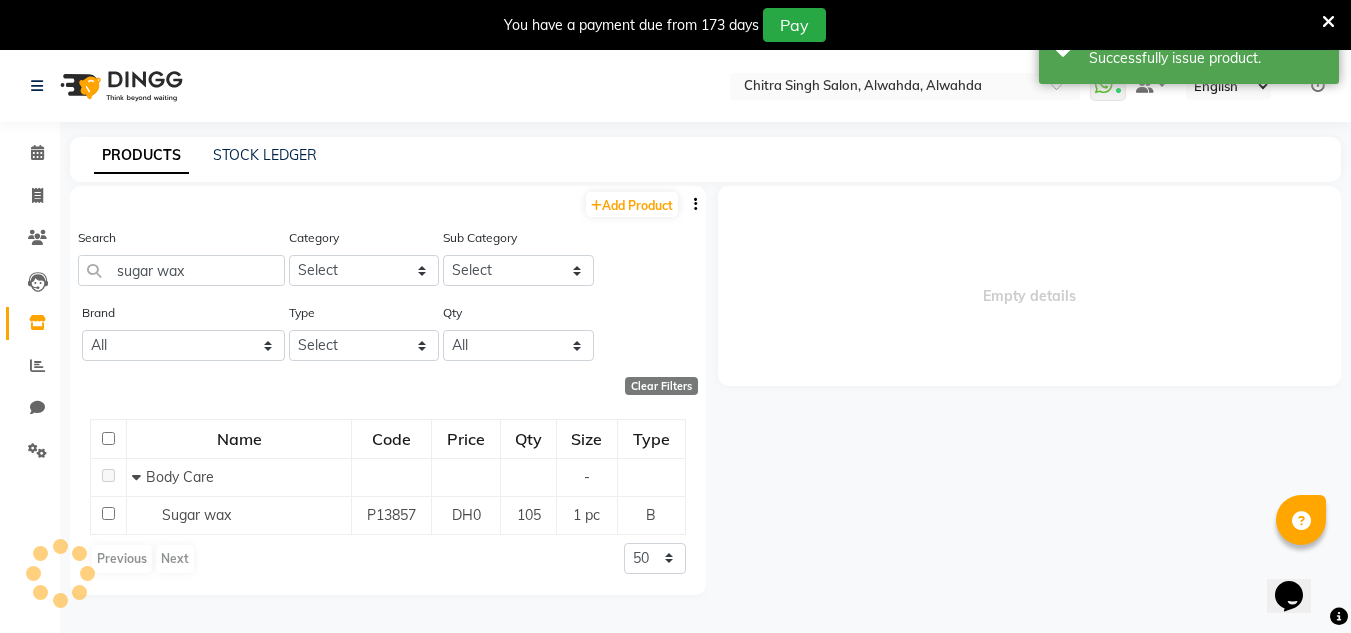 select 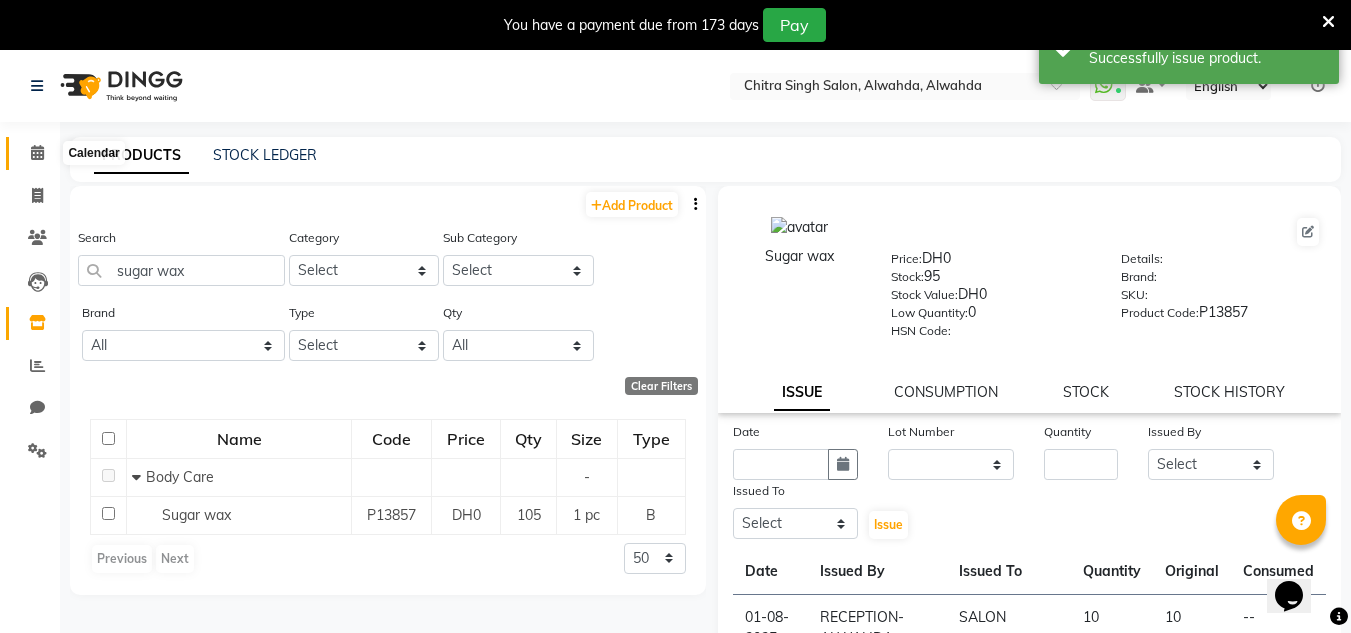click 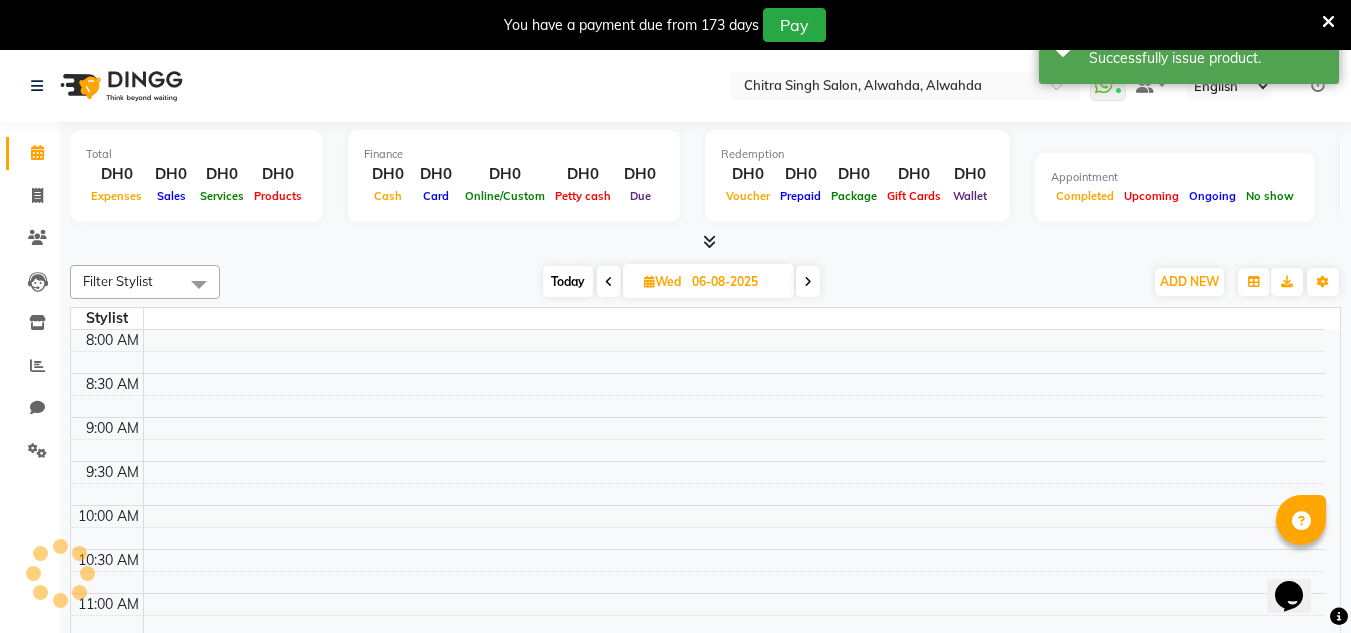 scroll, scrollTop: 0, scrollLeft: 0, axis: both 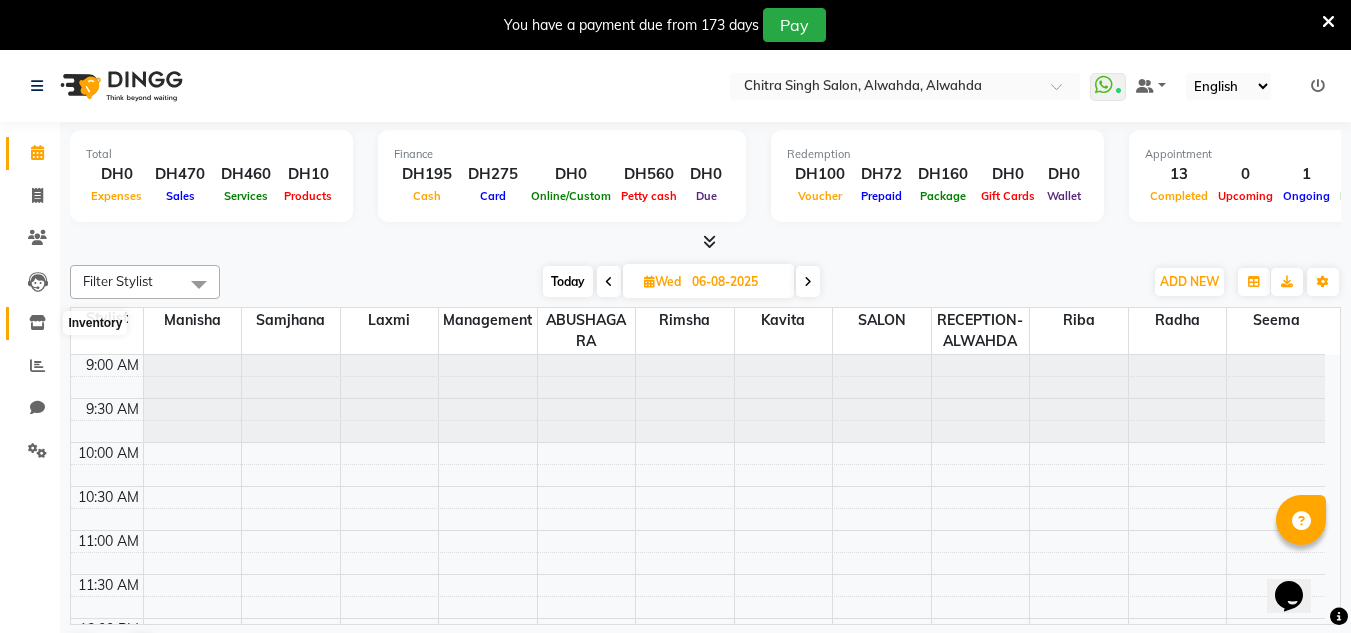 click 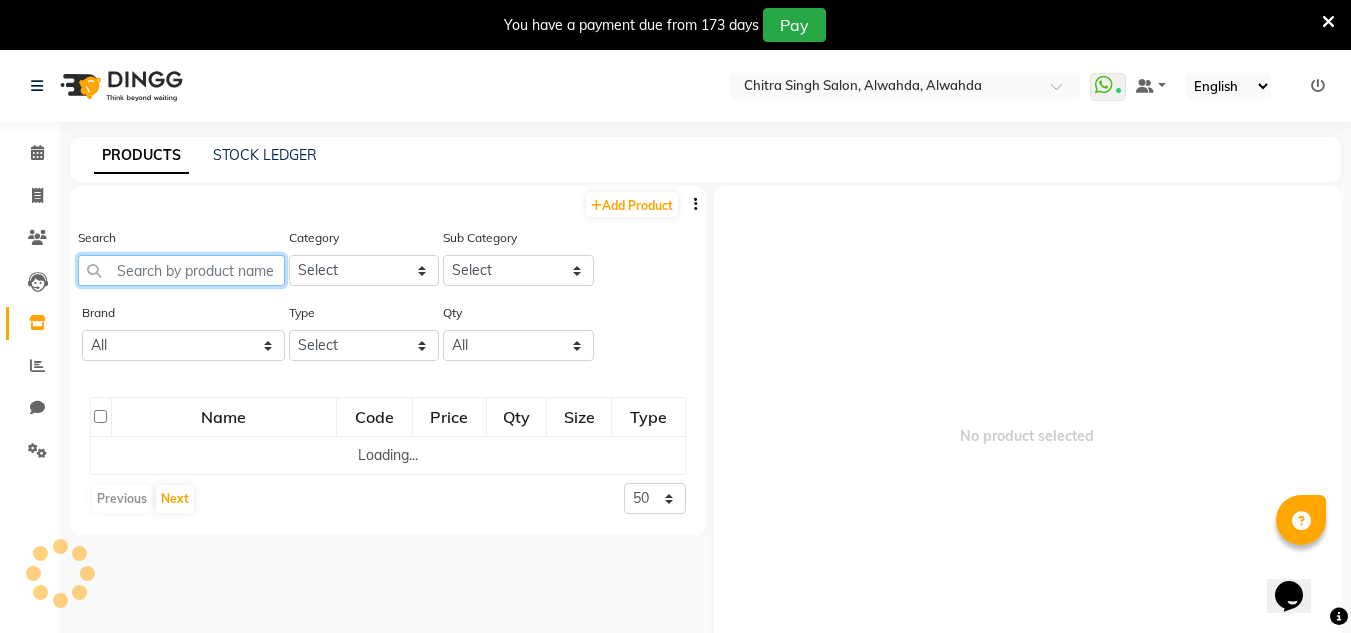 click 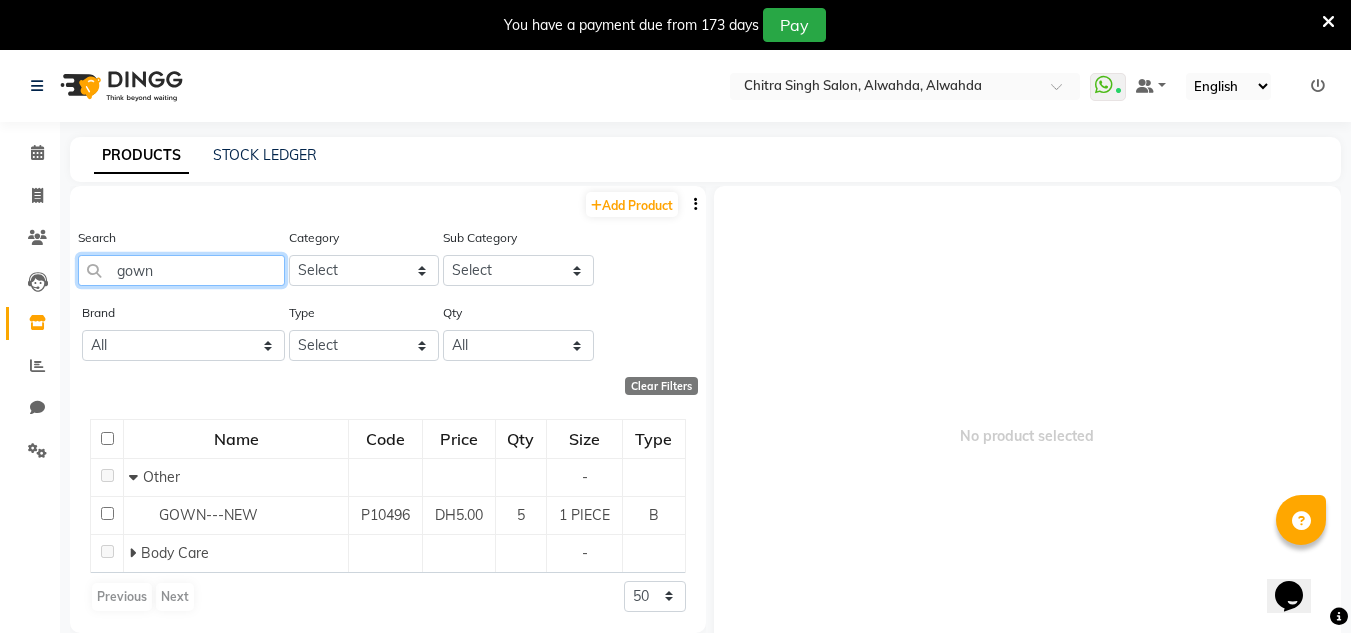 type on "gown" 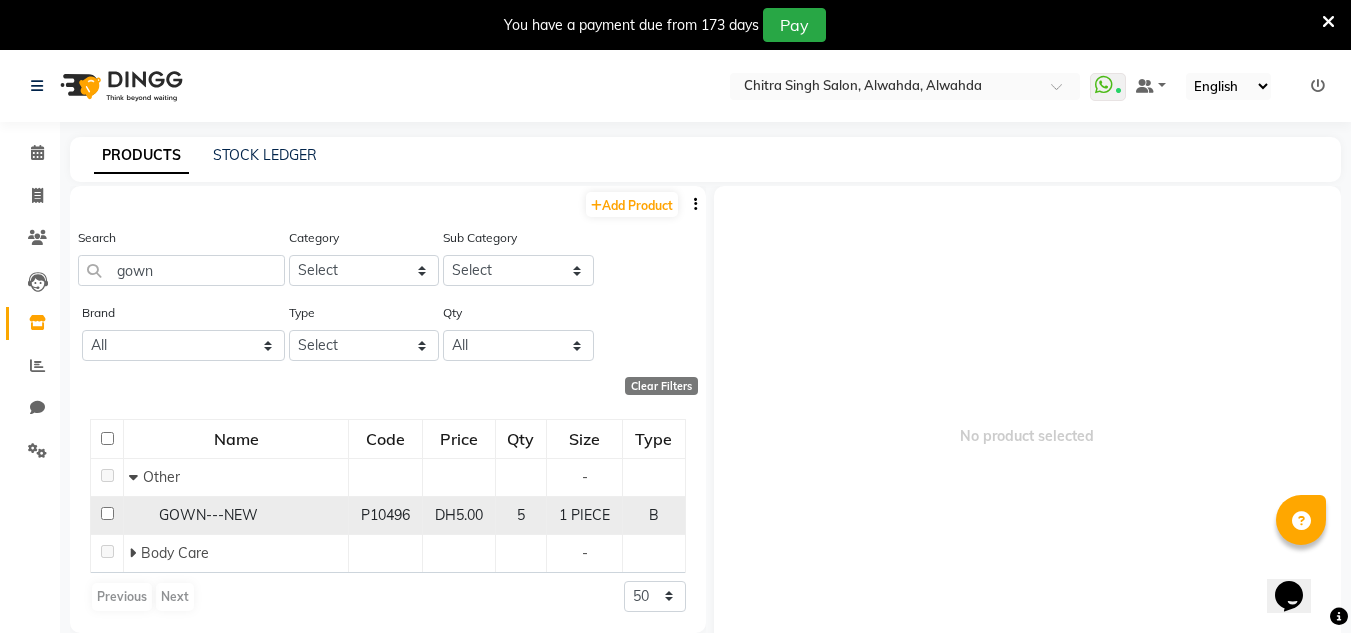 click on "GOWN---NEW" 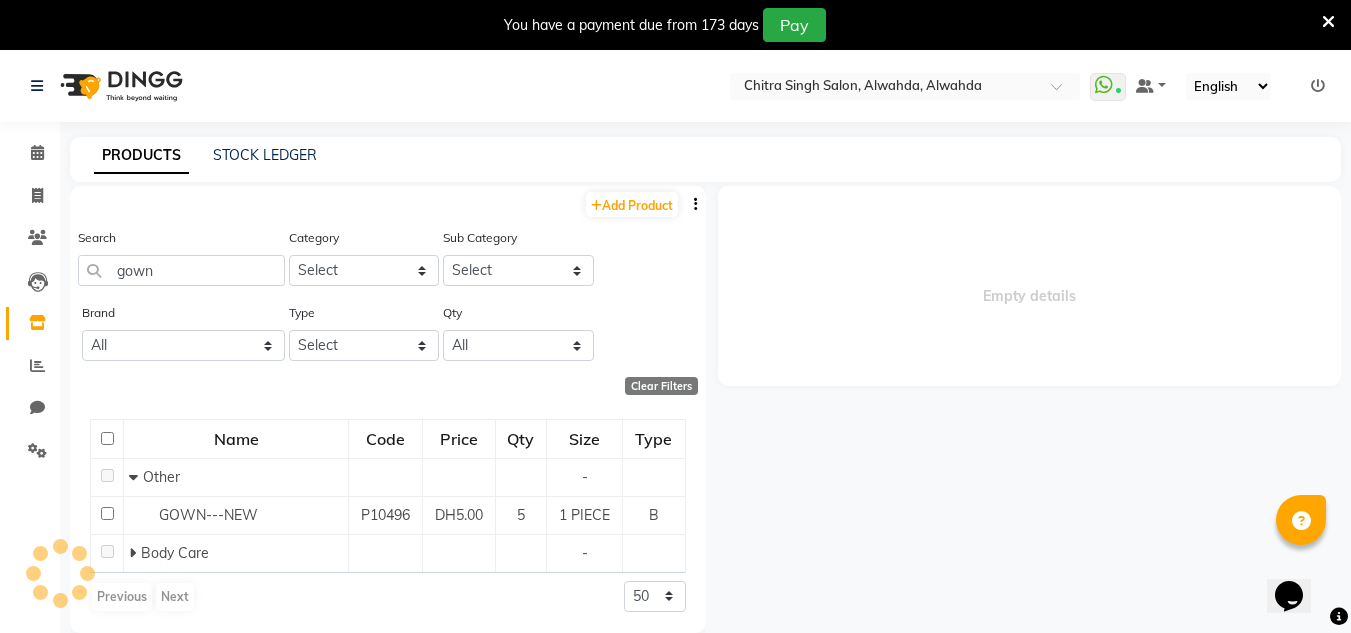 select 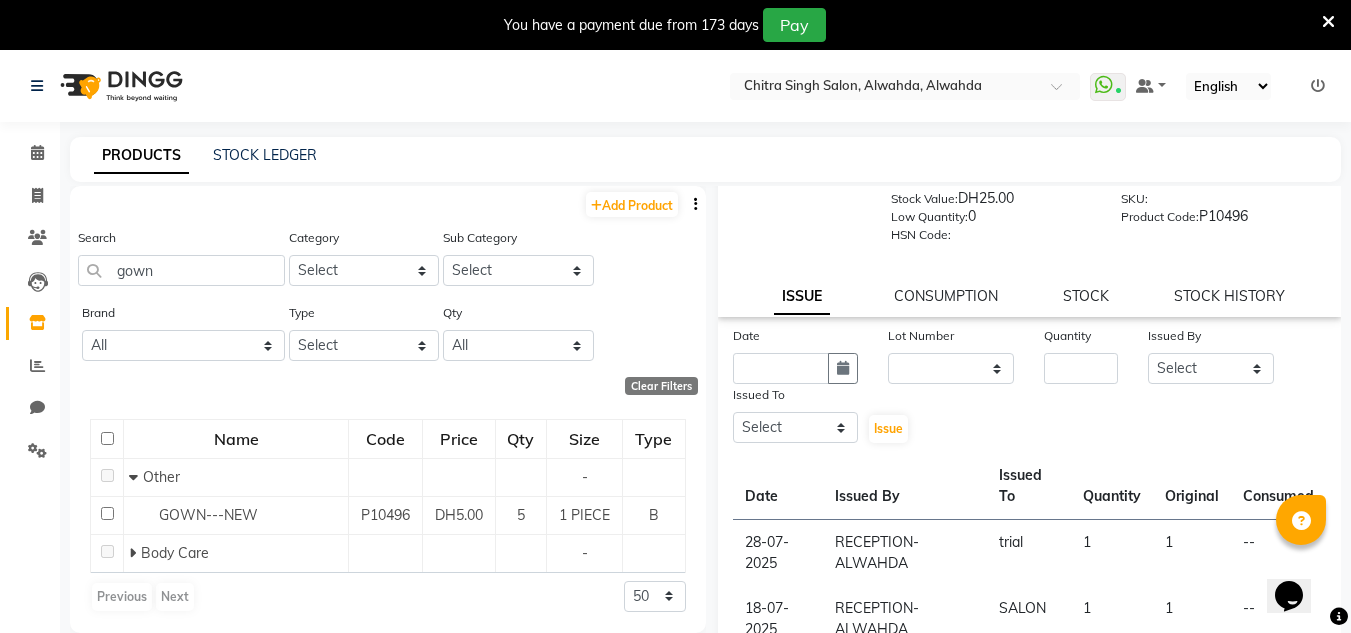 scroll, scrollTop: 200, scrollLeft: 0, axis: vertical 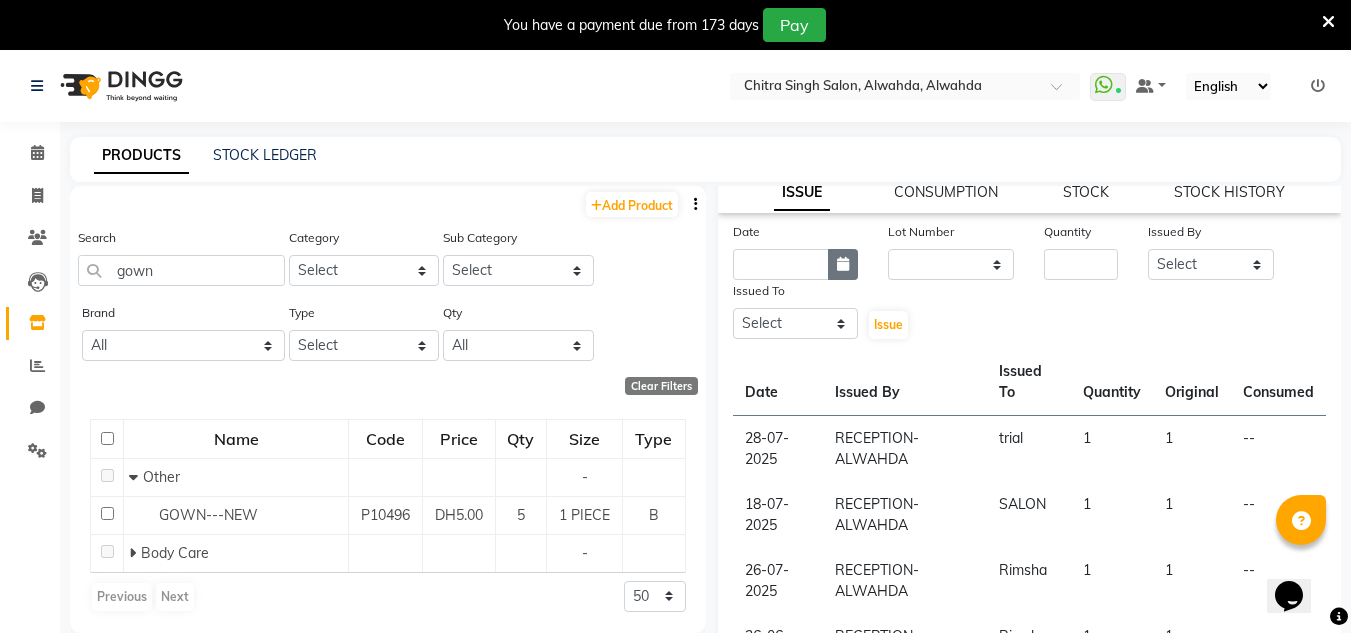 click 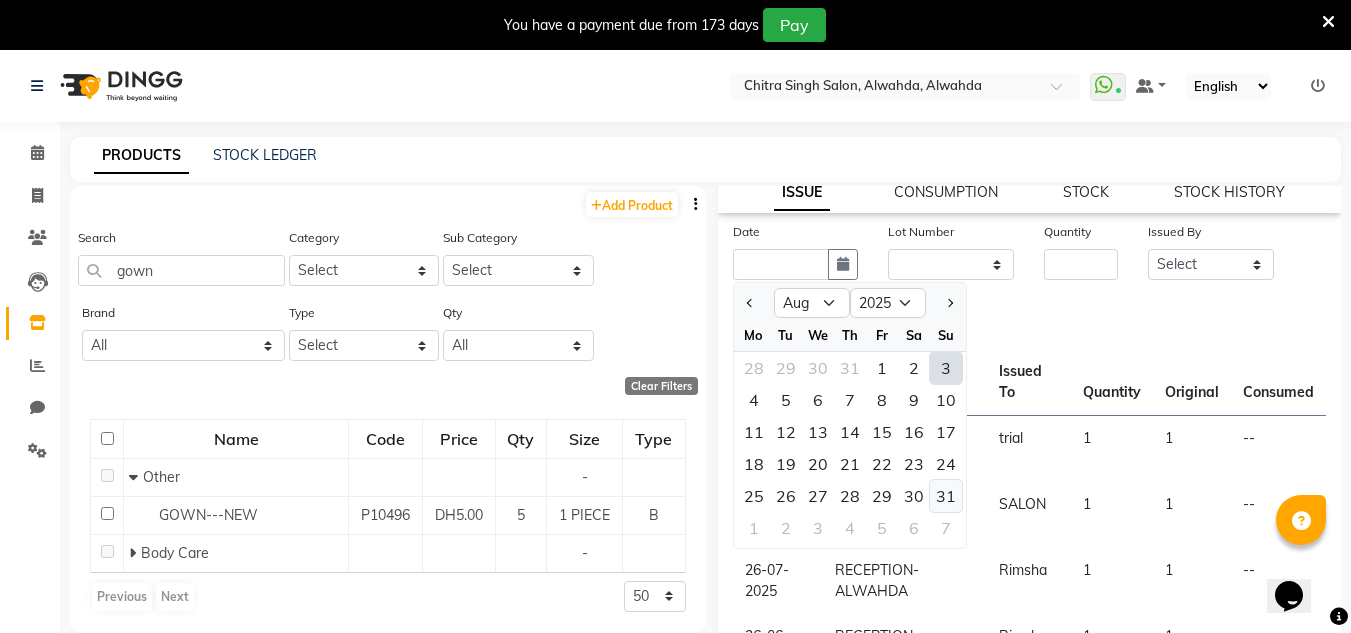 click on "31" 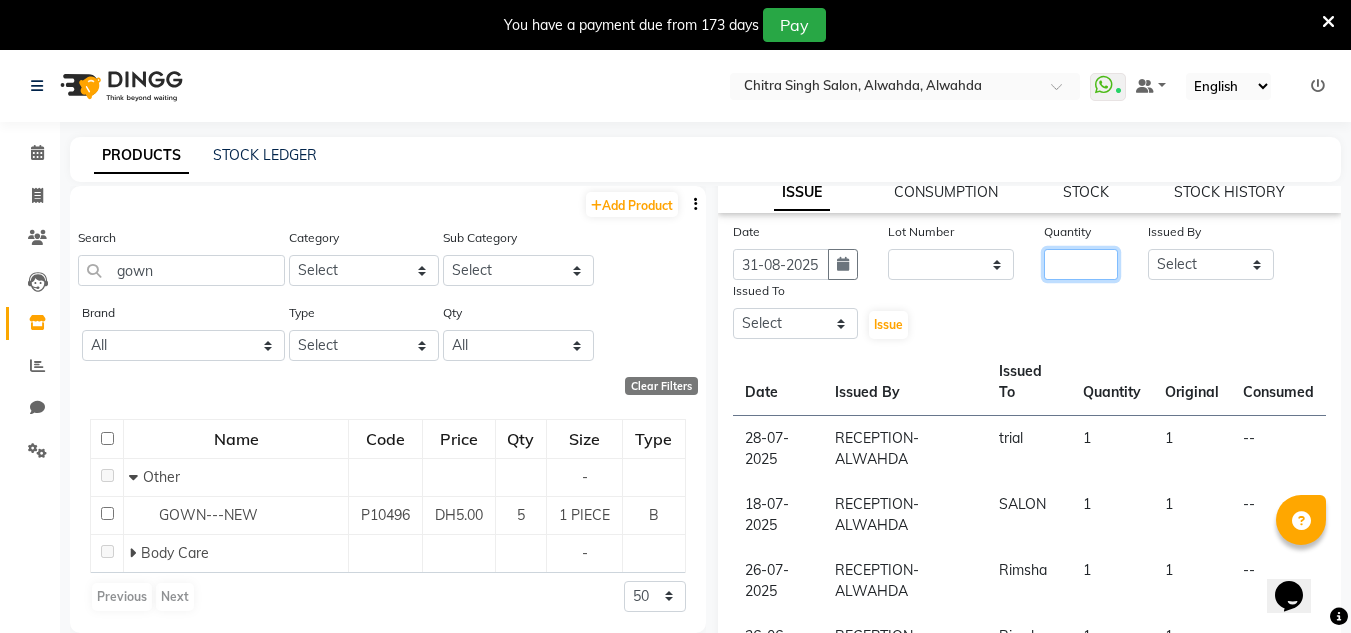 click 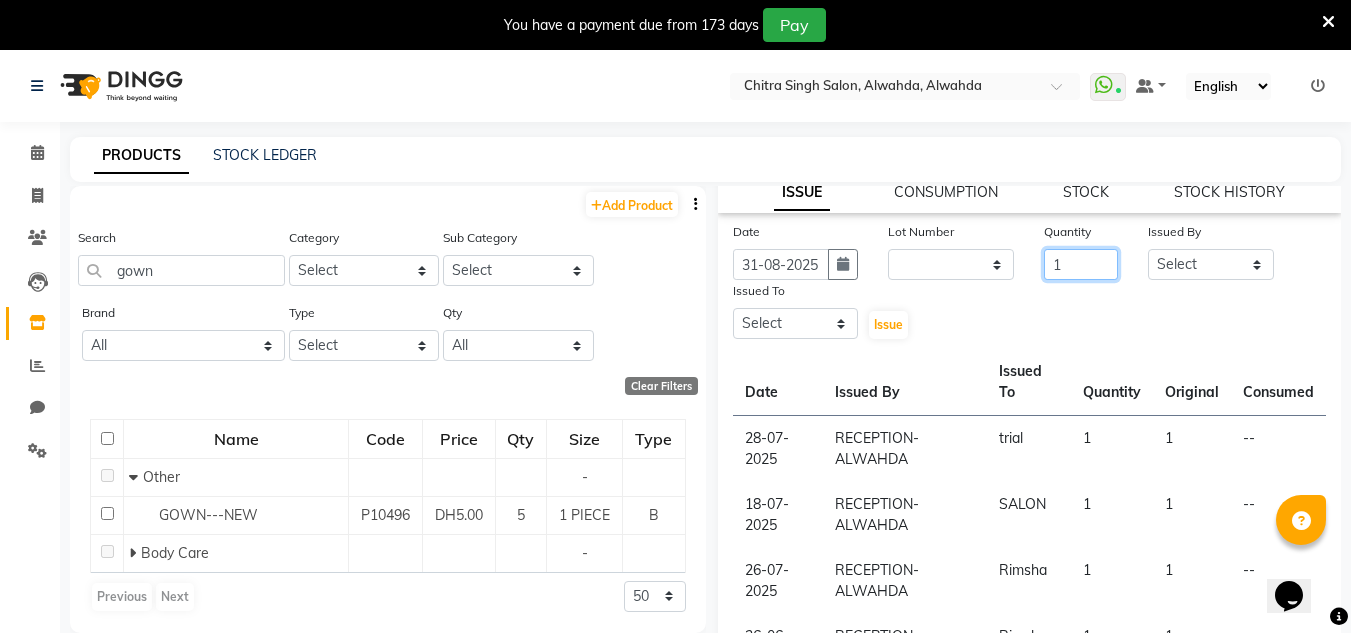 type on "1" 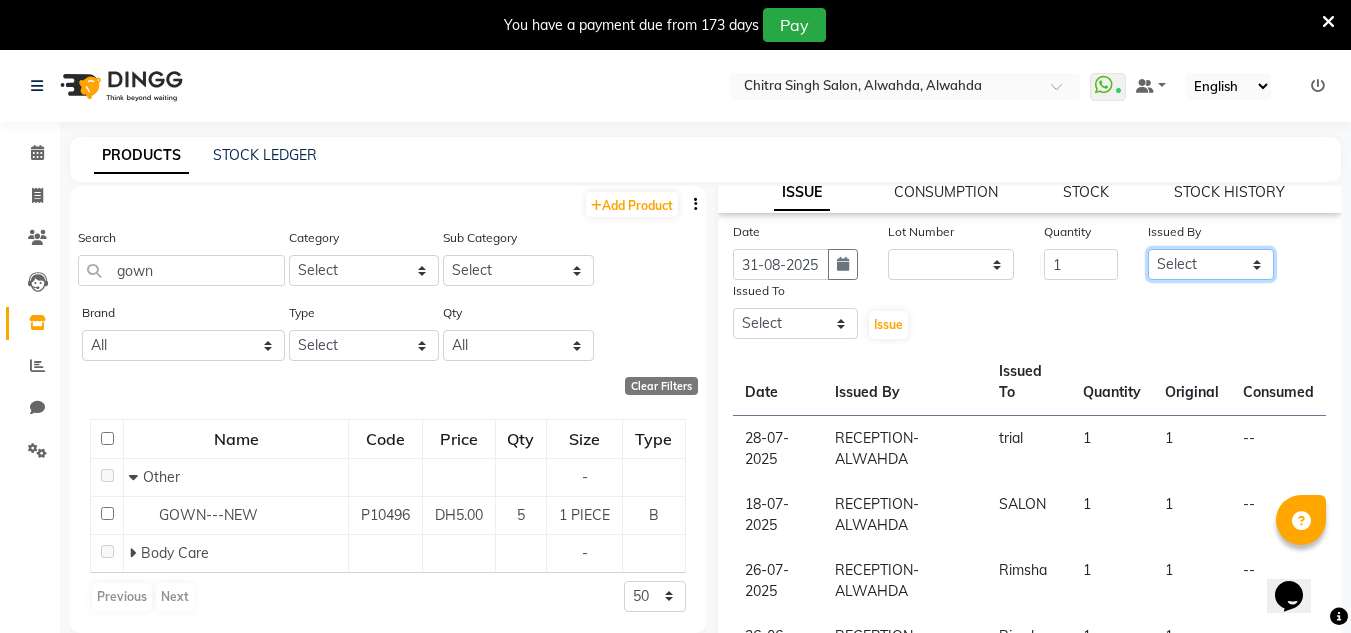 drag, startPoint x: 1171, startPoint y: 255, endPoint x: 1172, endPoint y: 197, distance: 58.00862 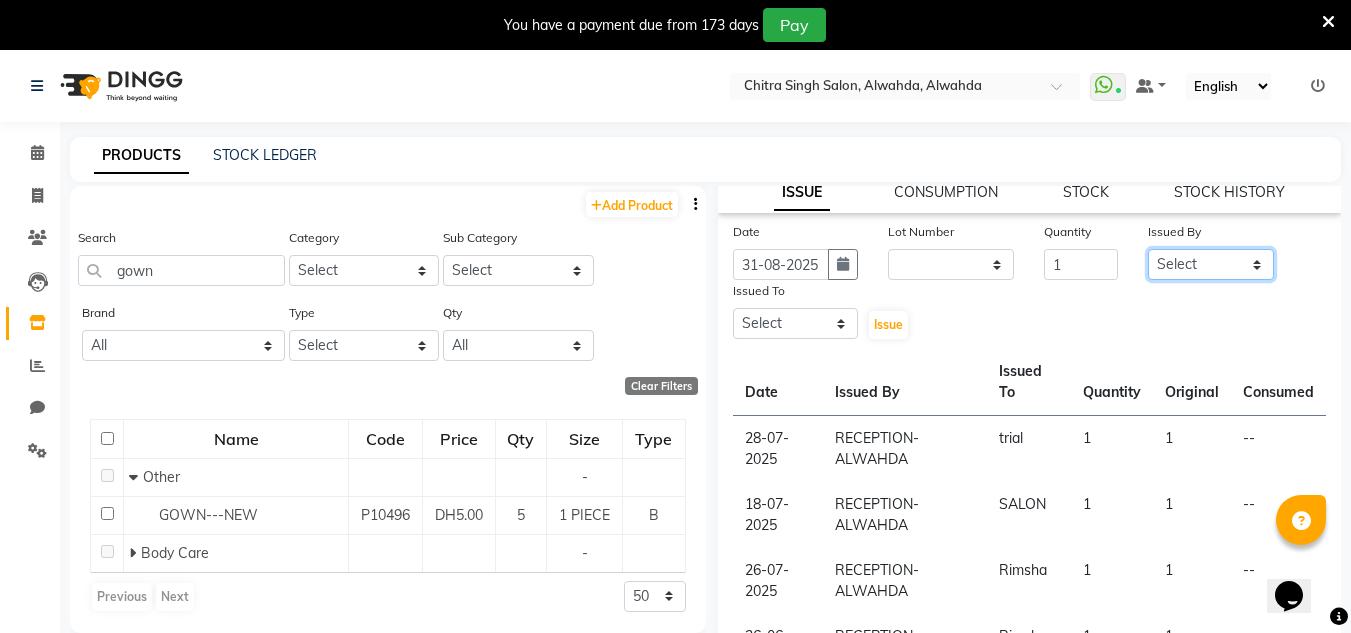 select on "76471" 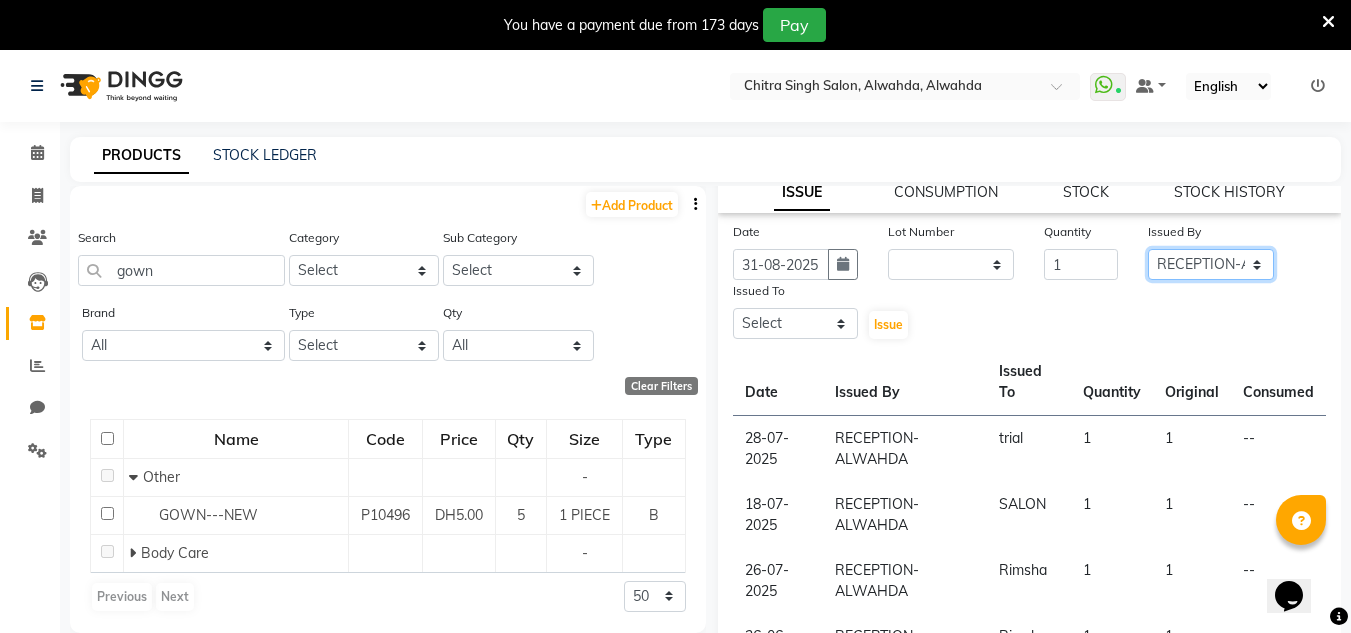 click on "Select ABUSHAGARA HOME SERVICE STAFF Kavita Laxmi Management Manisha Radha RECEPTION-ALWAHDA Riba Rimsha SALON Samjhana Seema trial" 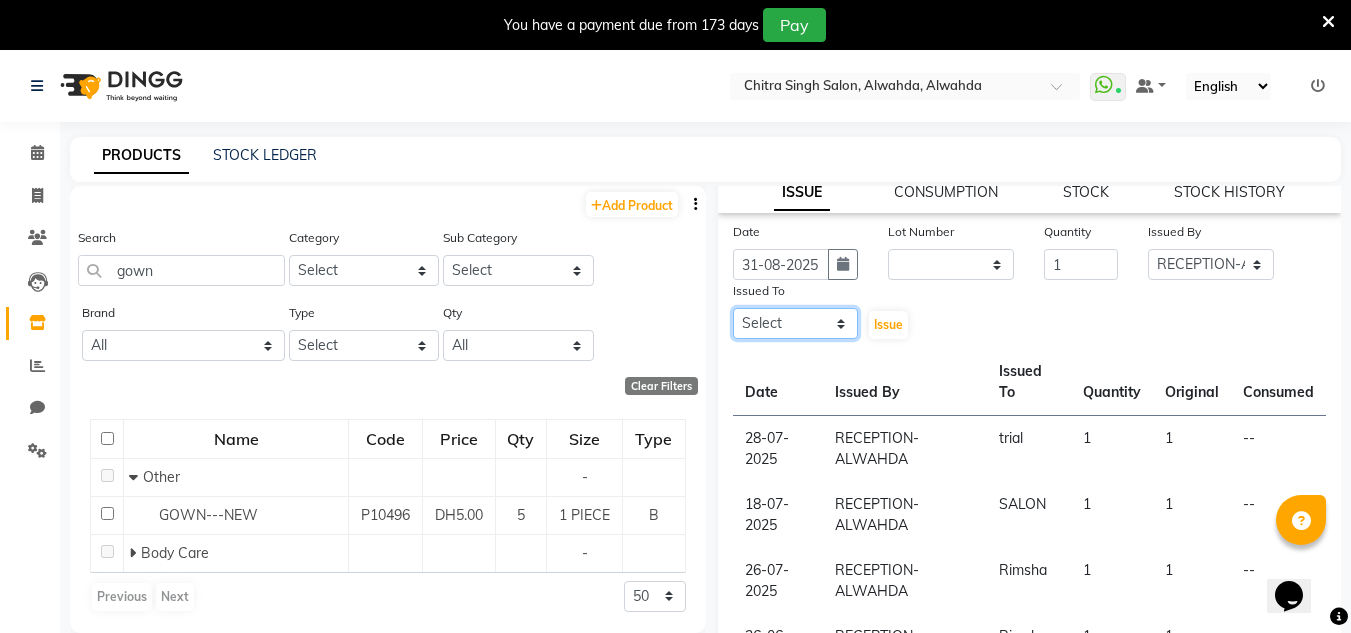 click on "Select ABUSHAGARA HOME SERVICE STAFF Kavita Laxmi Management Manisha Radha RECEPTION-ALWAHDA Riba Rimsha SALON Samjhana Seema trial" 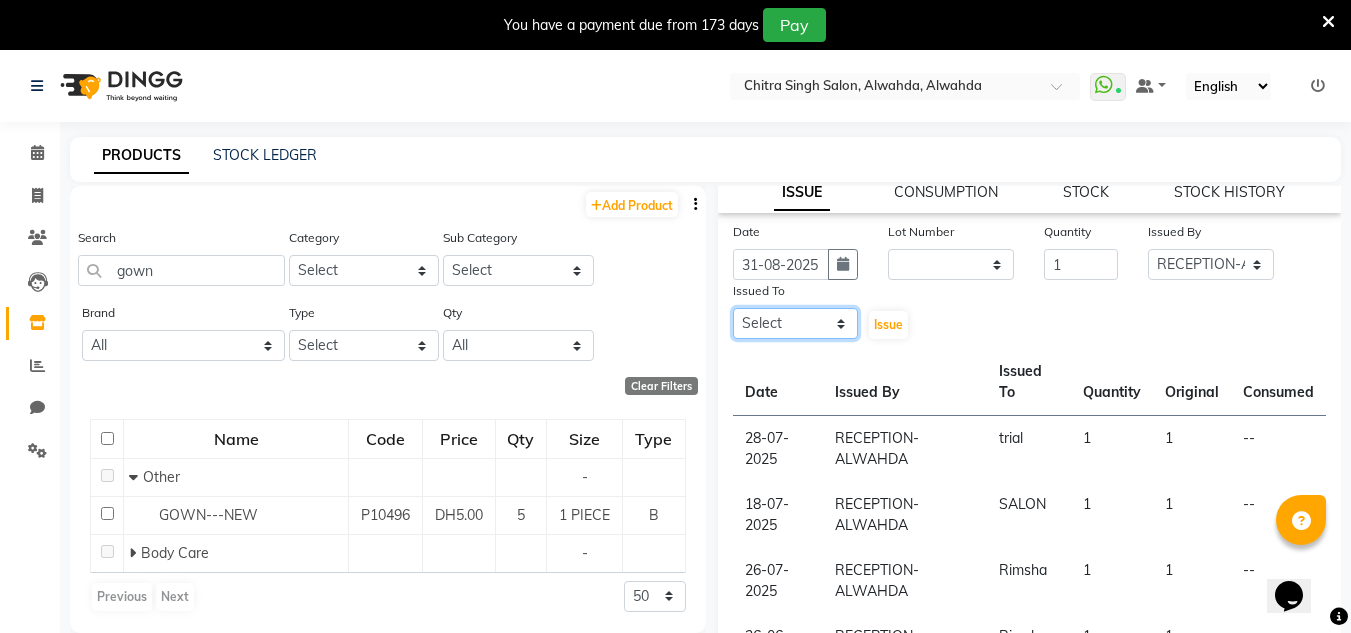 select on "70354" 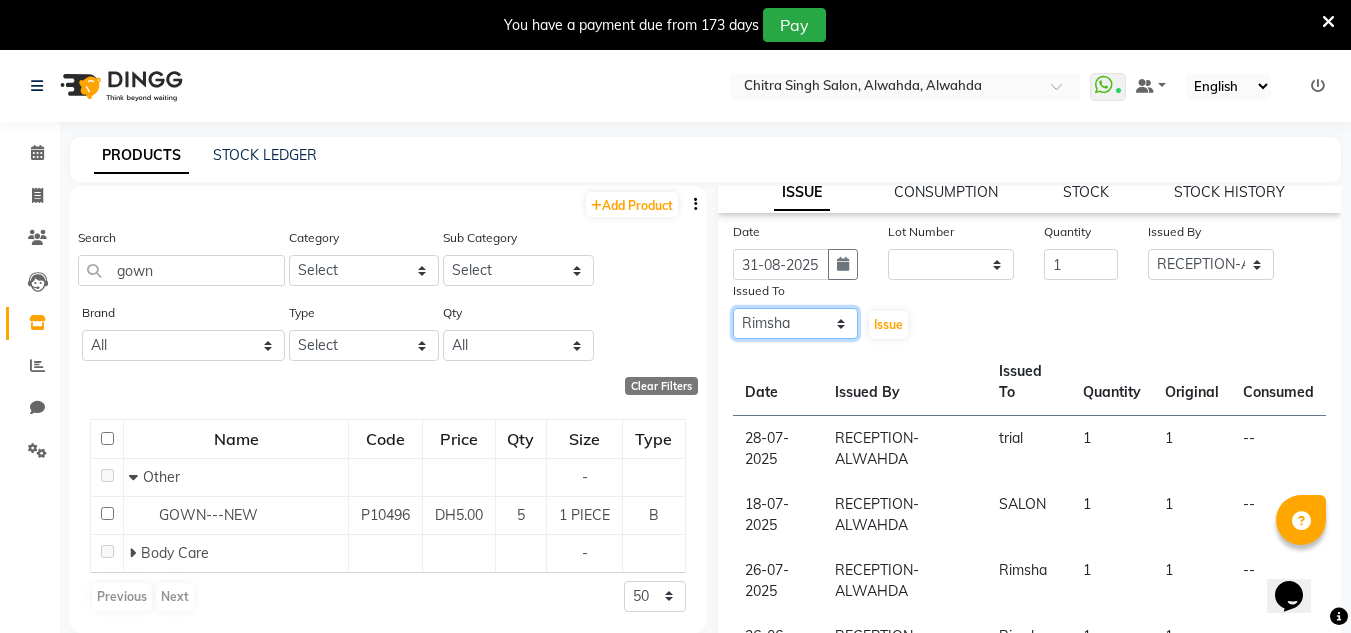 click on "Select ABUSHAGARA HOME SERVICE STAFF Kavita Laxmi Management Manisha Radha RECEPTION-ALWAHDA Riba Rimsha SALON Samjhana Seema trial" 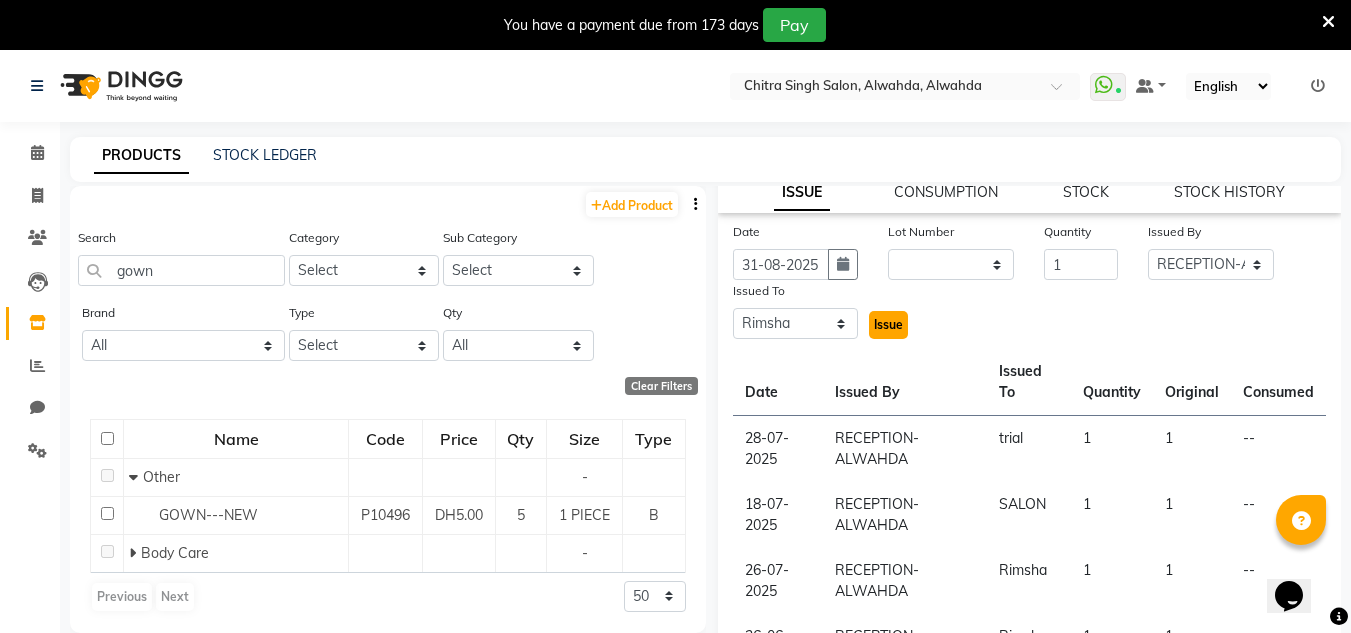 click on "Issue" 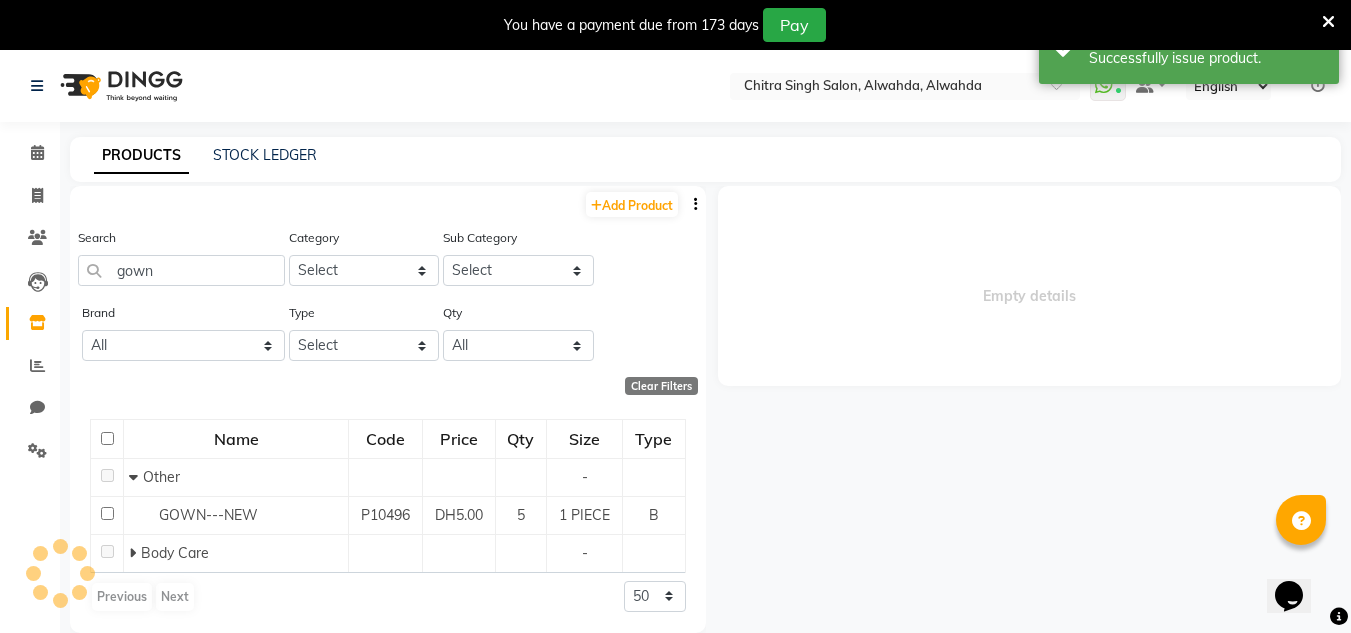 scroll, scrollTop: 0, scrollLeft: 0, axis: both 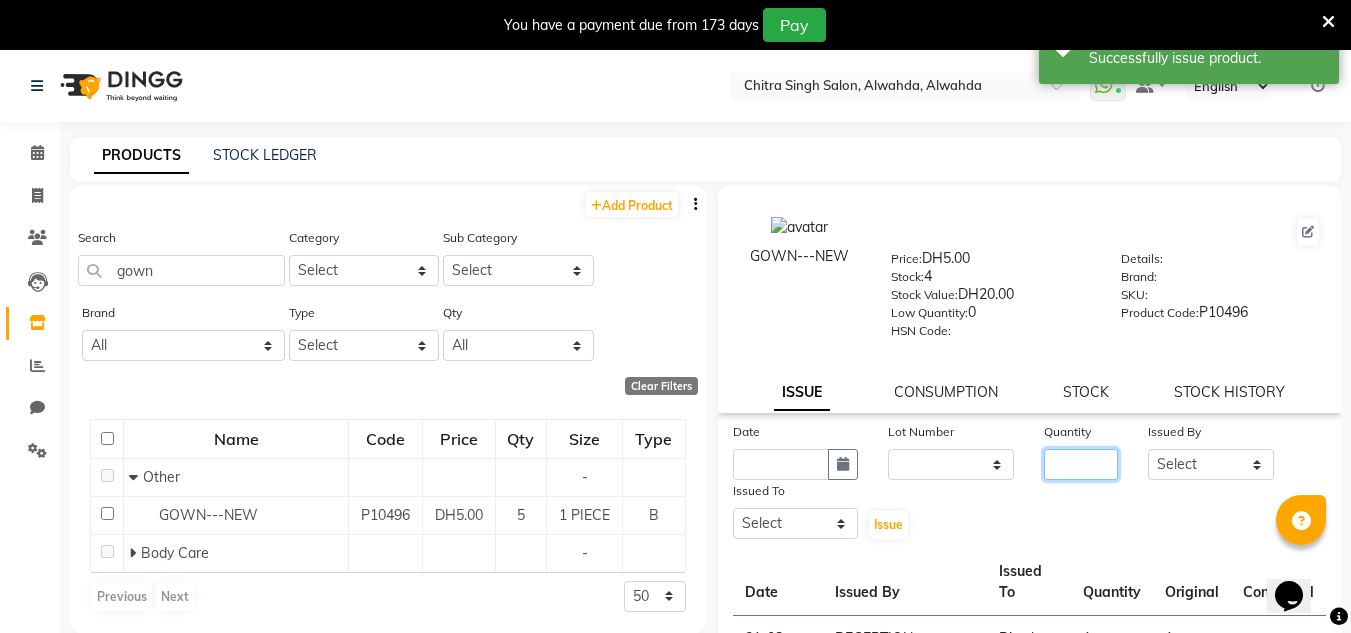 click 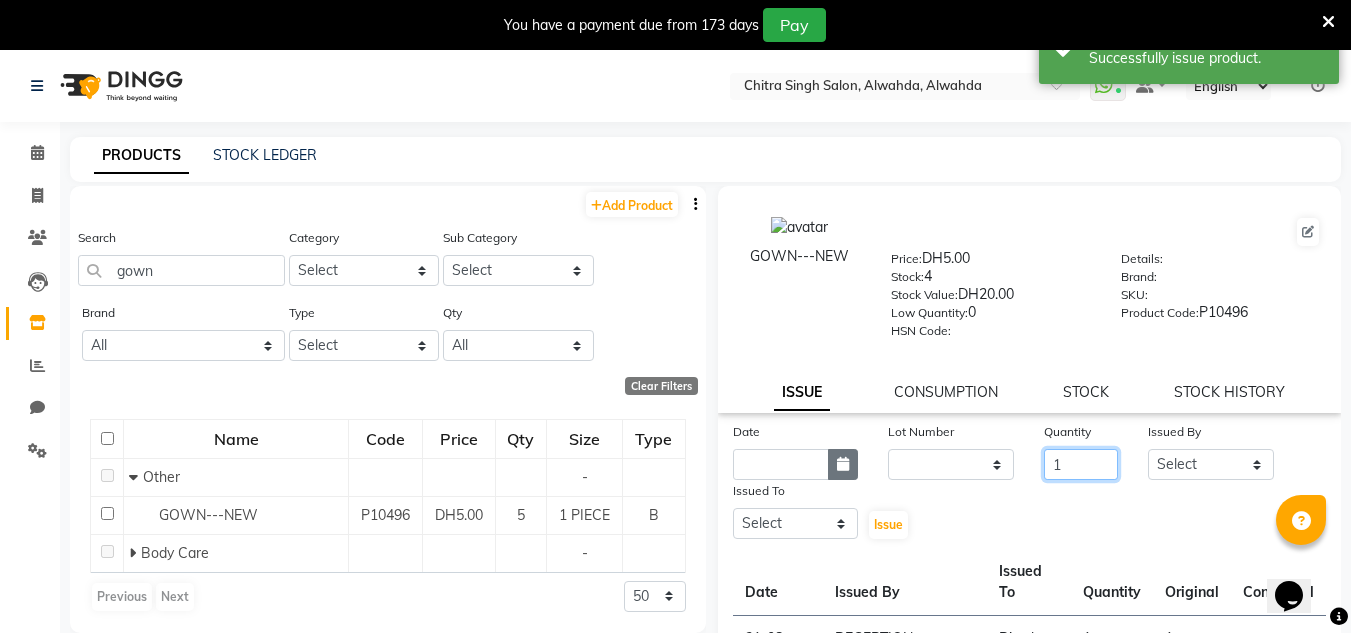 type on "1" 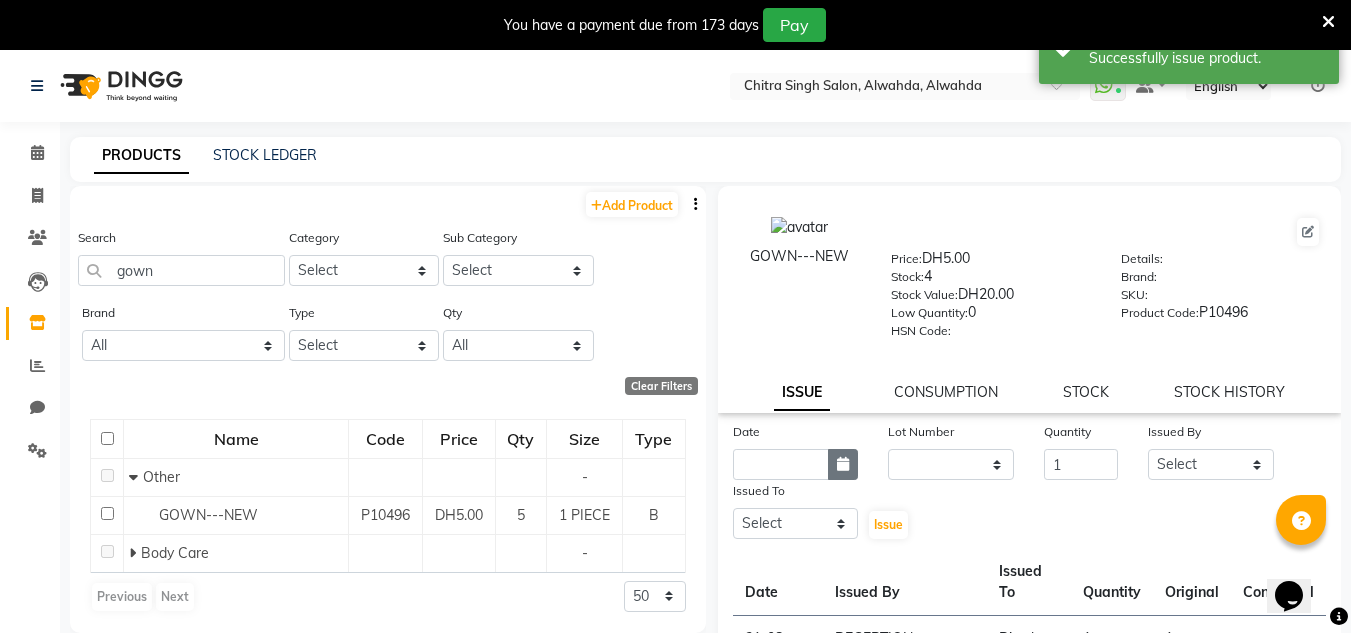 click 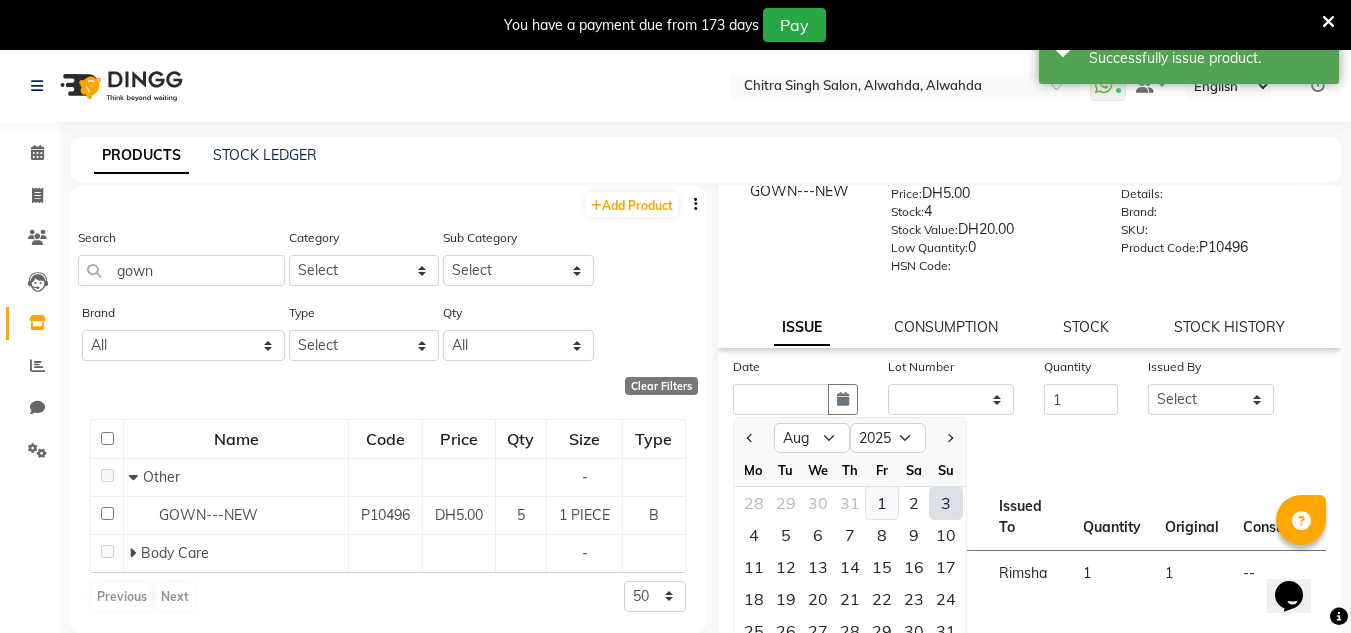 scroll, scrollTop: 100, scrollLeft: 0, axis: vertical 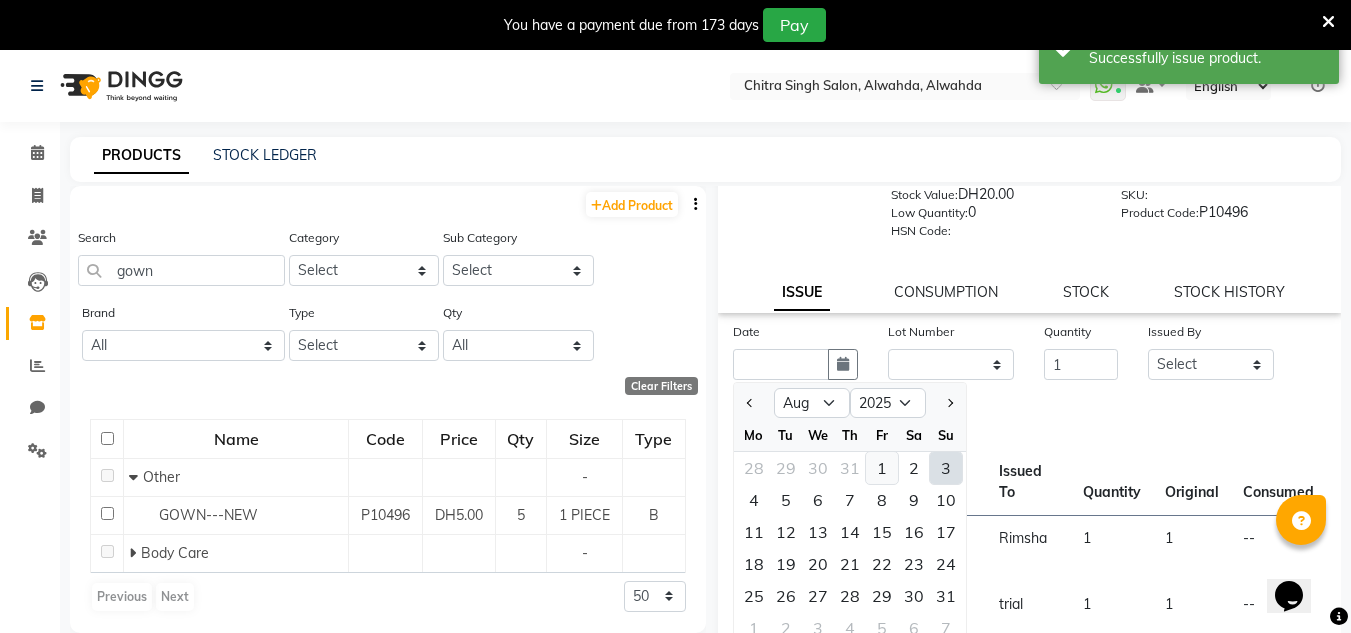 click on "1" 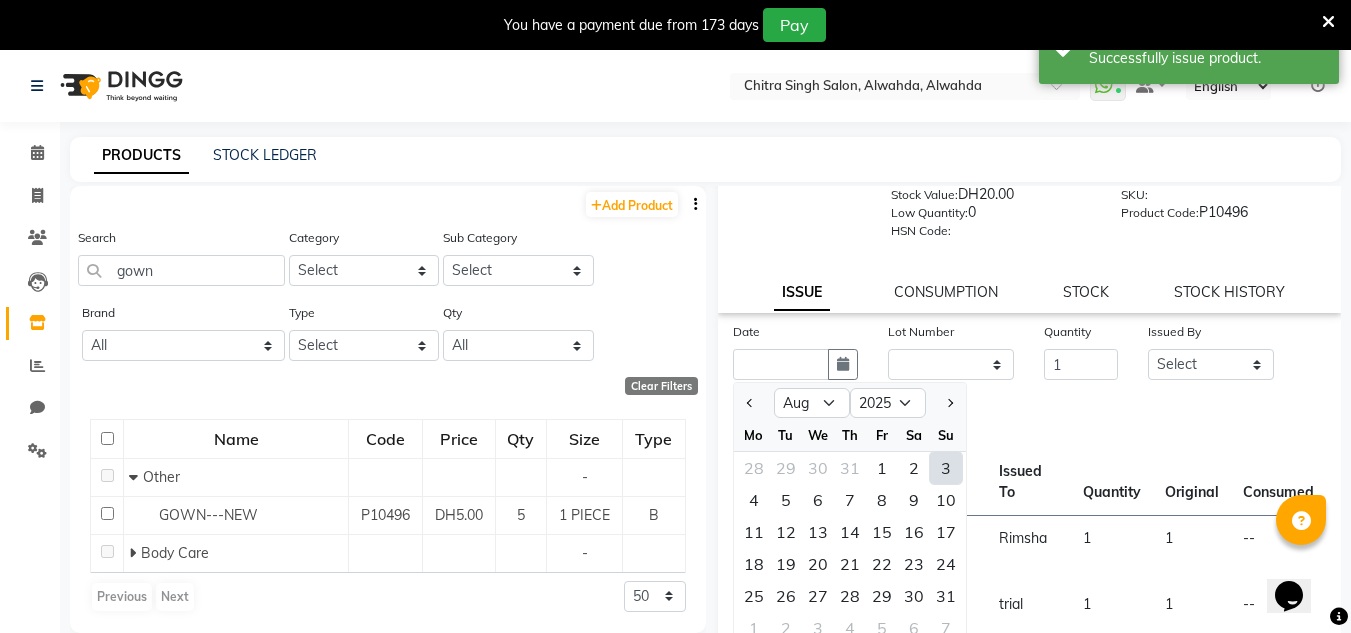 type on "01-08-2025" 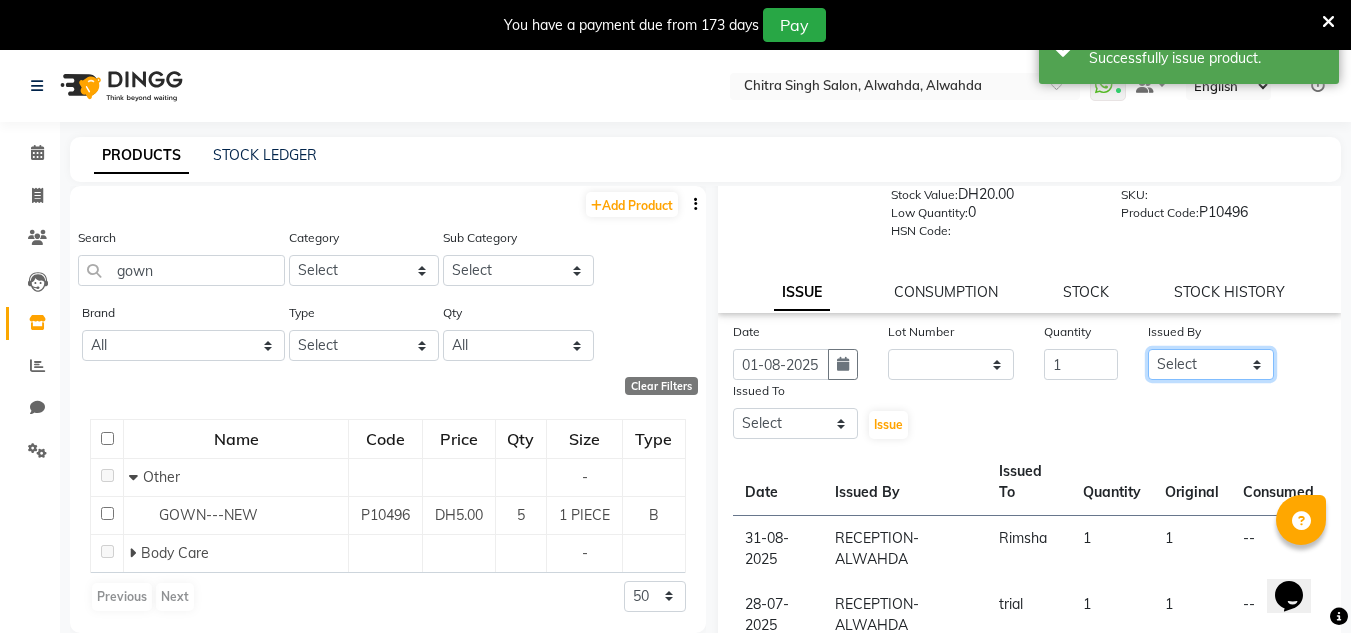 drag, startPoint x: 1215, startPoint y: 363, endPoint x: 1203, endPoint y: 349, distance: 18.439089 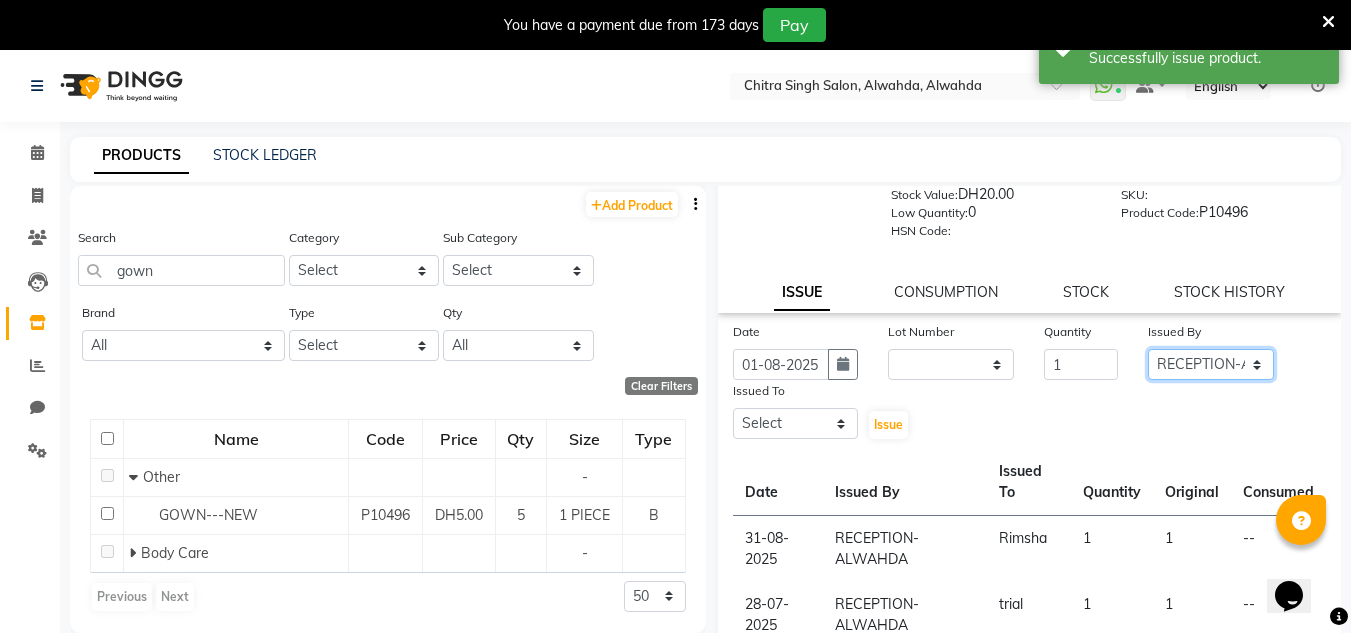 click on "Select ABUSHAGARA HOME SERVICE STAFF Kavita Laxmi Management Manisha Radha RECEPTION-ALWAHDA Riba Rimsha SALON Samjhana Seema trial" 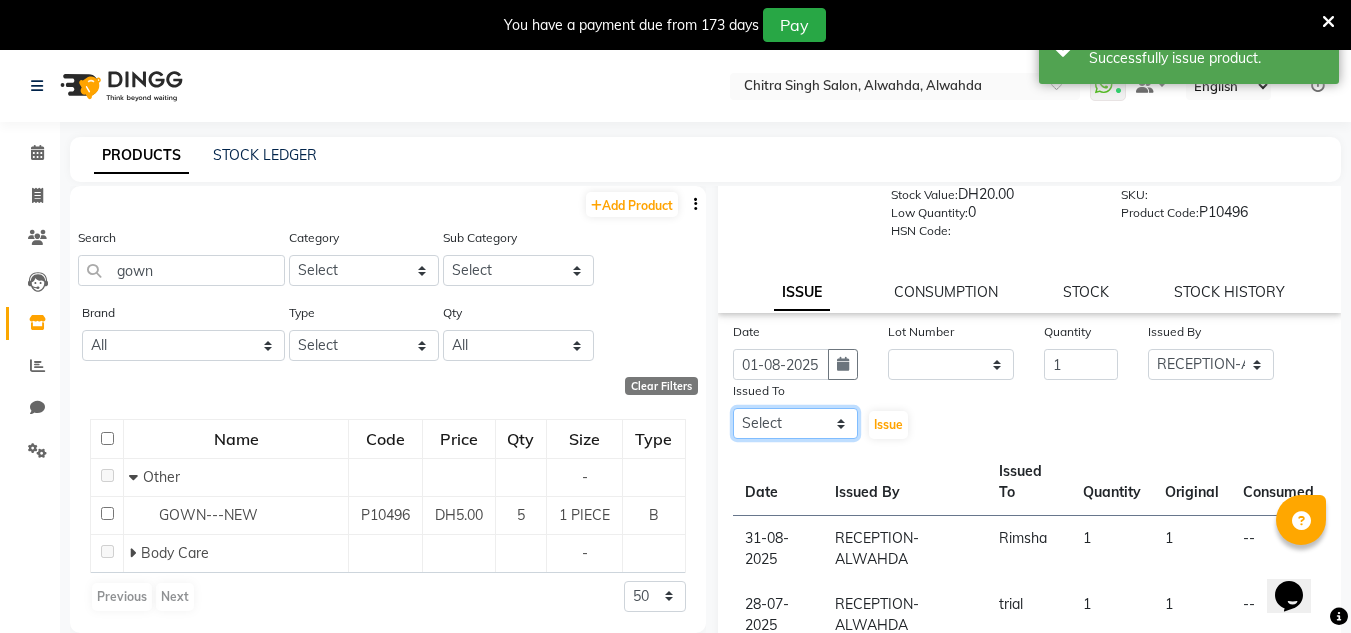 drag, startPoint x: 770, startPoint y: 429, endPoint x: 773, endPoint y: 414, distance: 15.297058 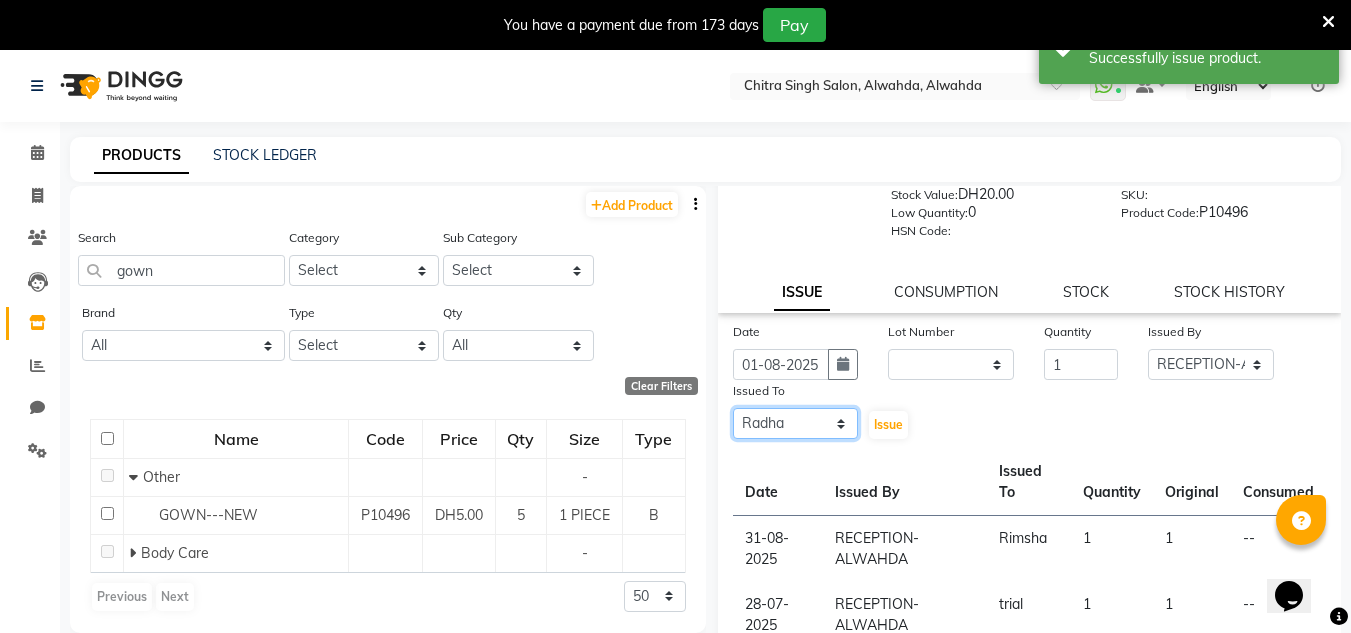 click on "Select ABUSHAGARA HOME SERVICE STAFF Kavita Laxmi Management Manisha Radha RECEPTION-ALWAHDA Riba Rimsha SALON Samjhana Seema trial" 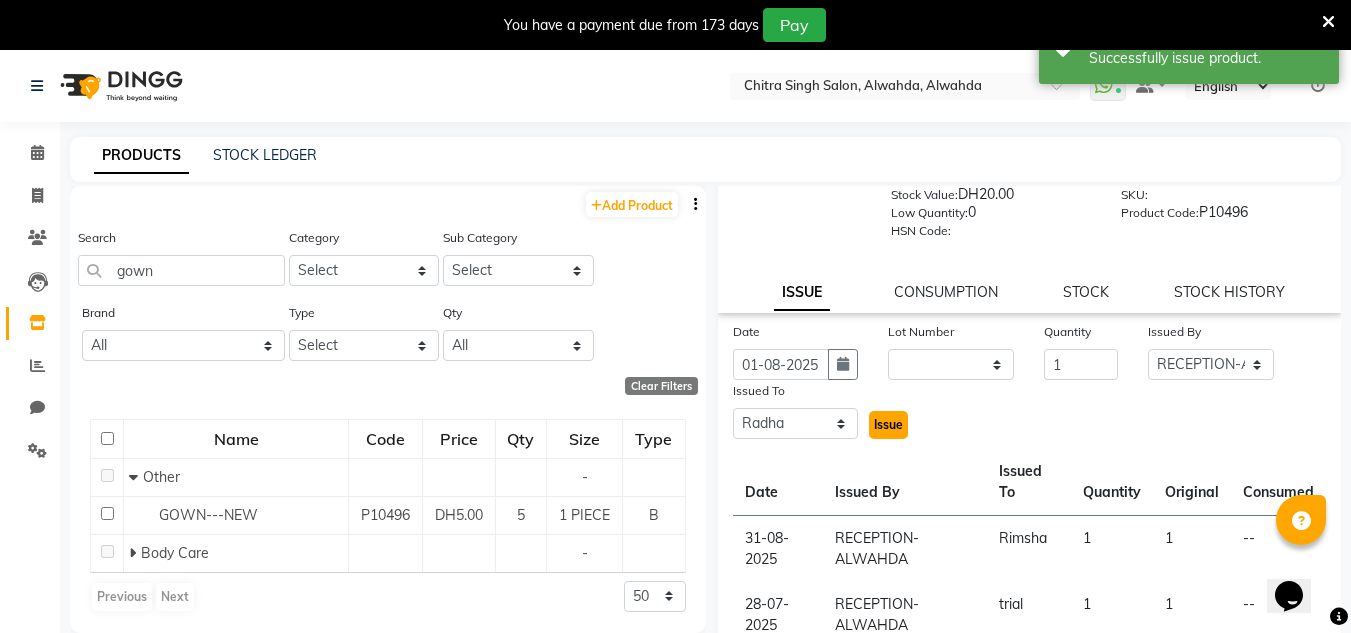 click on "Issue" 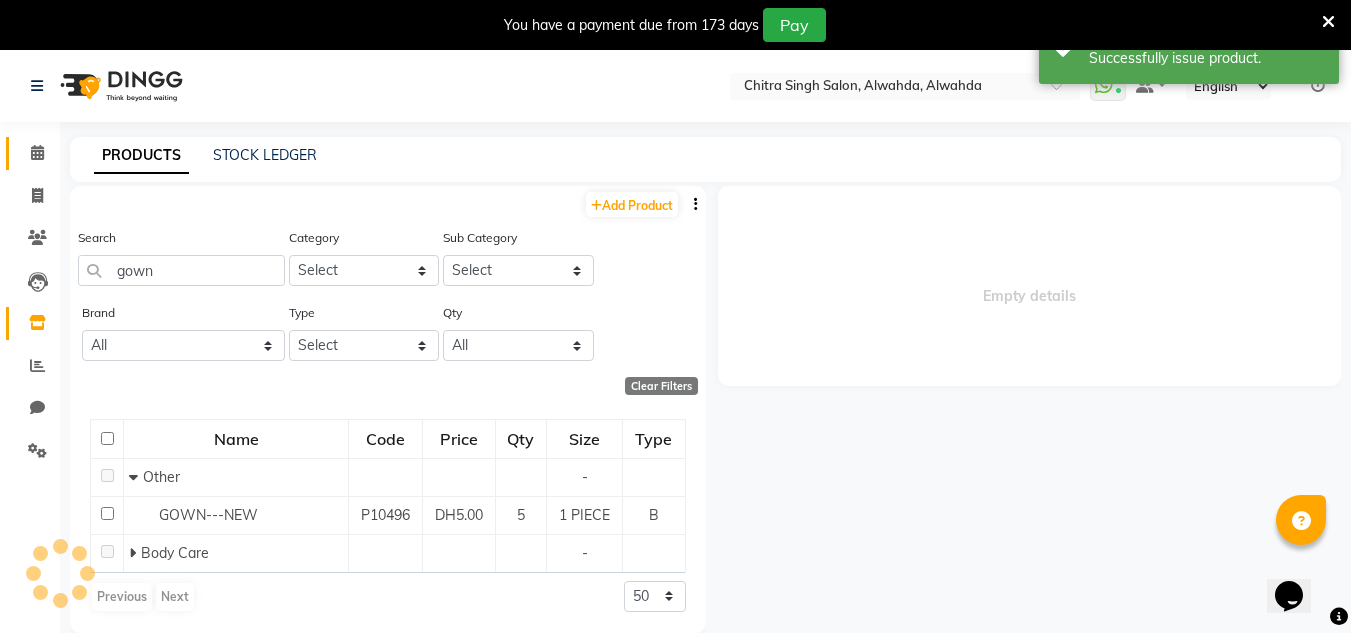 scroll, scrollTop: 0, scrollLeft: 0, axis: both 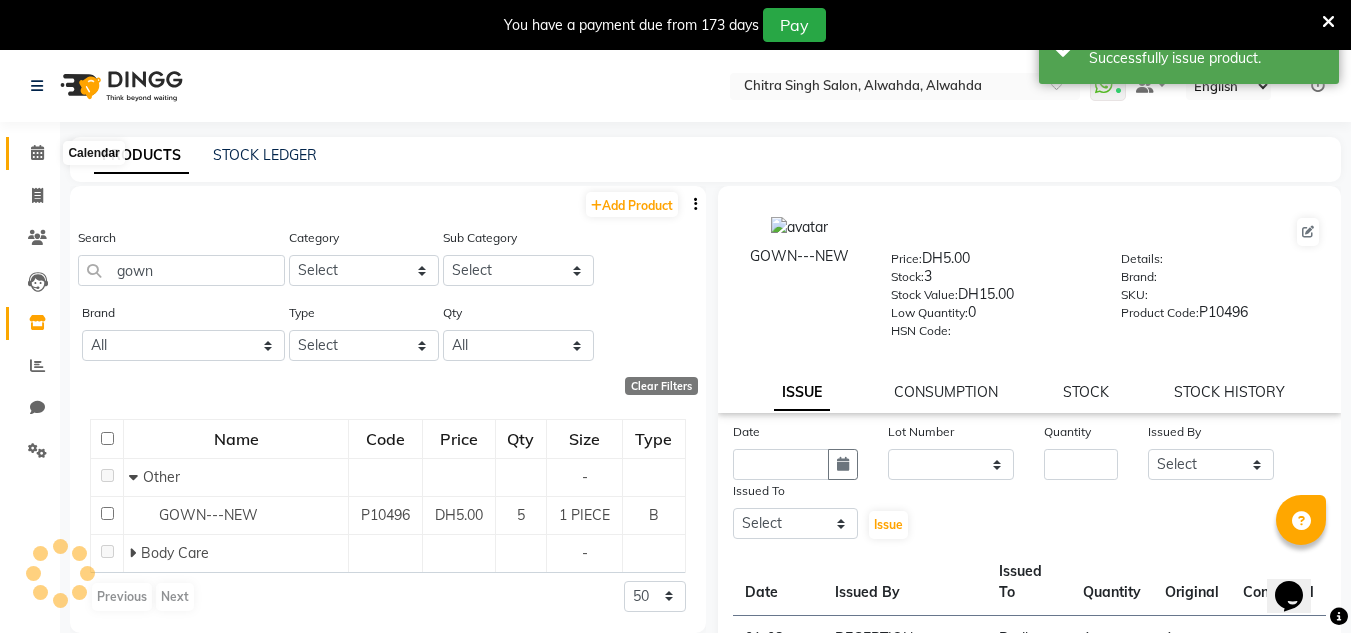 click 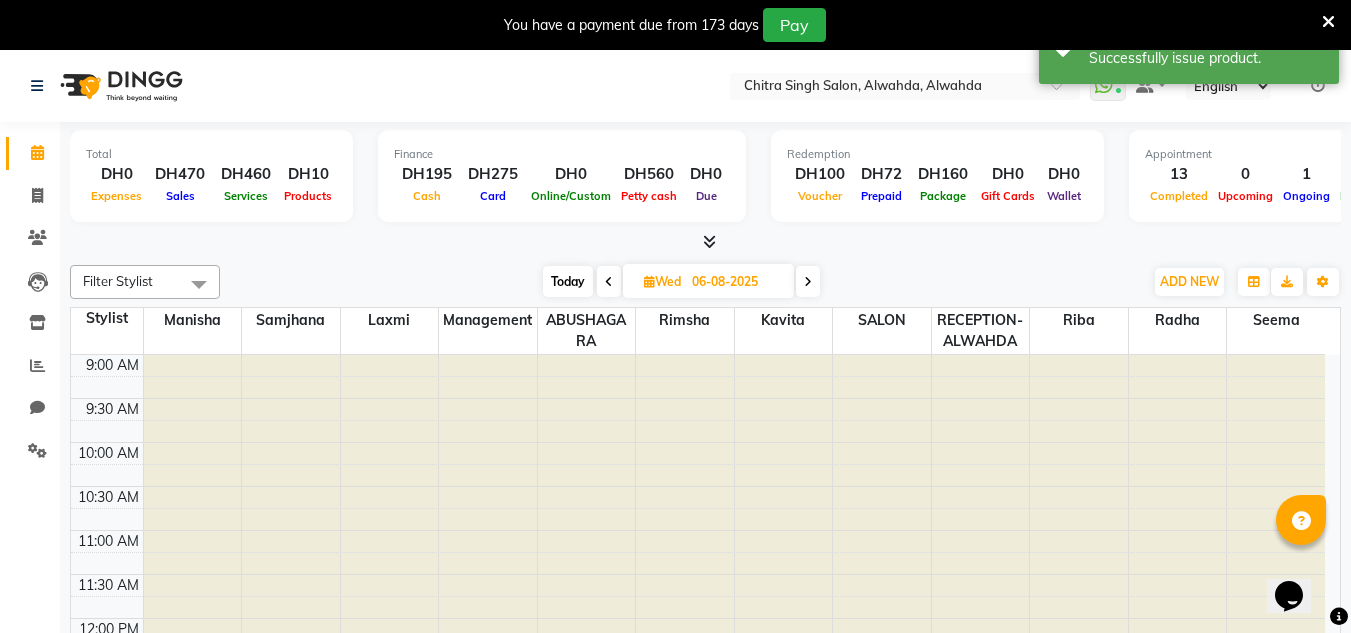 scroll, scrollTop: 0, scrollLeft: 0, axis: both 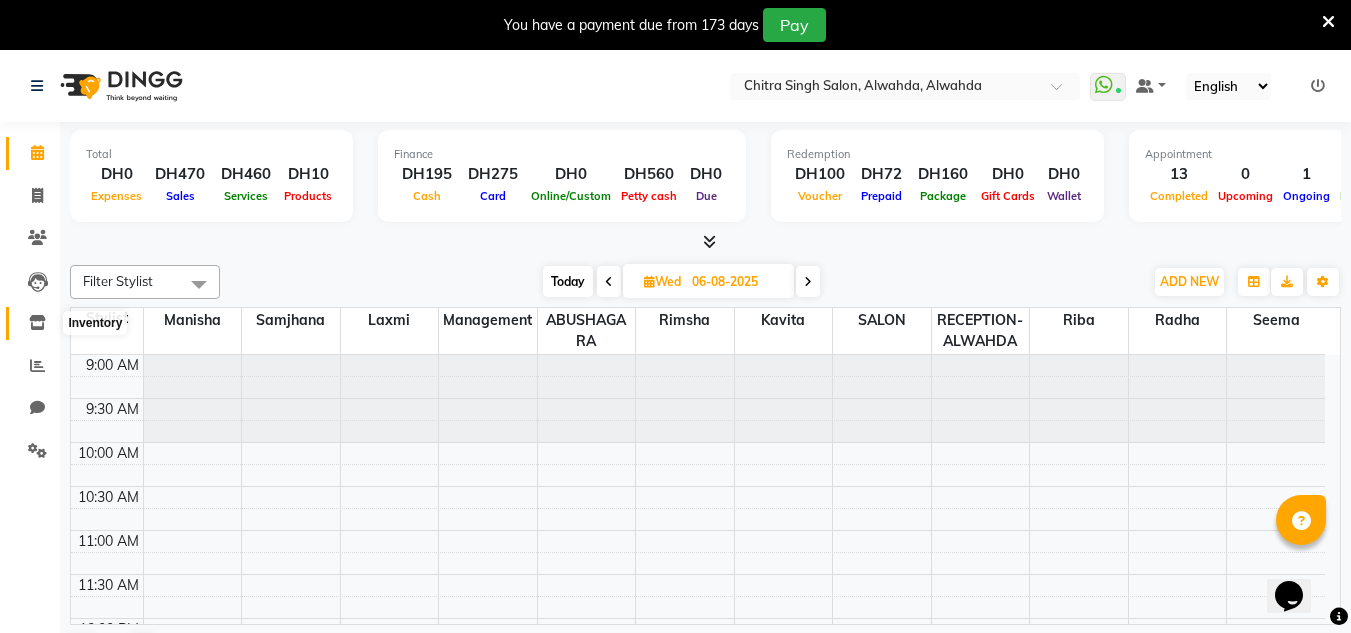 click 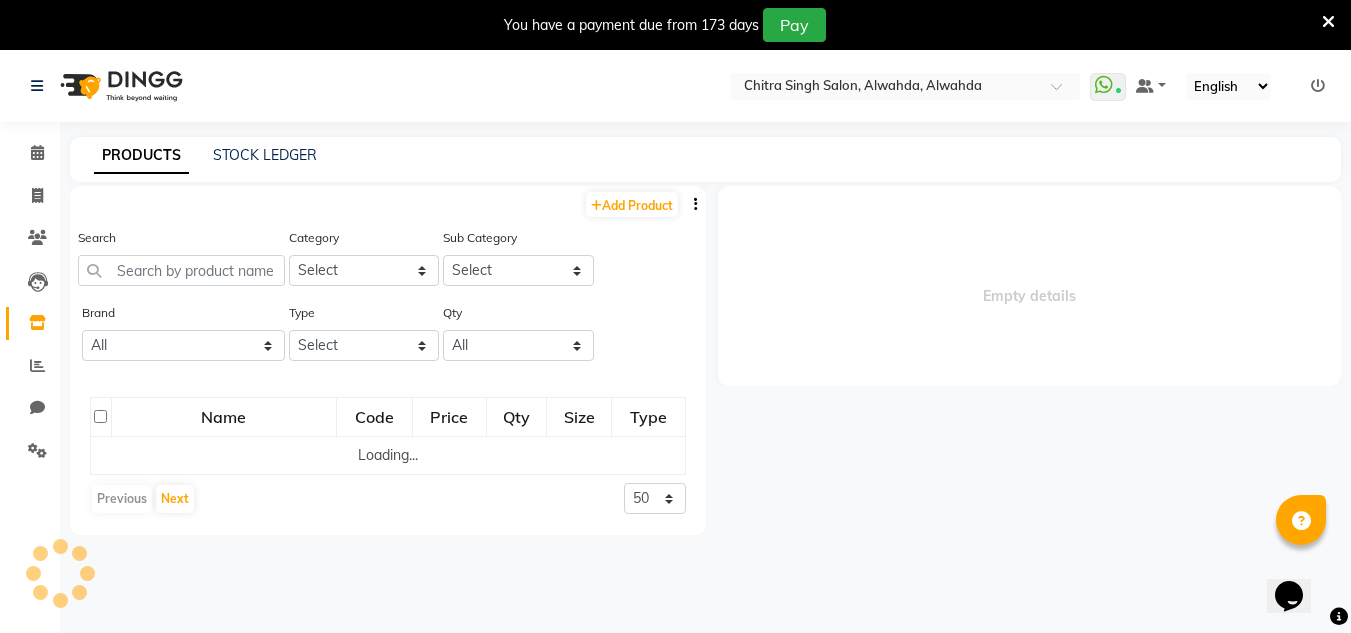 select 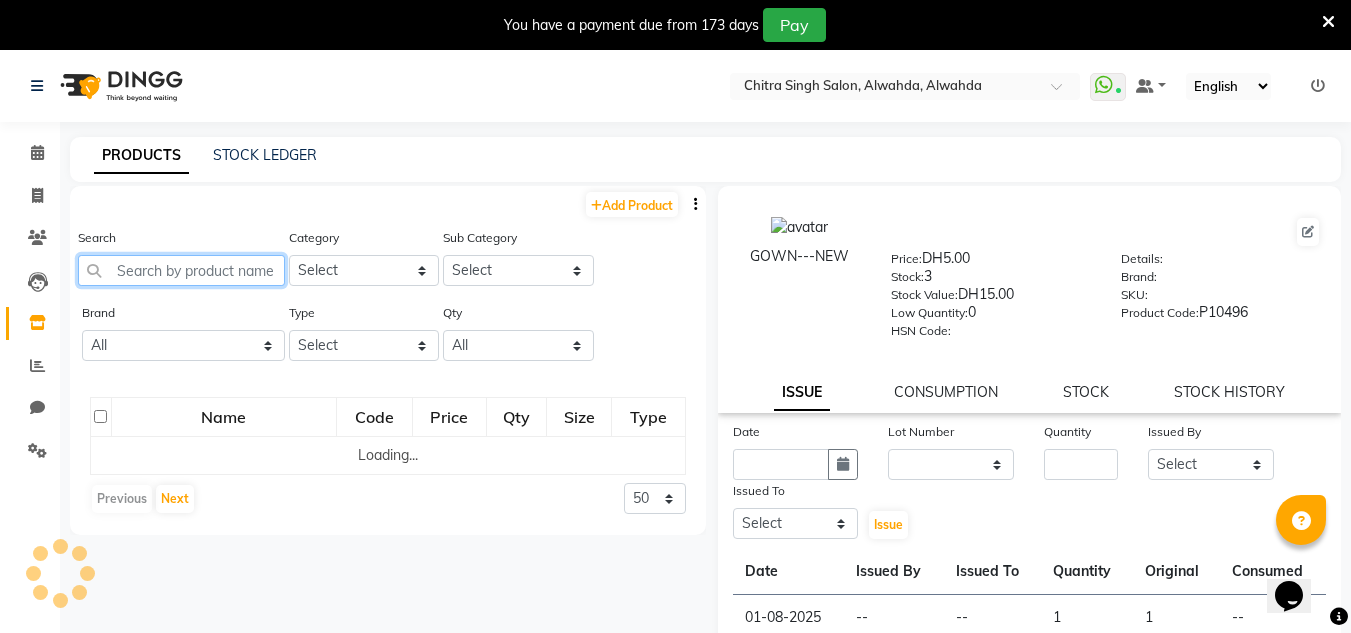drag, startPoint x: 245, startPoint y: 275, endPoint x: 244, endPoint y: 264, distance: 11.045361 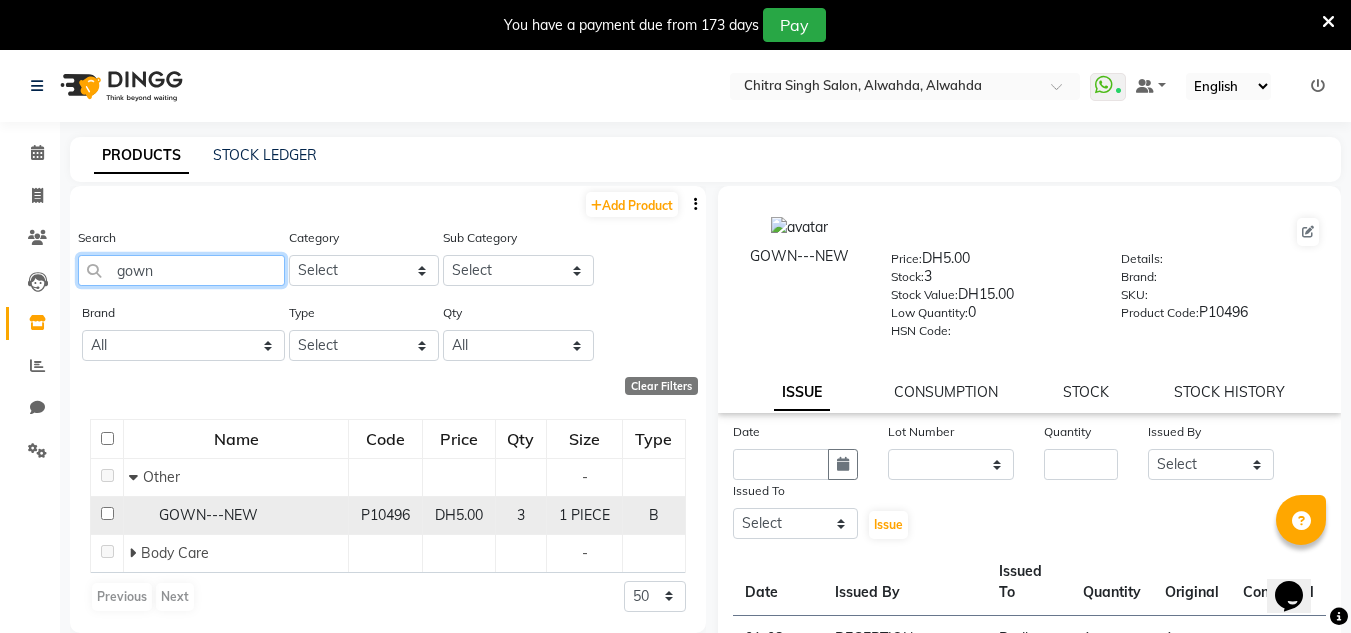 type on "gown" 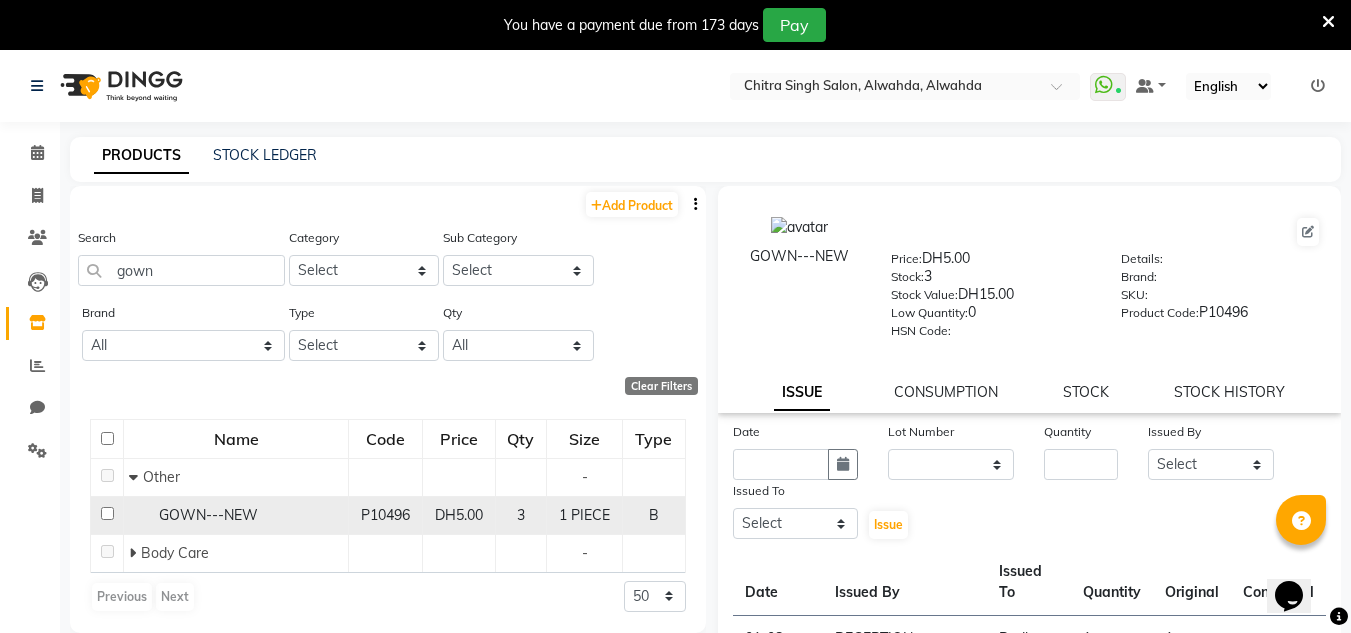 click on "GOWN---NEW" 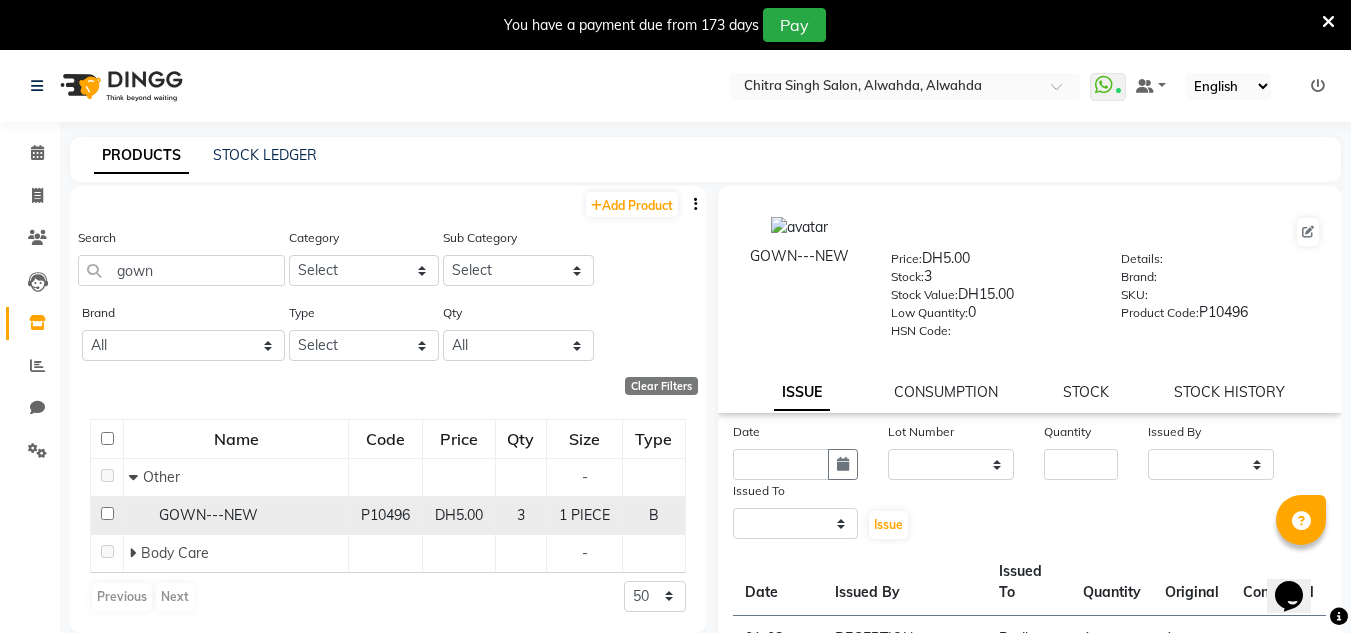select 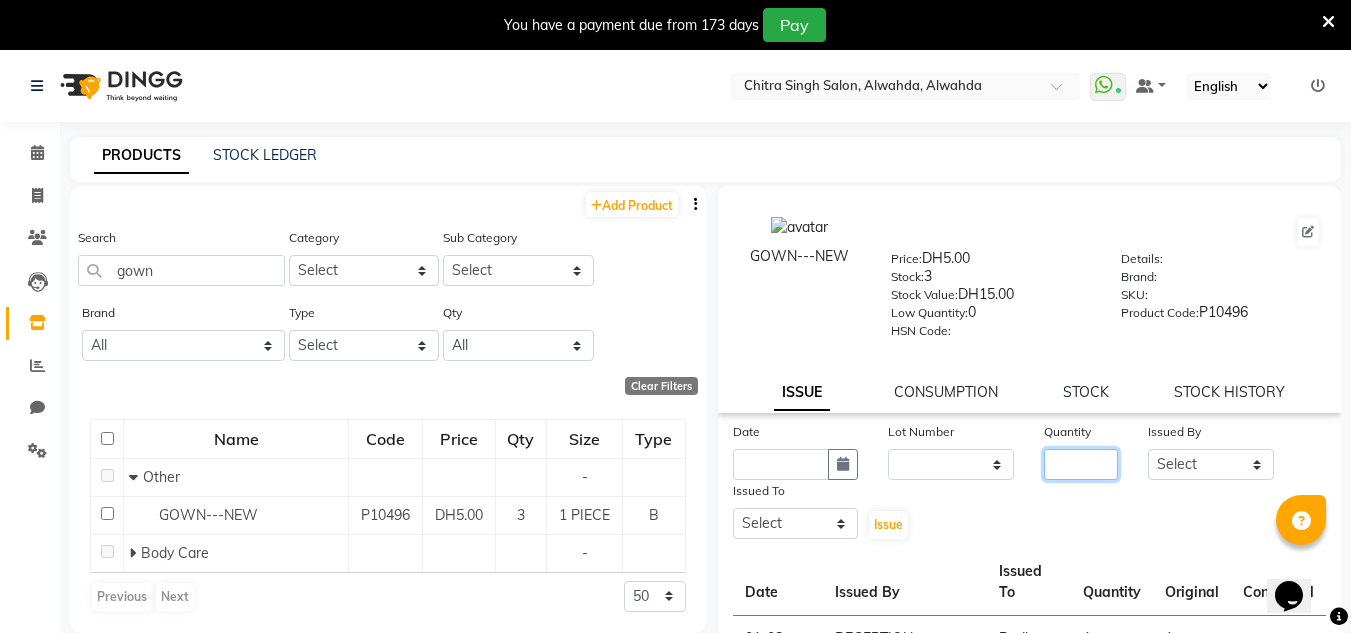 click 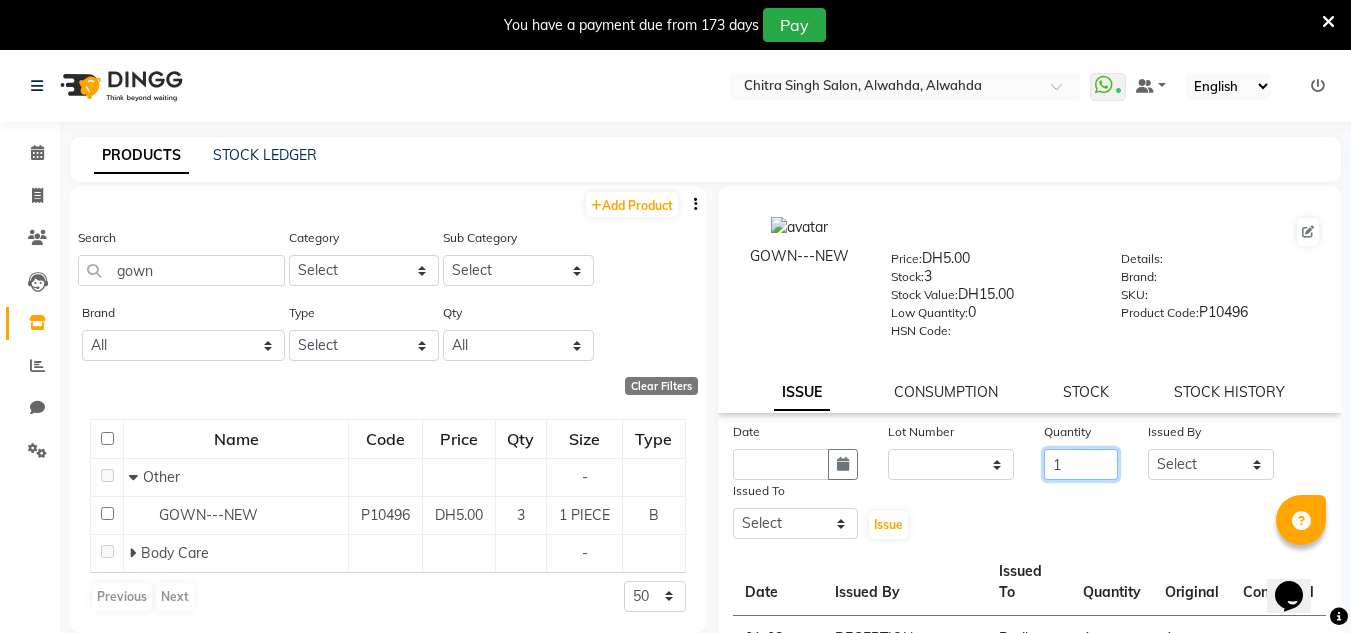 type on "1" 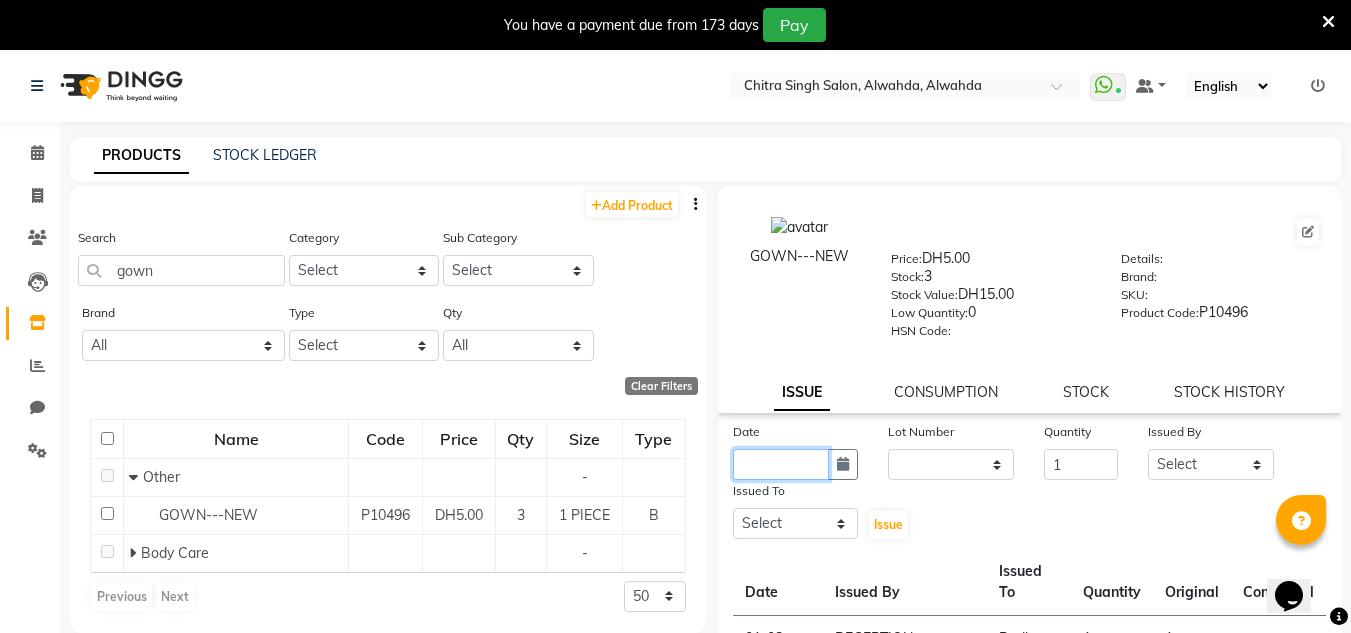 click 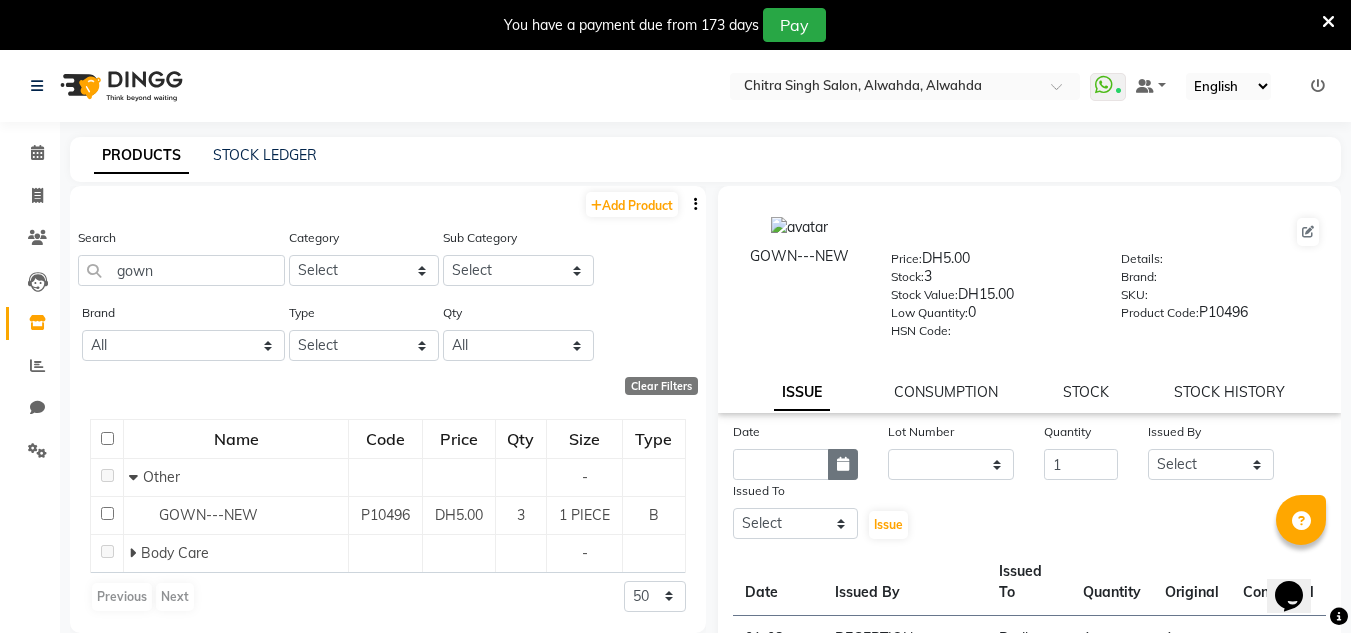 select on "8" 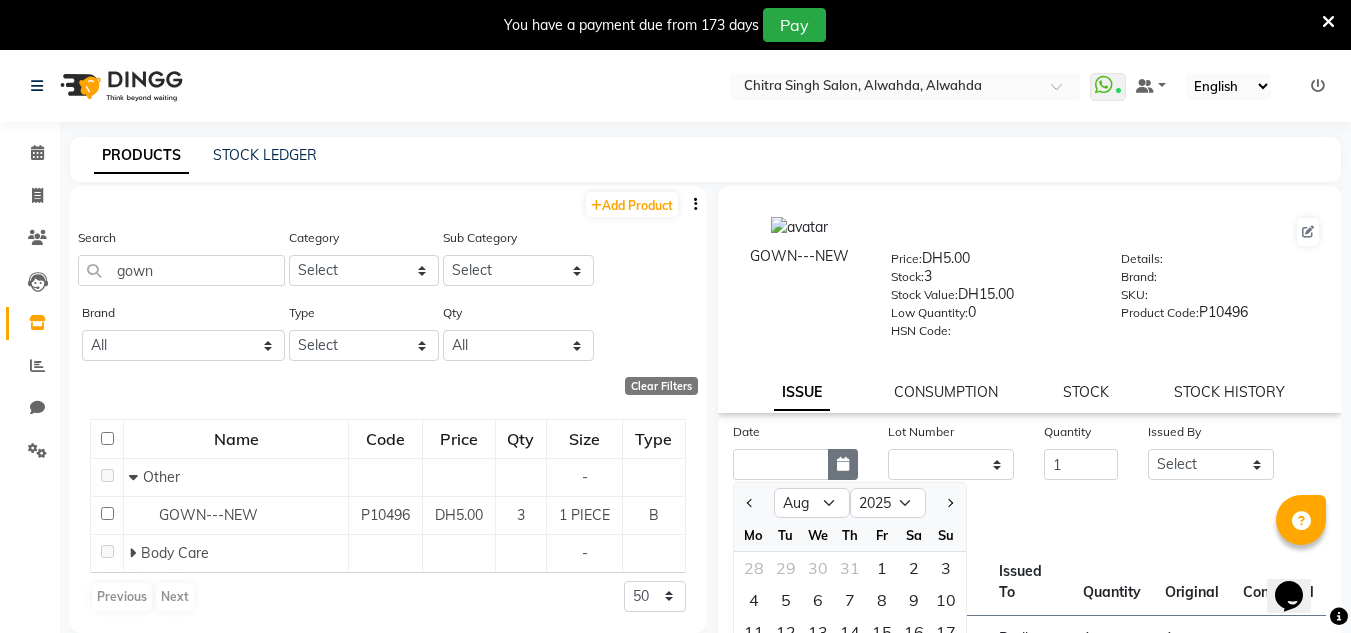drag, startPoint x: 853, startPoint y: 466, endPoint x: 836, endPoint y: 479, distance: 21.400934 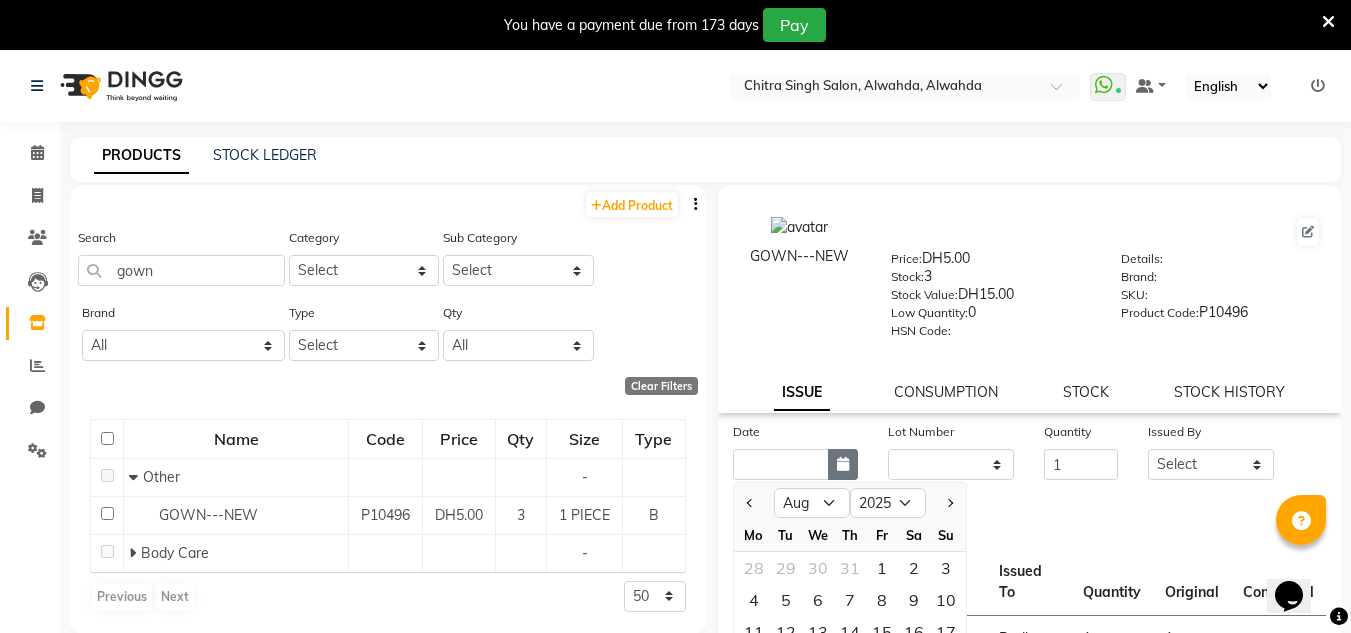 click 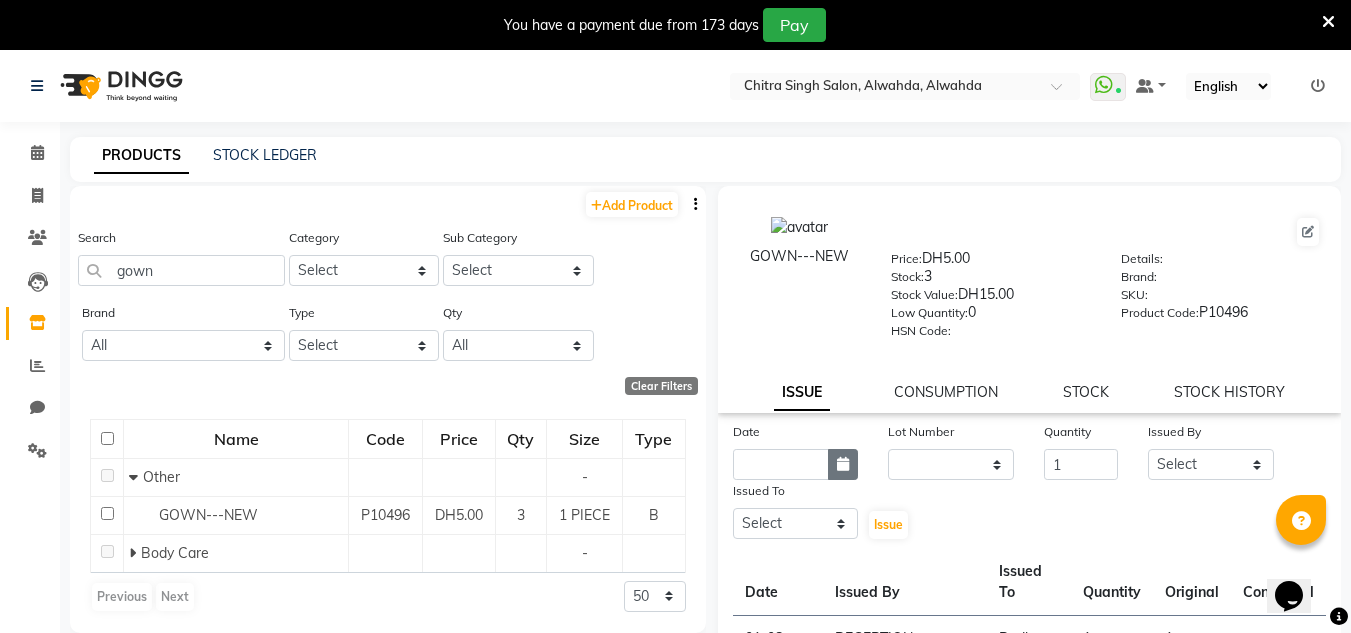 click 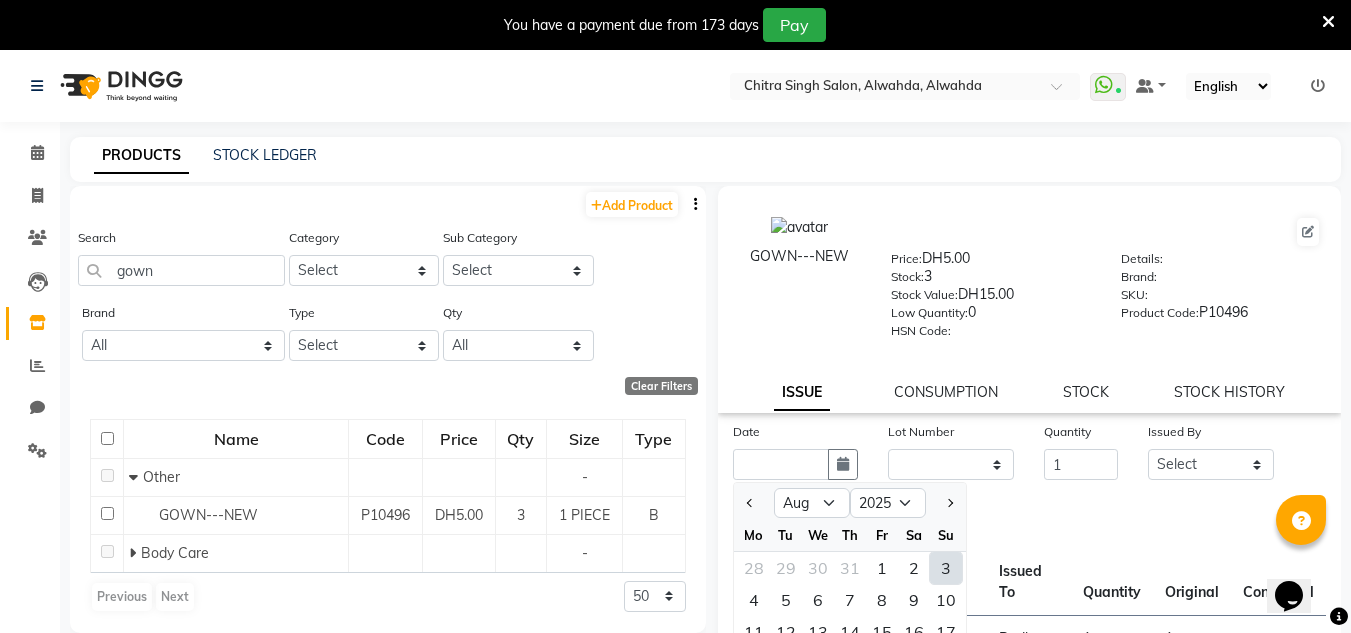 click on "3" 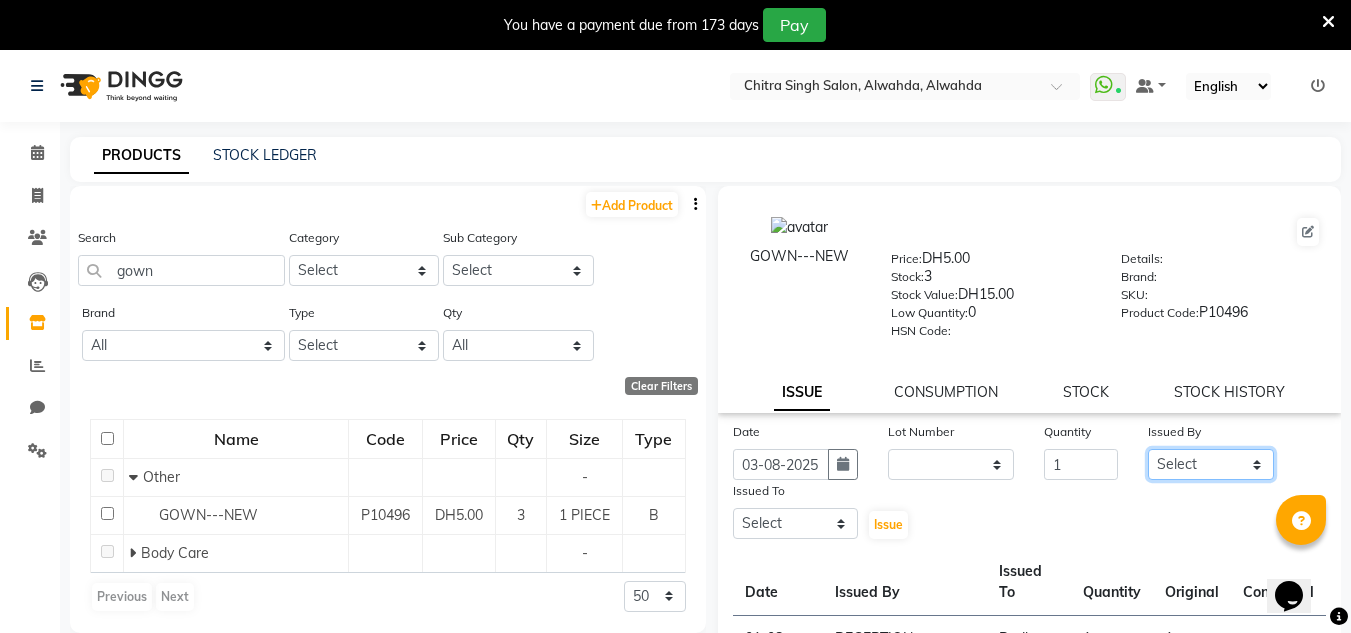 drag, startPoint x: 1165, startPoint y: 460, endPoint x: 1166, endPoint y: 449, distance: 11.045361 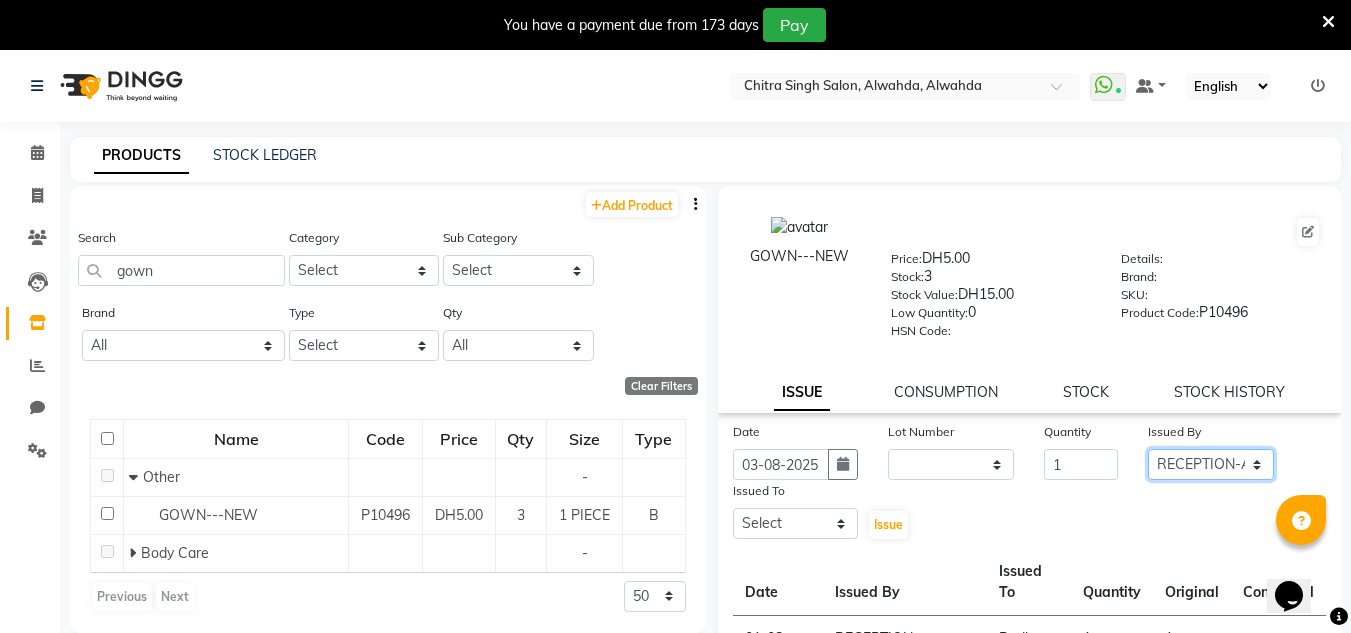 click on "Select ABUSHAGARA HOME SERVICE STAFF Kavita Laxmi Management Manisha Radha RECEPTION-ALWAHDA Riba Rimsha SALON Samjhana Seema trial" 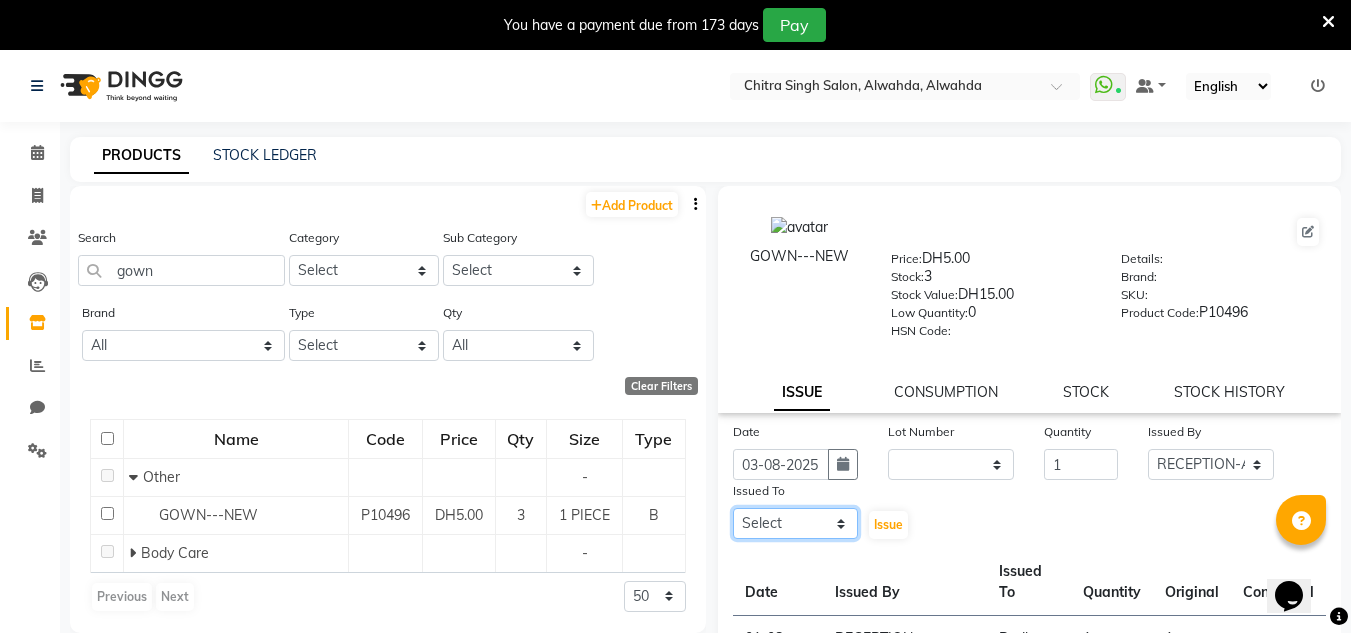 click on "Select ABUSHAGARA HOME SERVICE STAFF Kavita Laxmi Management Manisha Radha RECEPTION-ALWAHDA Riba Rimsha SALON Samjhana Seema trial" 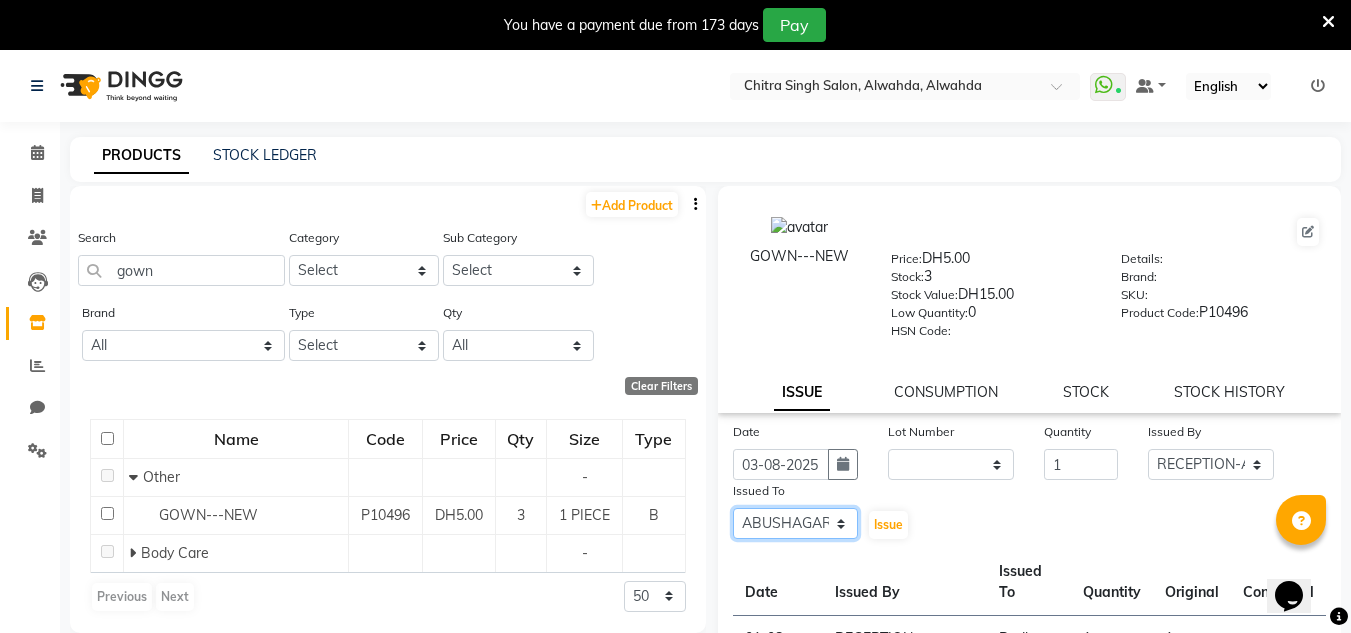 click on "Select ABUSHAGARA HOME SERVICE STAFF Kavita Laxmi Management Manisha Radha RECEPTION-ALWAHDA Riba Rimsha SALON Samjhana Seema trial" 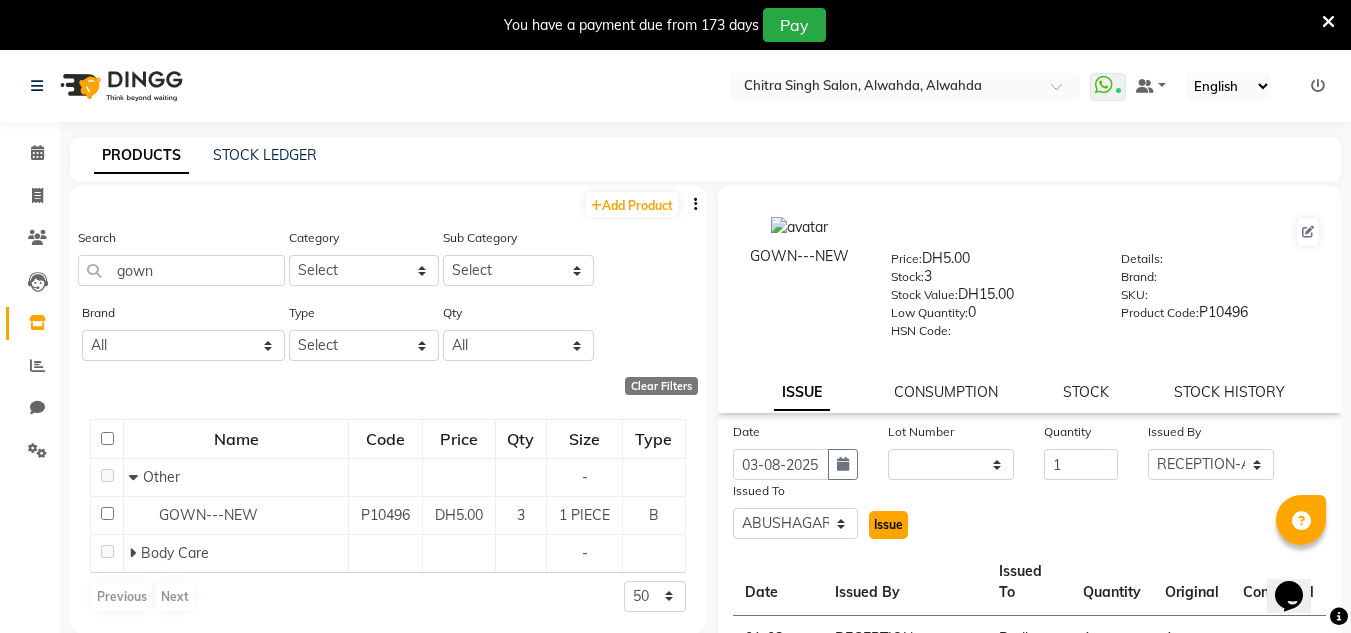 click on "Issue" 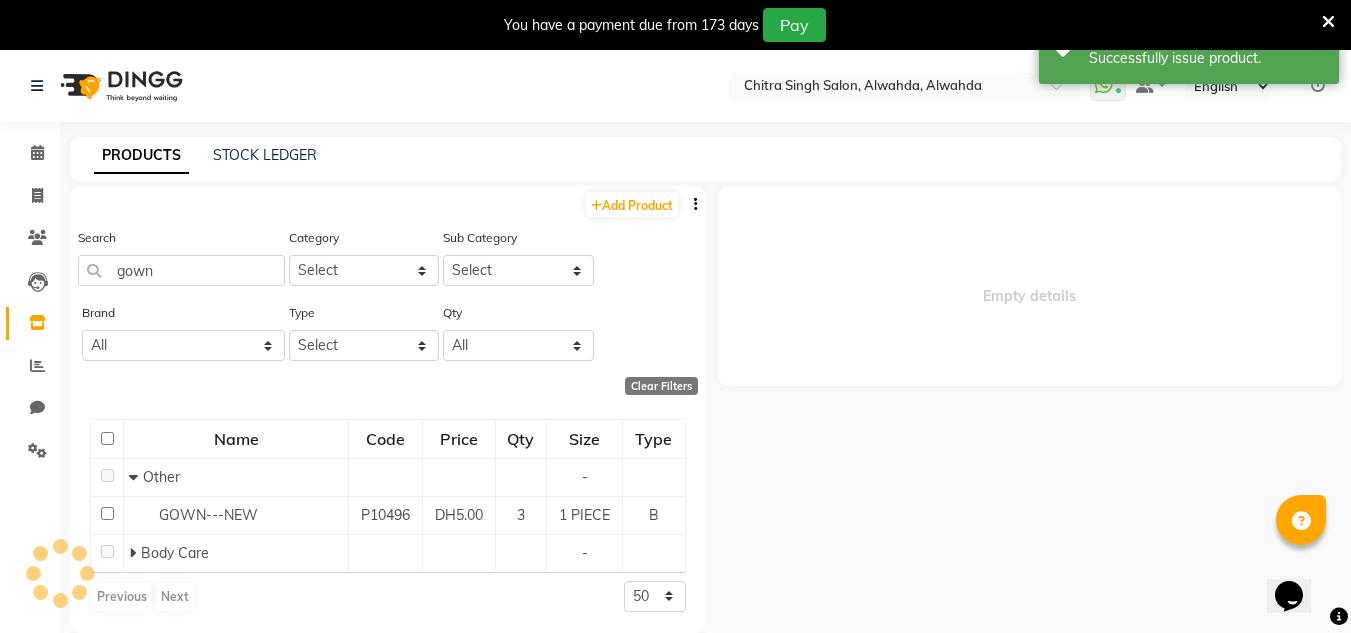 select 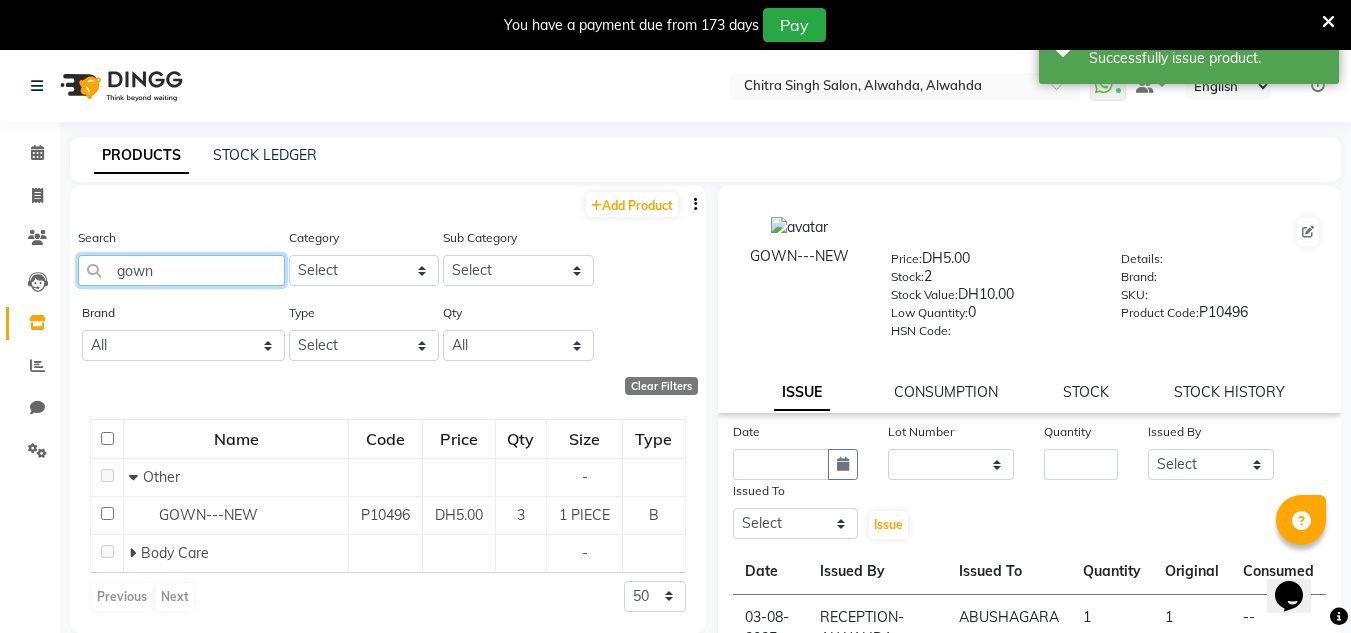 drag, startPoint x: 190, startPoint y: 277, endPoint x: 109, endPoint y: 283, distance: 81.22192 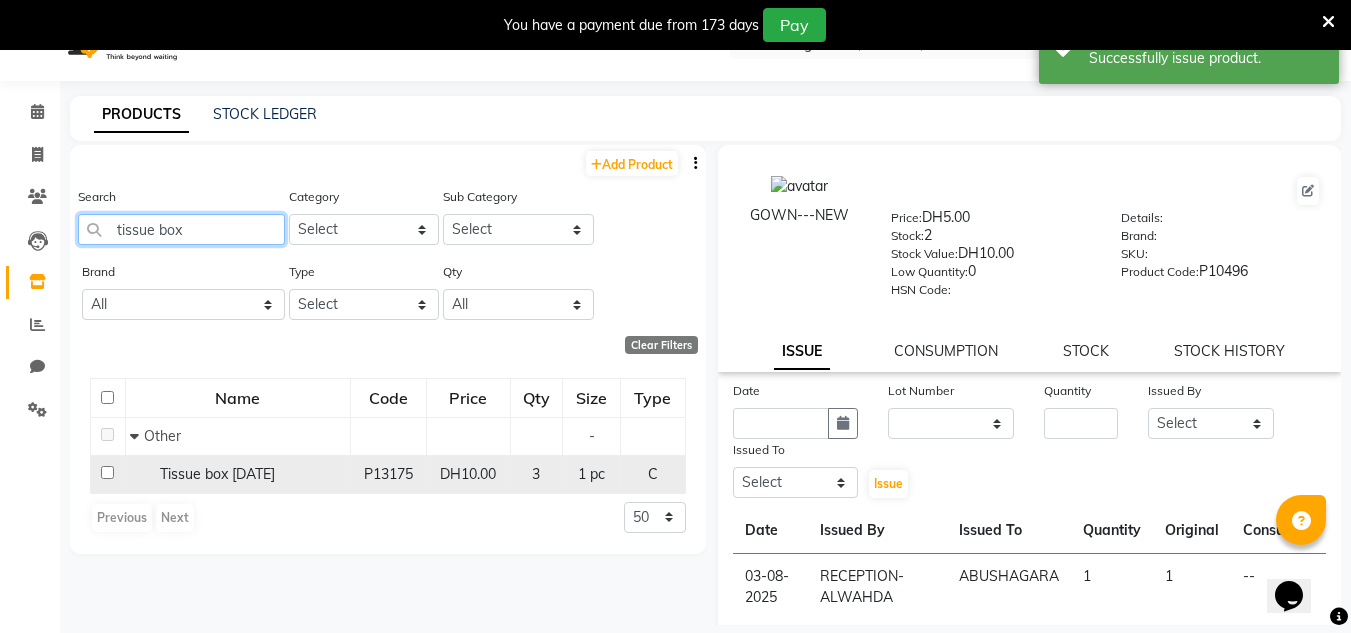 scroll, scrollTop: 63, scrollLeft: 0, axis: vertical 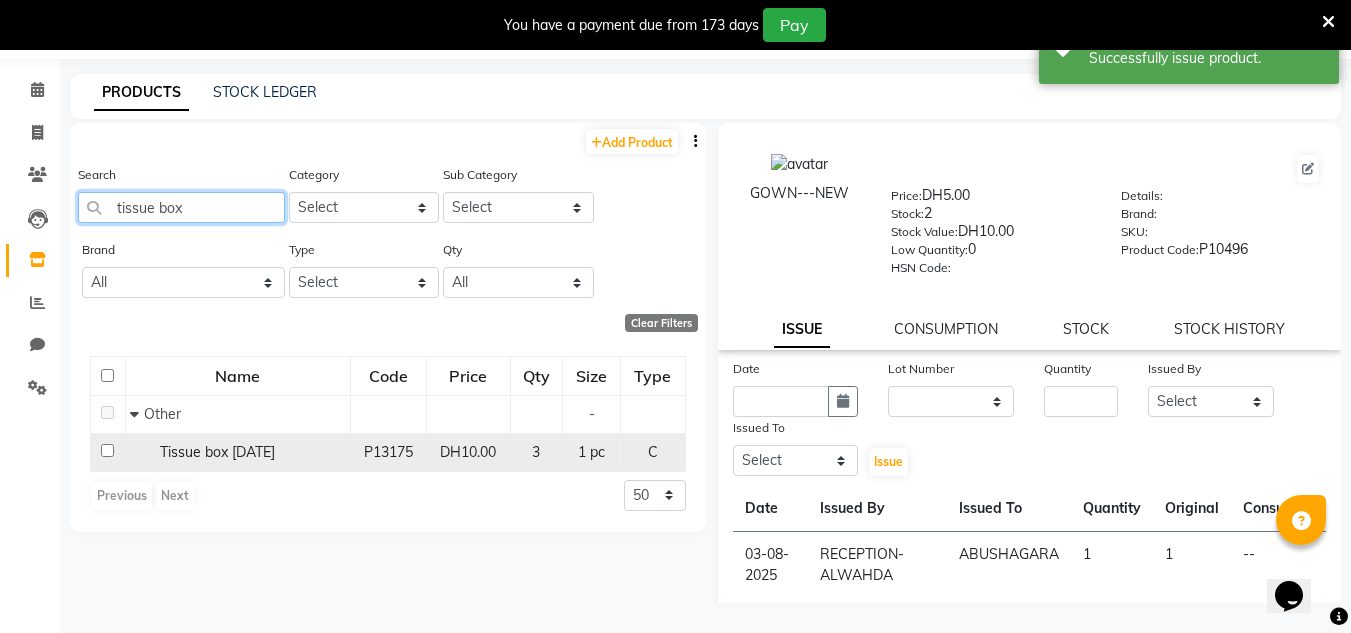 type on "tissue box" 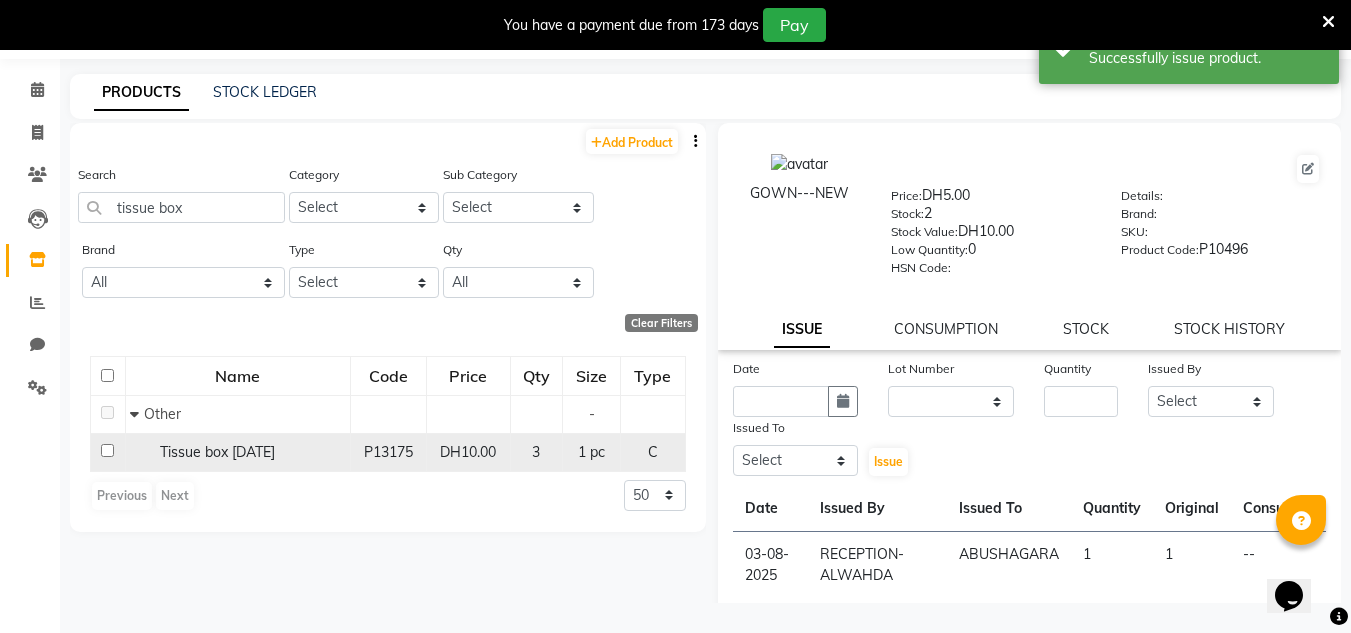 click on "Tissue box march 11-07-2025" 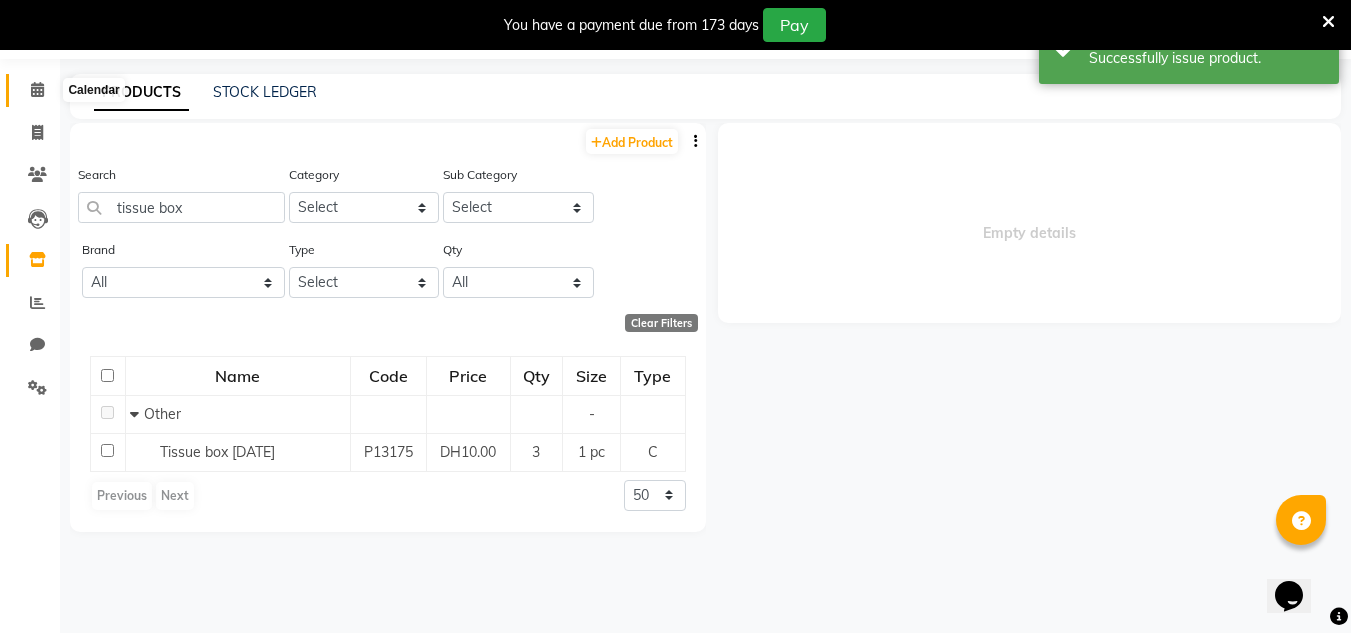 click 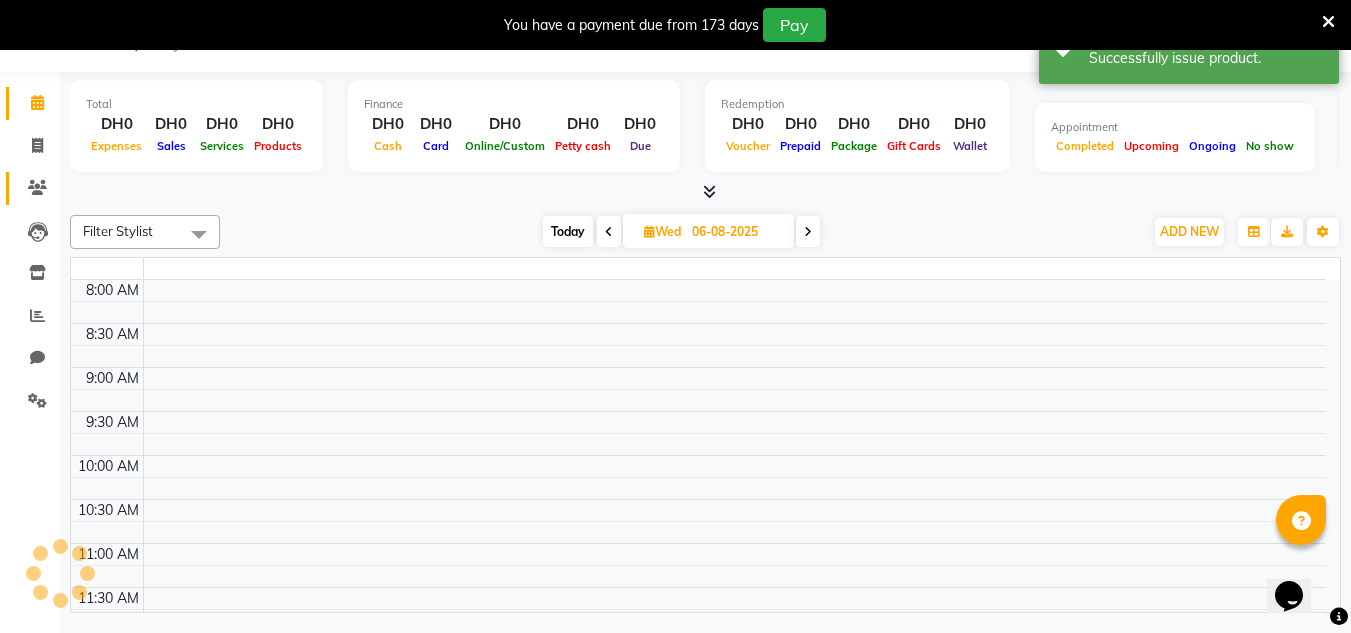 scroll, scrollTop: 50, scrollLeft: 0, axis: vertical 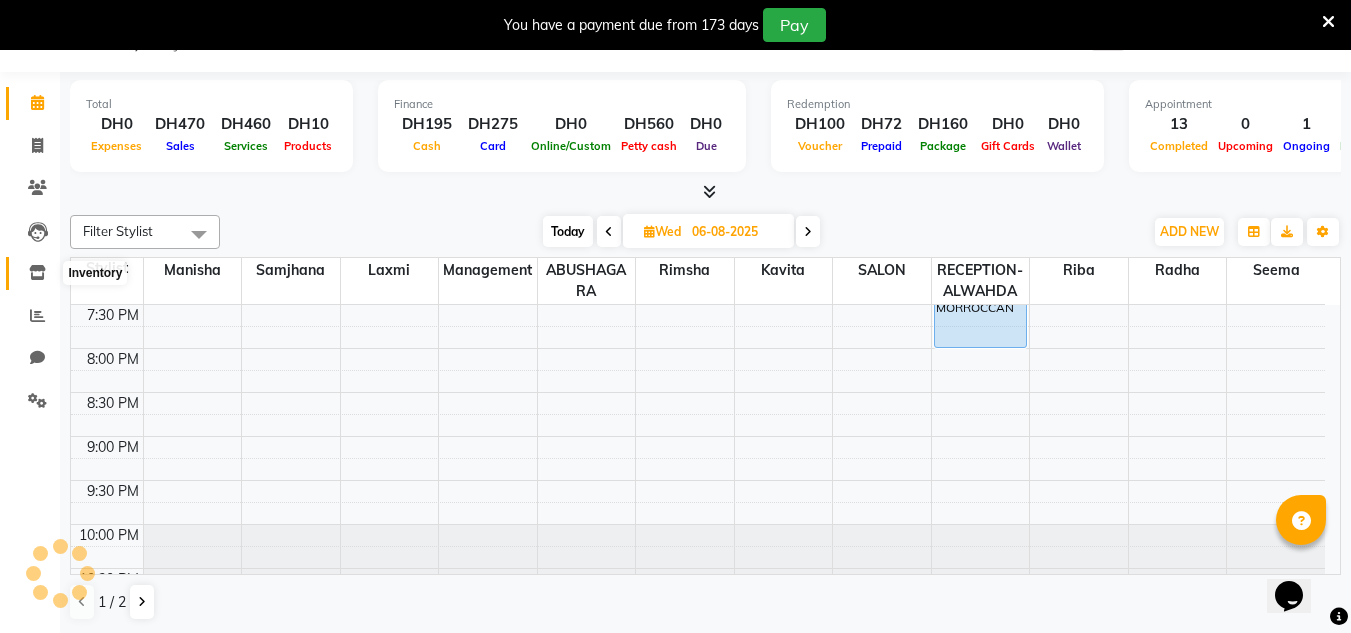 click 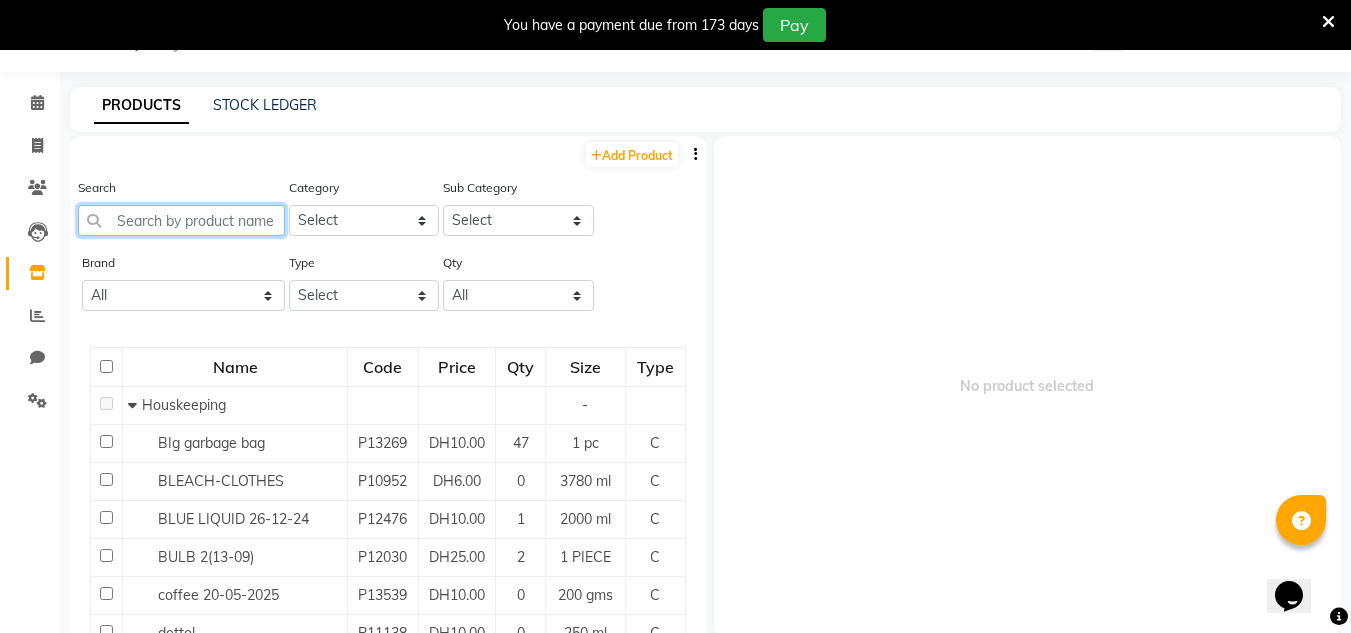 click 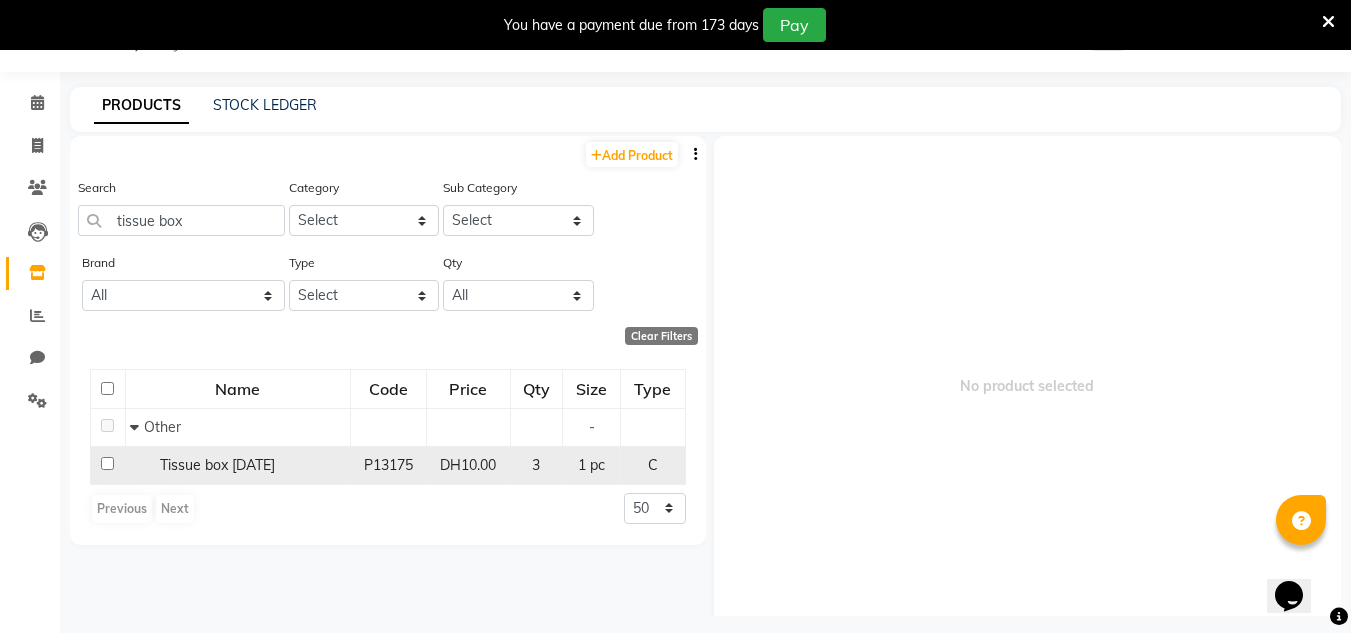 click on "Tissue box march 11-07-2025" 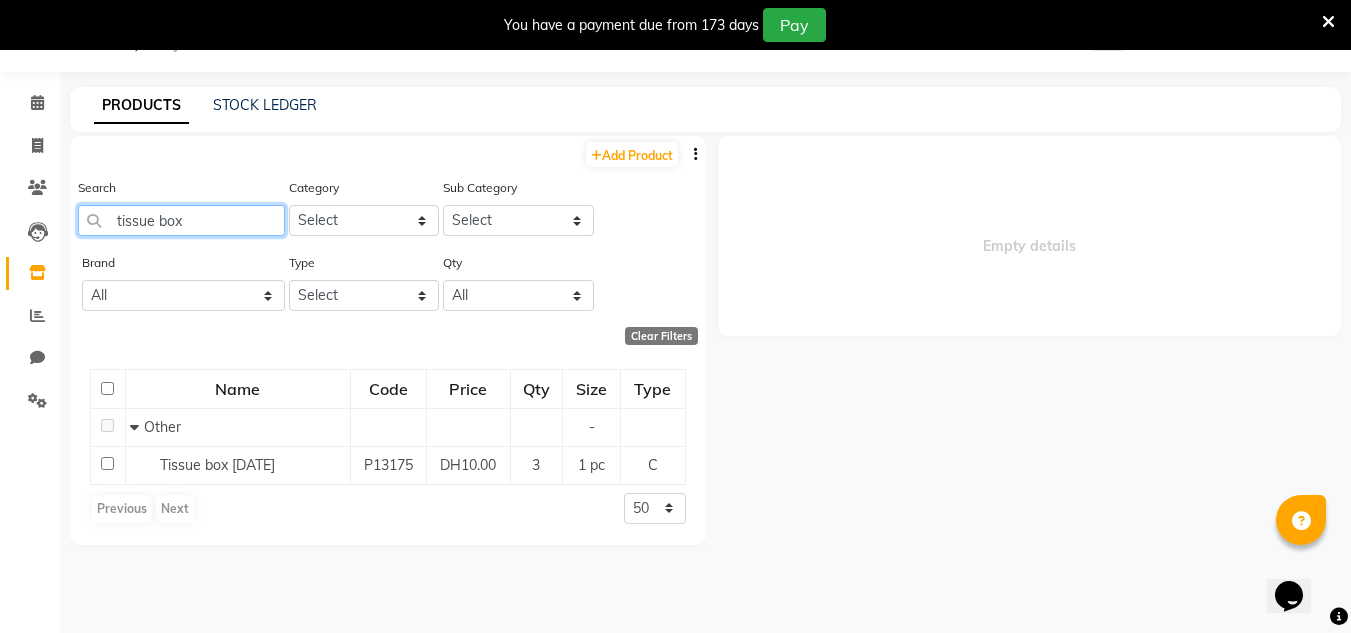 drag, startPoint x: 215, startPoint y: 221, endPoint x: 71, endPoint y: 236, distance: 144.77914 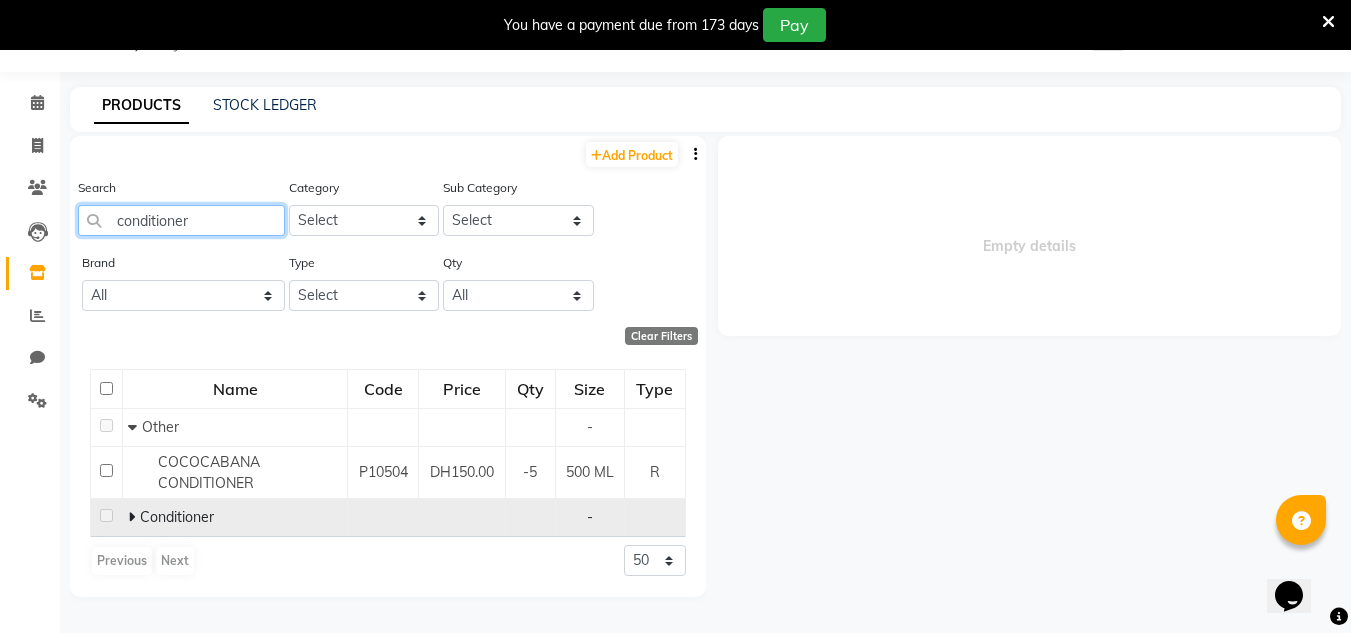 type on "conditioner" 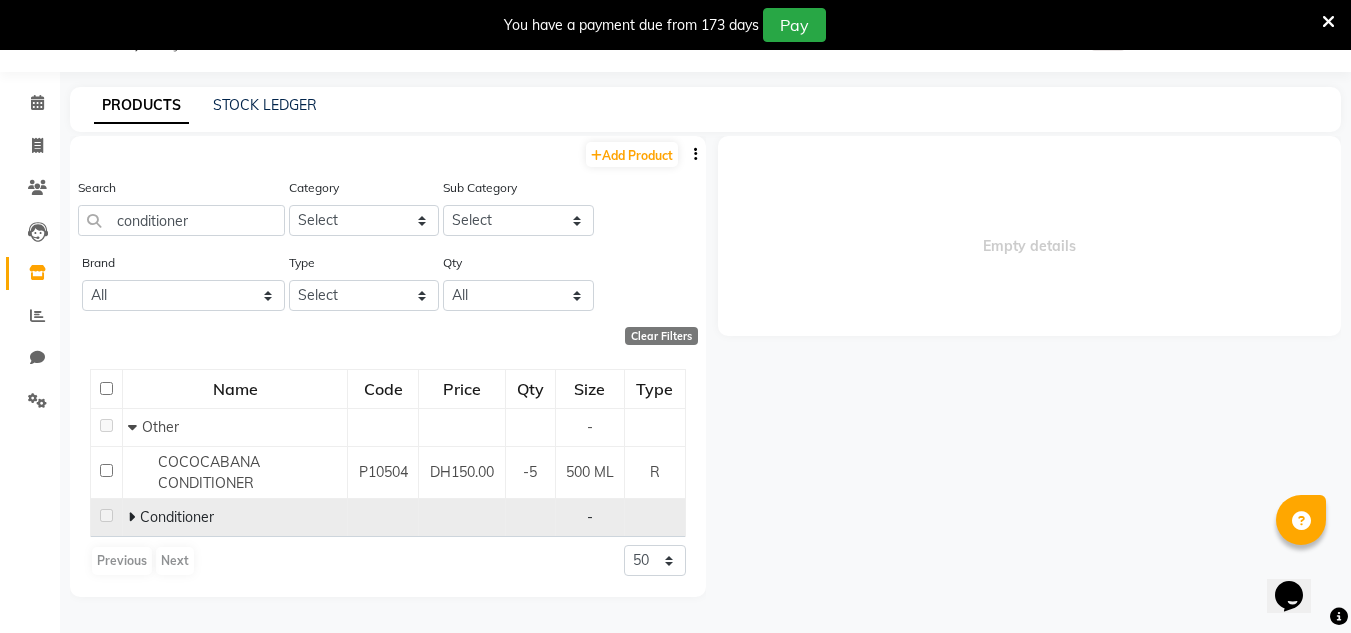 click on "Conditioner" 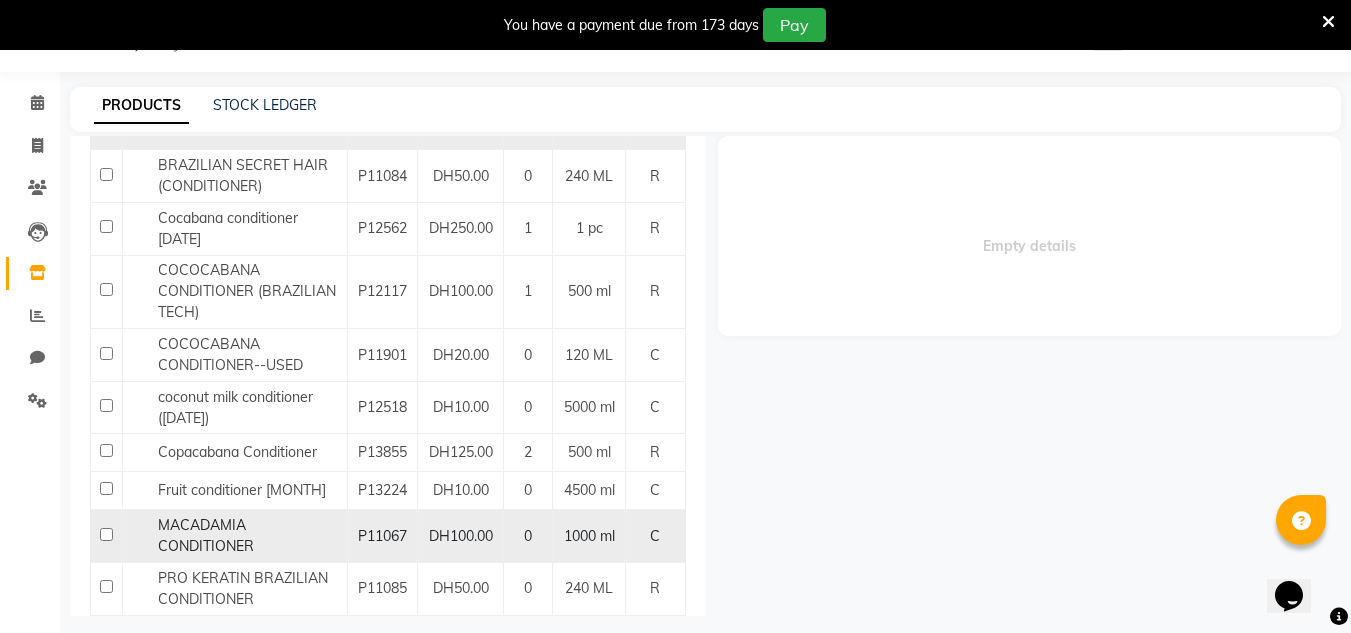 scroll, scrollTop: 400, scrollLeft: 0, axis: vertical 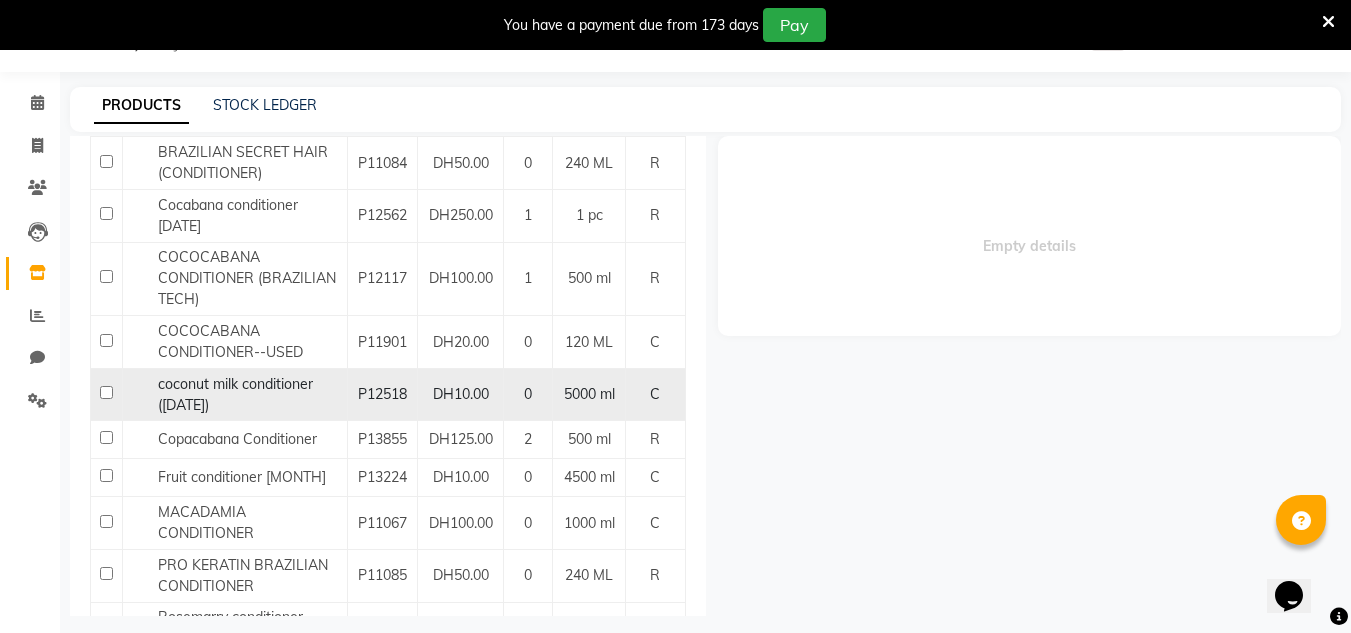click on "coconut milk conditioner (26-12-24)" 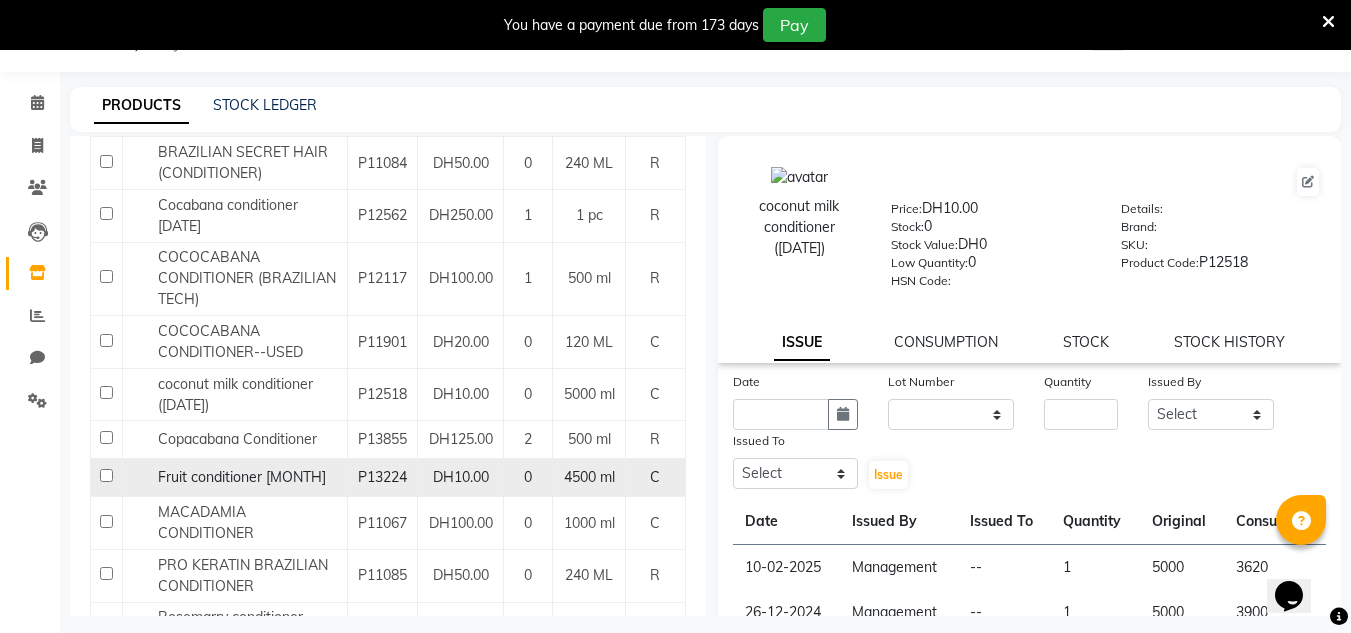 click on "Fruit conditioner april" 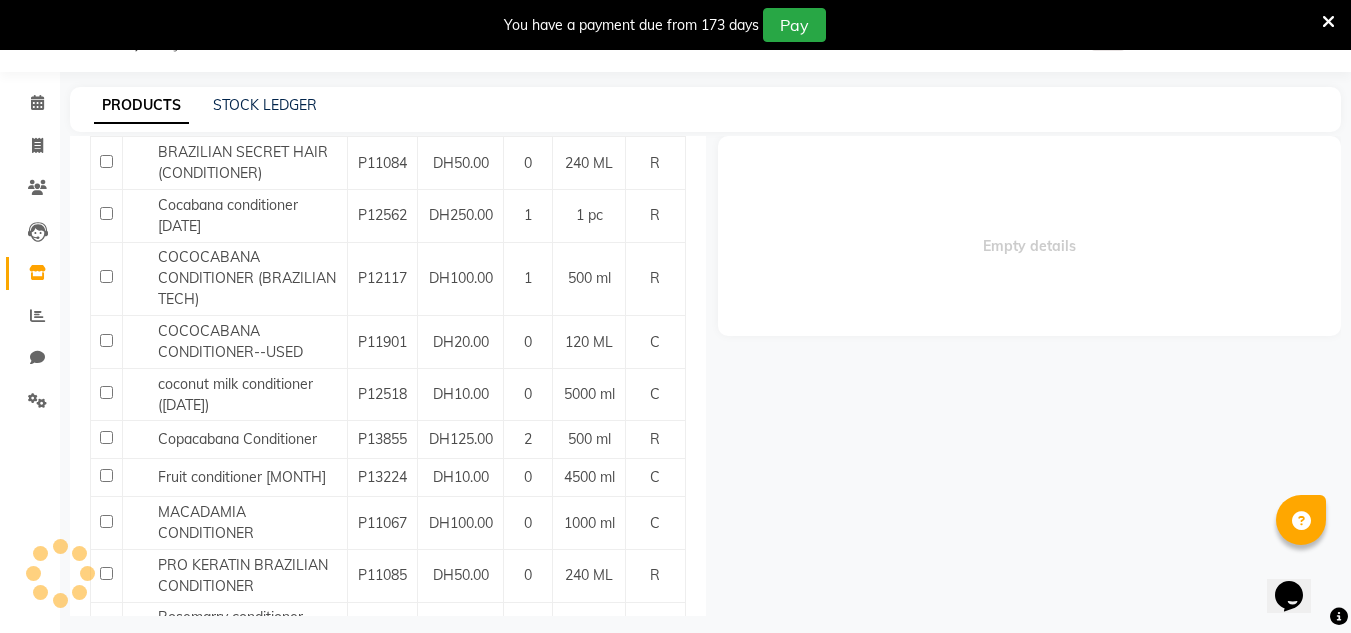 select 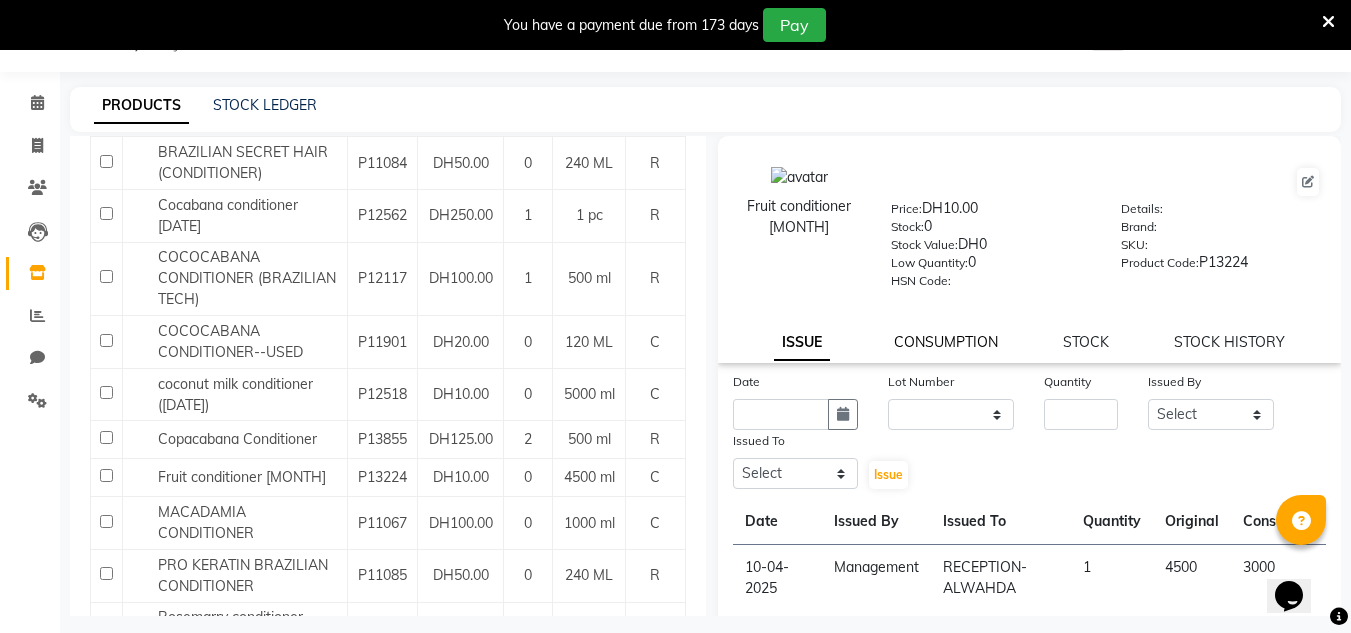 click on "CONSUMPTION" 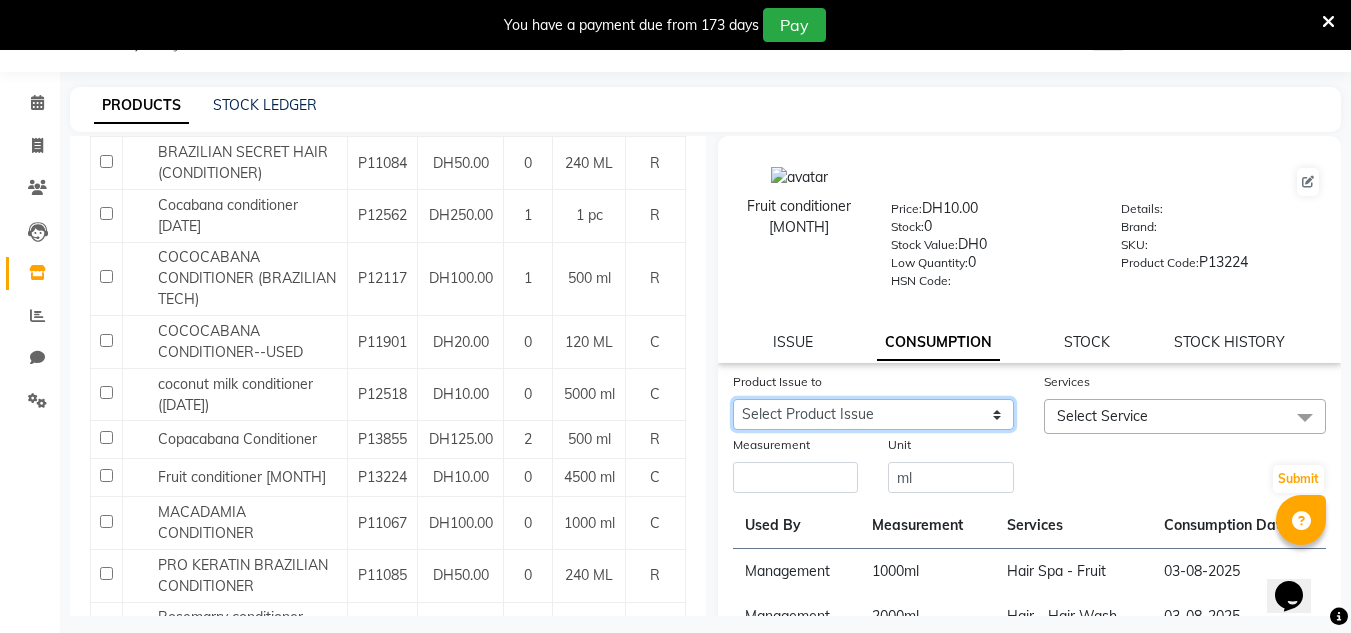 drag, startPoint x: 929, startPoint y: 412, endPoint x: 938, endPoint y: 429, distance: 19.235384 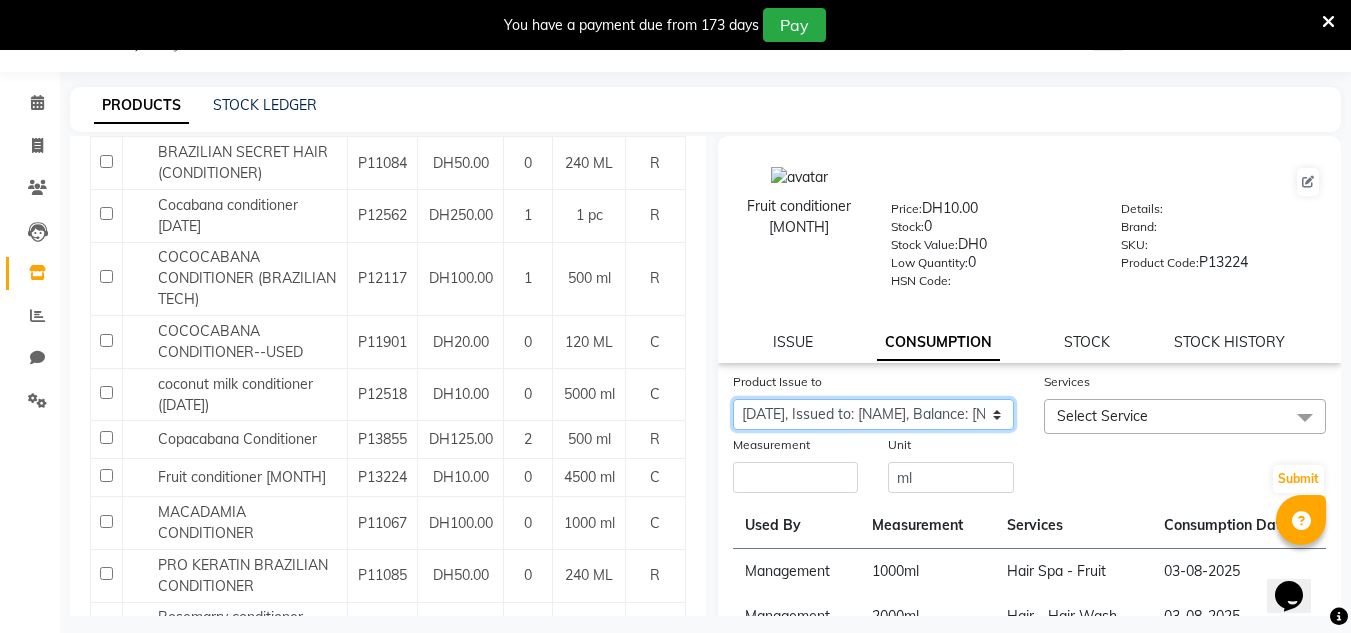 click on "Select Product Issue 2025-04-10, Issued to: RECEPTION-ALWAHDA, Balance: 1500" 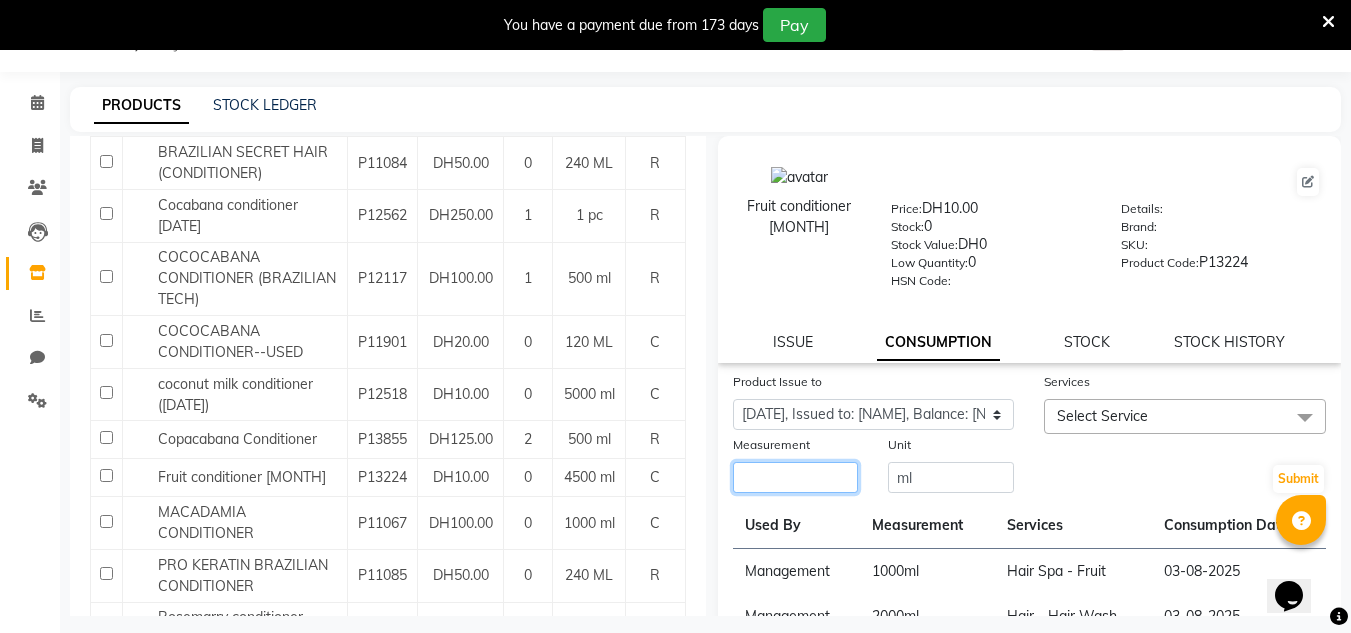 click 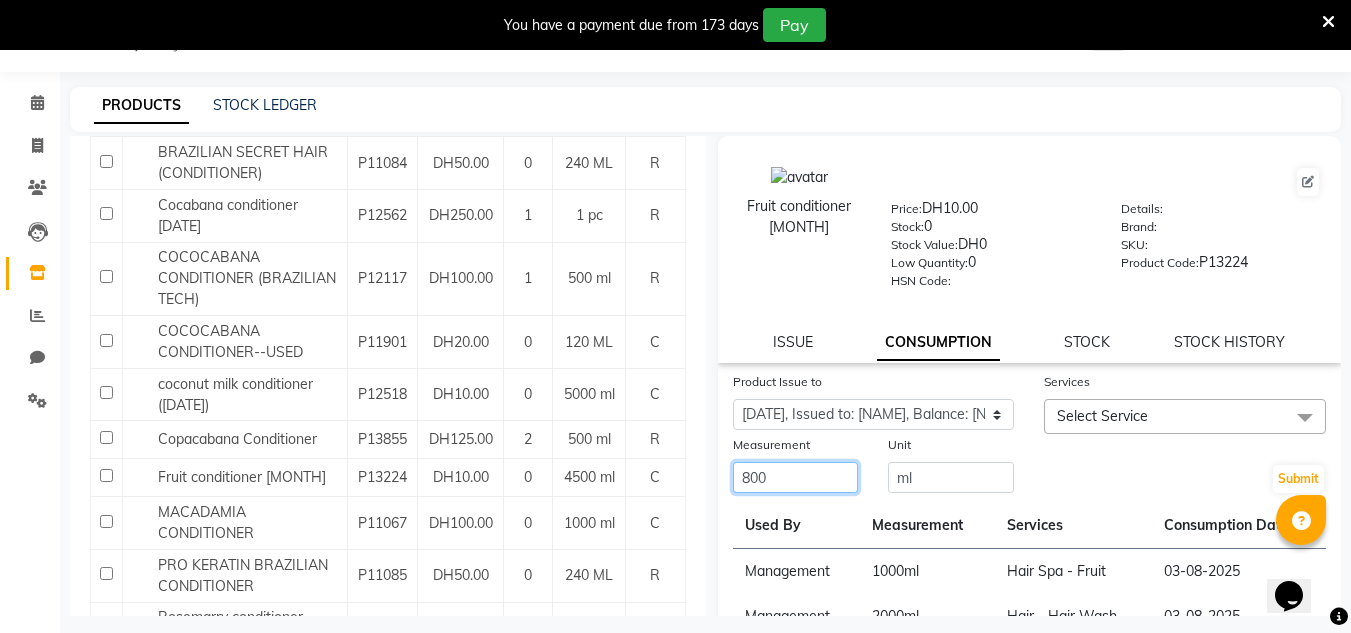 type on "800" 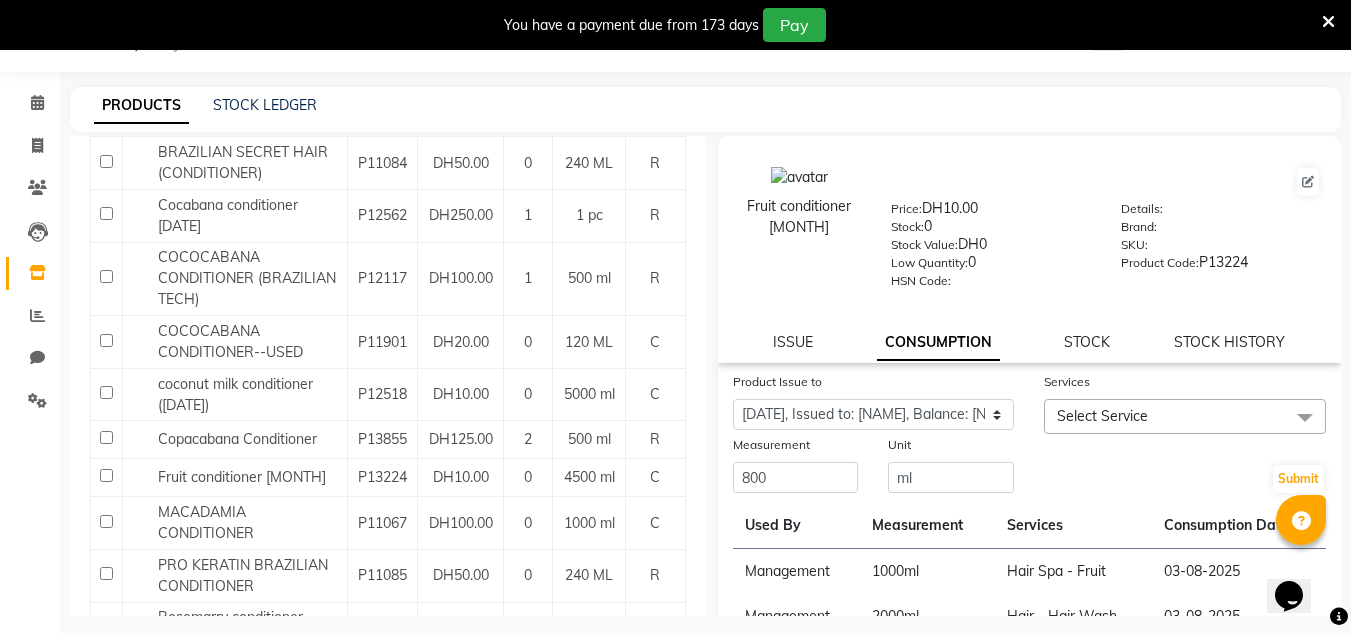 drag, startPoint x: 1066, startPoint y: 416, endPoint x: 1074, endPoint y: 449, distance: 33.955853 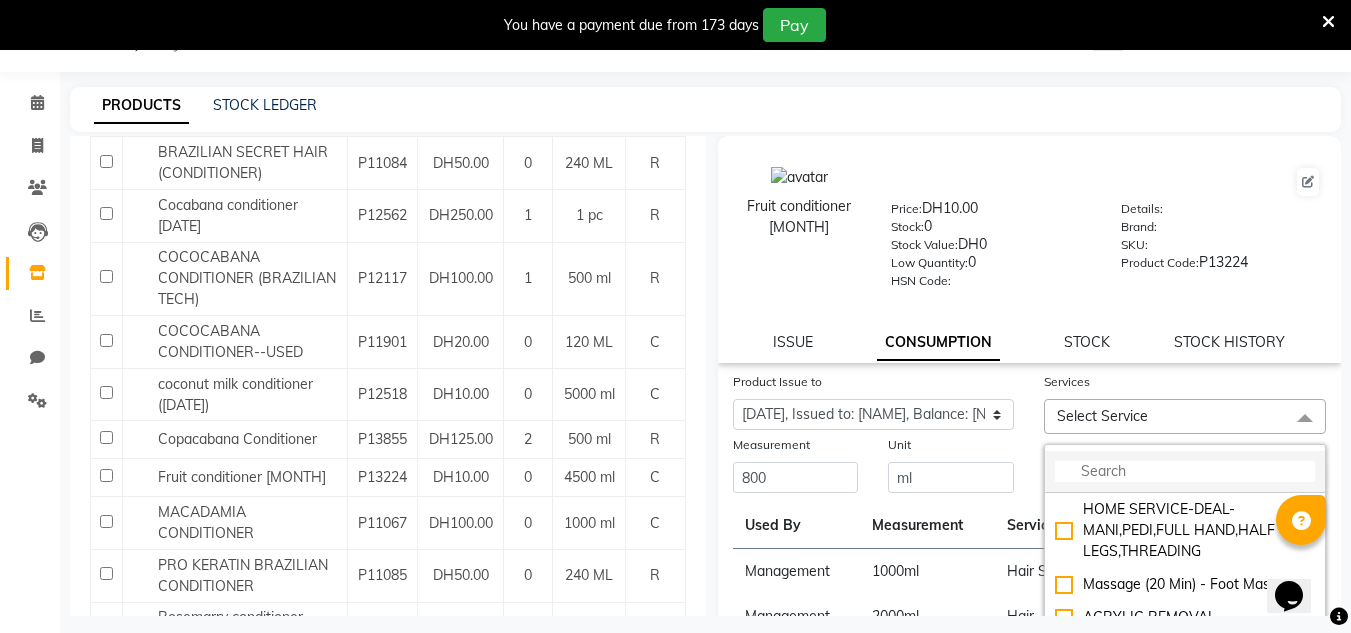 click 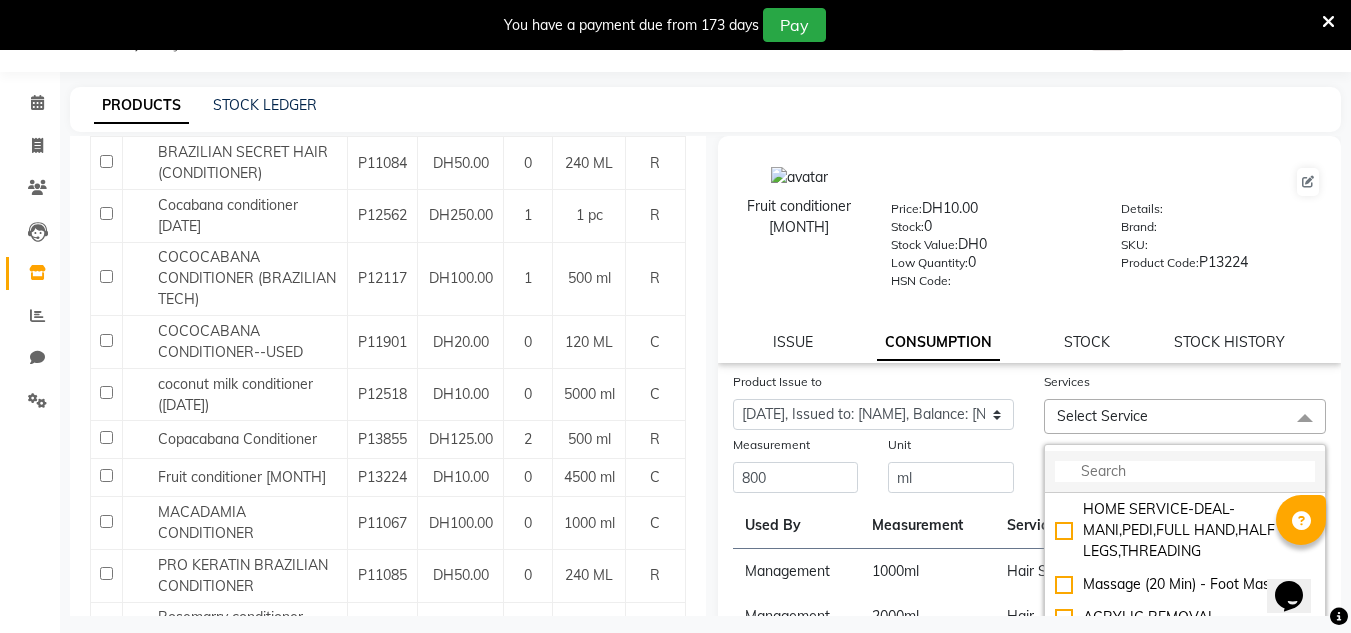 click 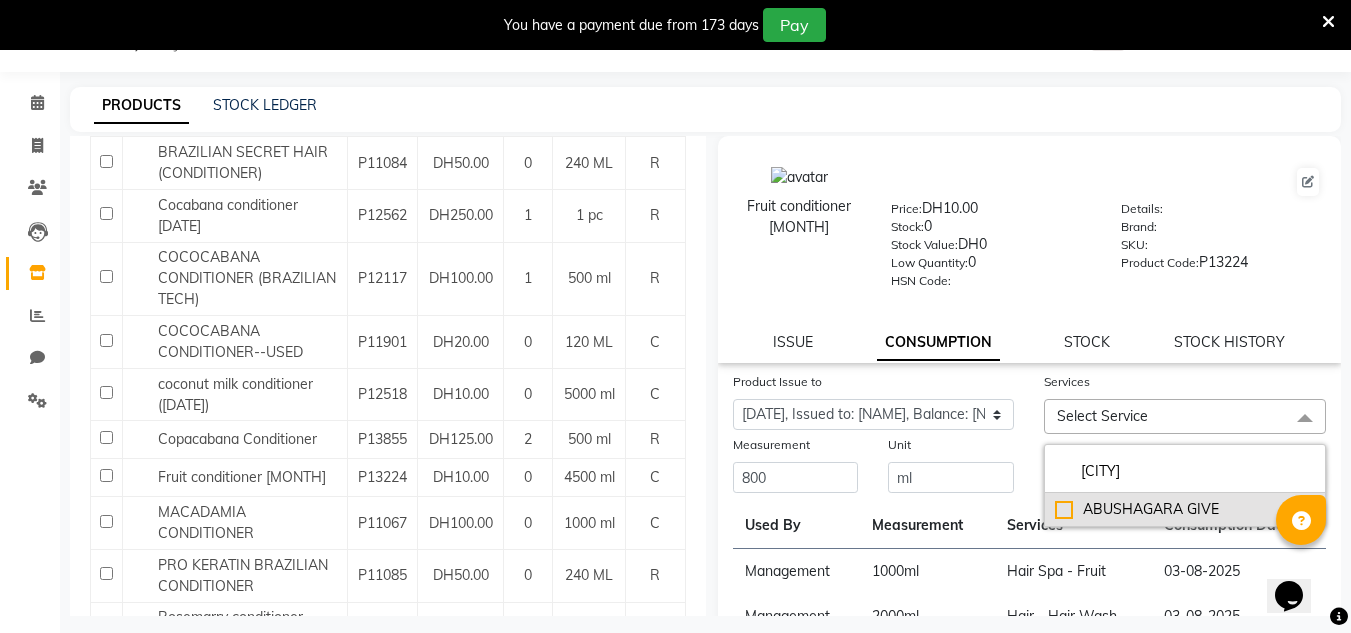 type on "abu" 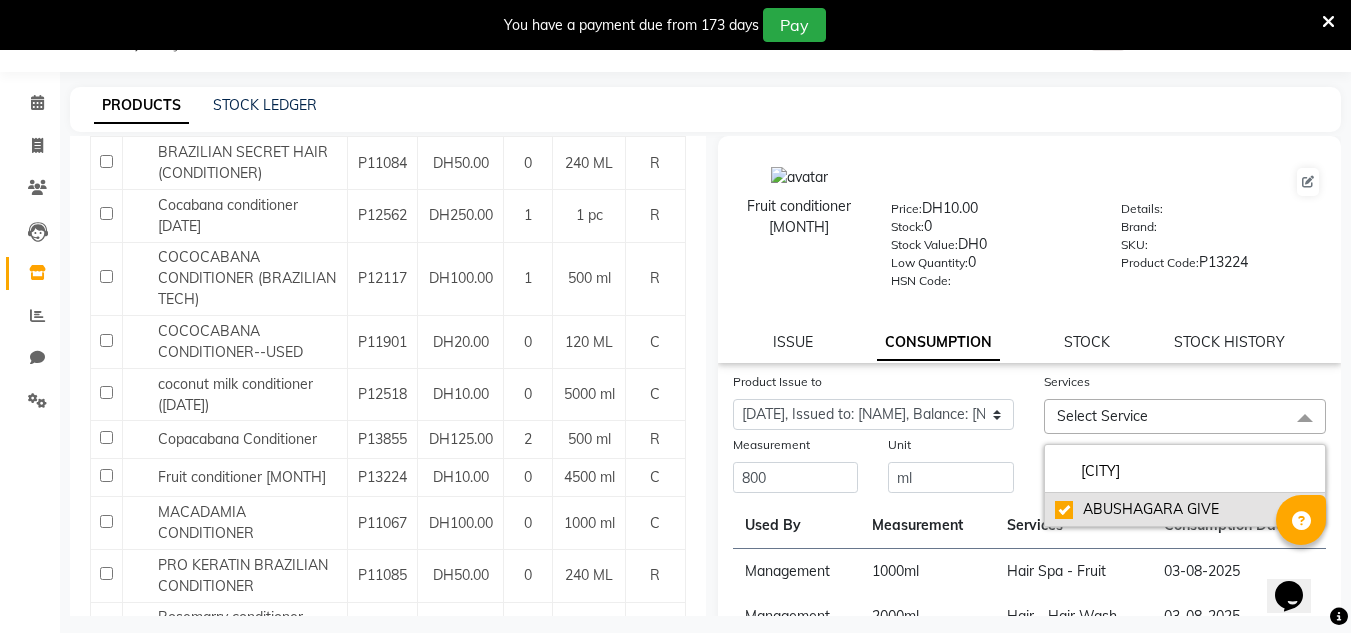 checkbox on "true" 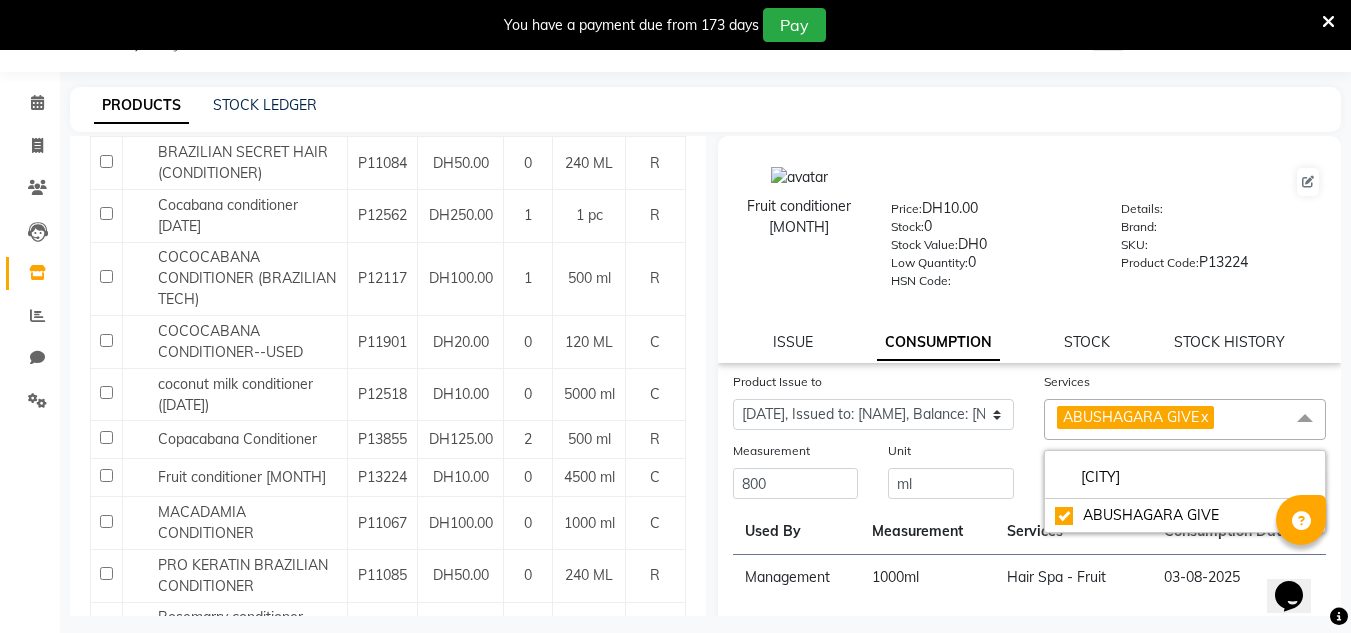 click on "Unit ml" 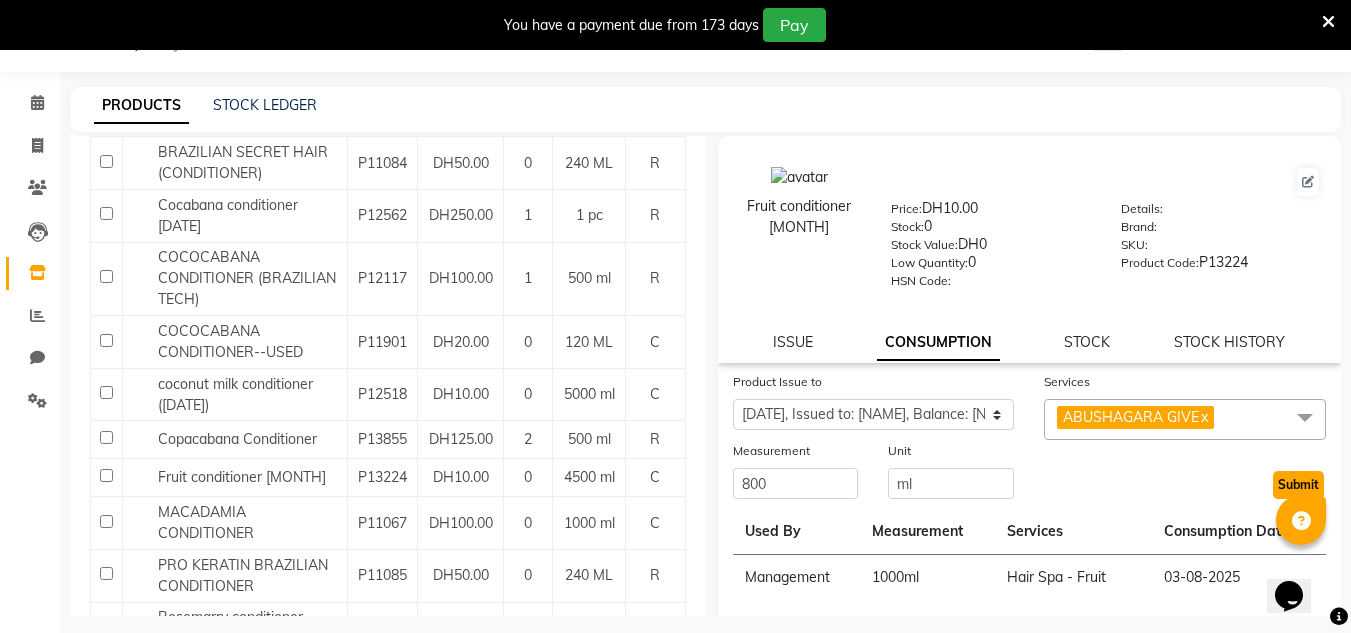 click on "Submit" 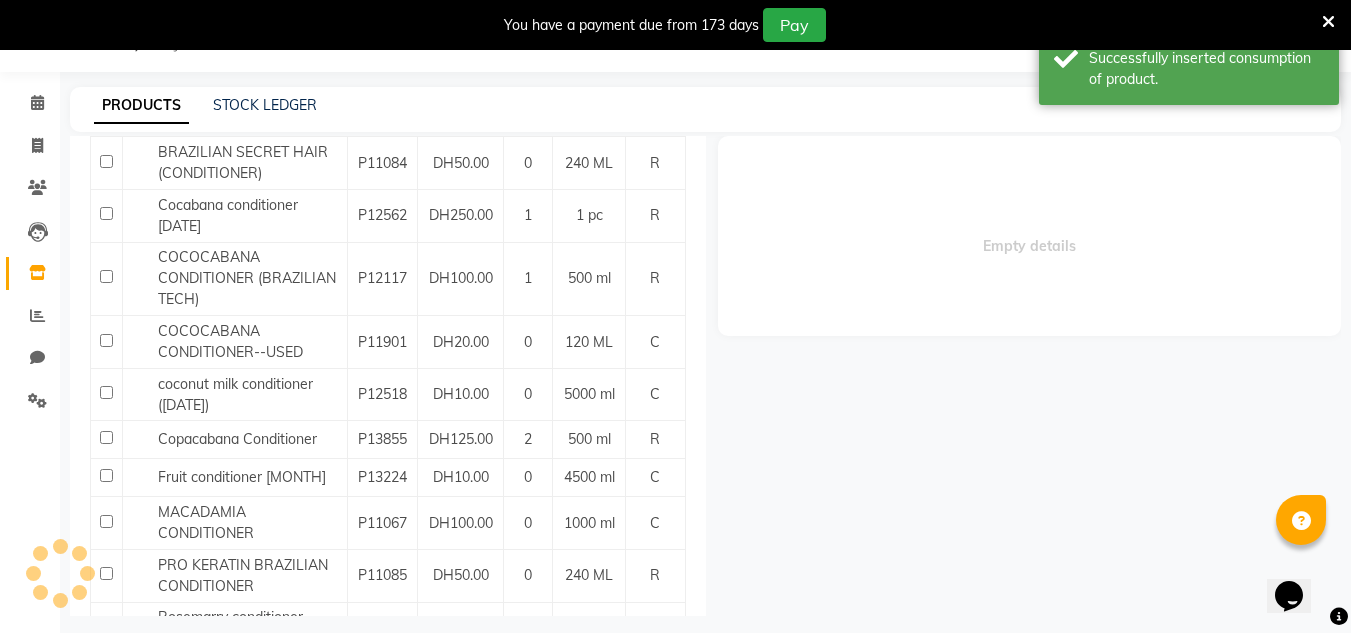 scroll, scrollTop: 0, scrollLeft: 0, axis: both 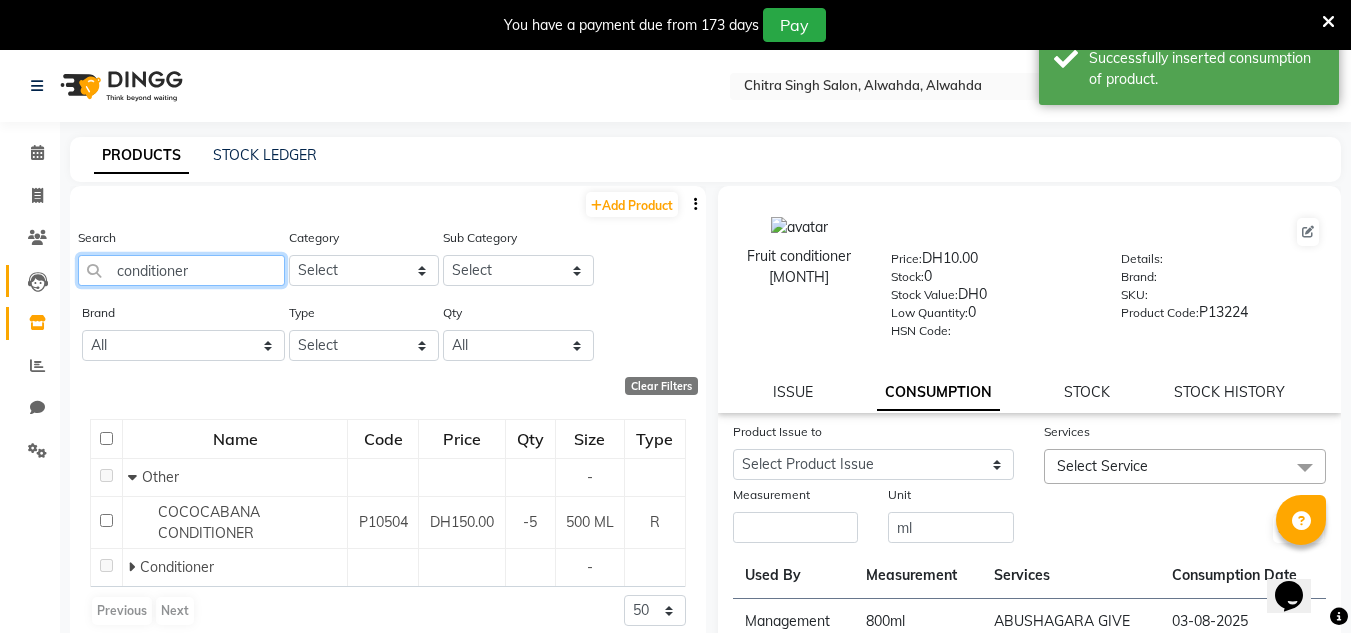 drag, startPoint x: 93, startPoint y: 284, endPoint x: 48, endPoint y: 289, distance: 45.276924 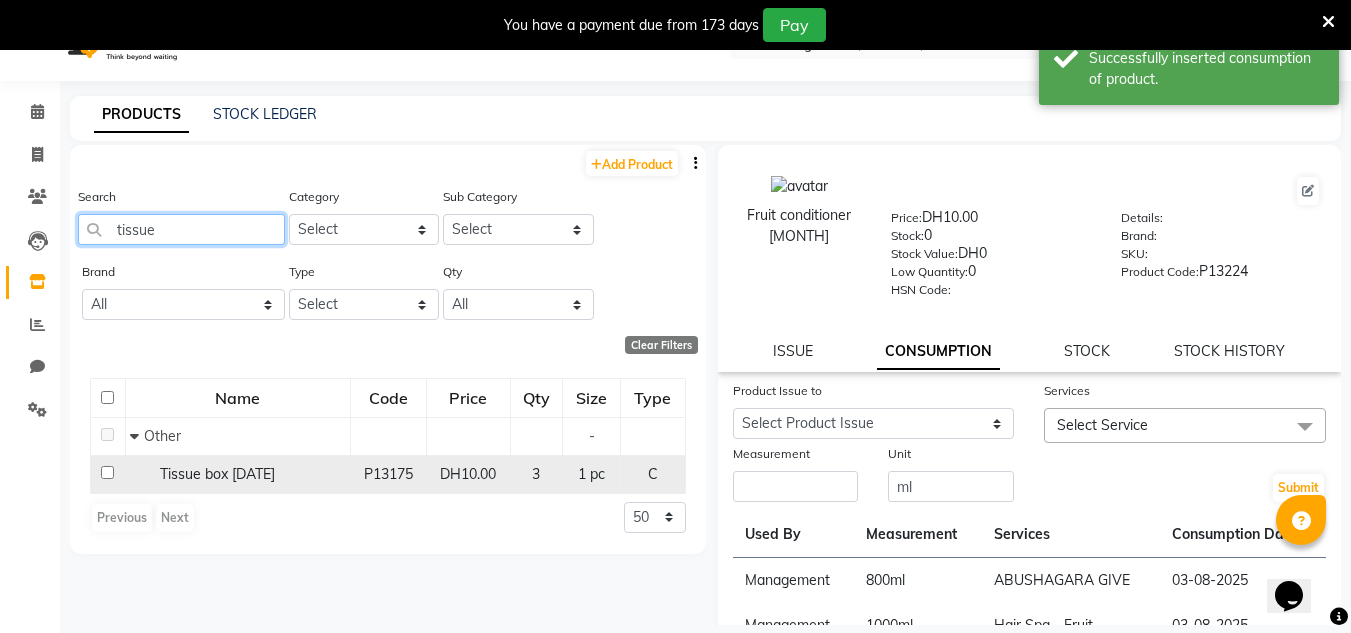 scroll, scrollTop: 63, scrollLeft: 0, axis: vertical 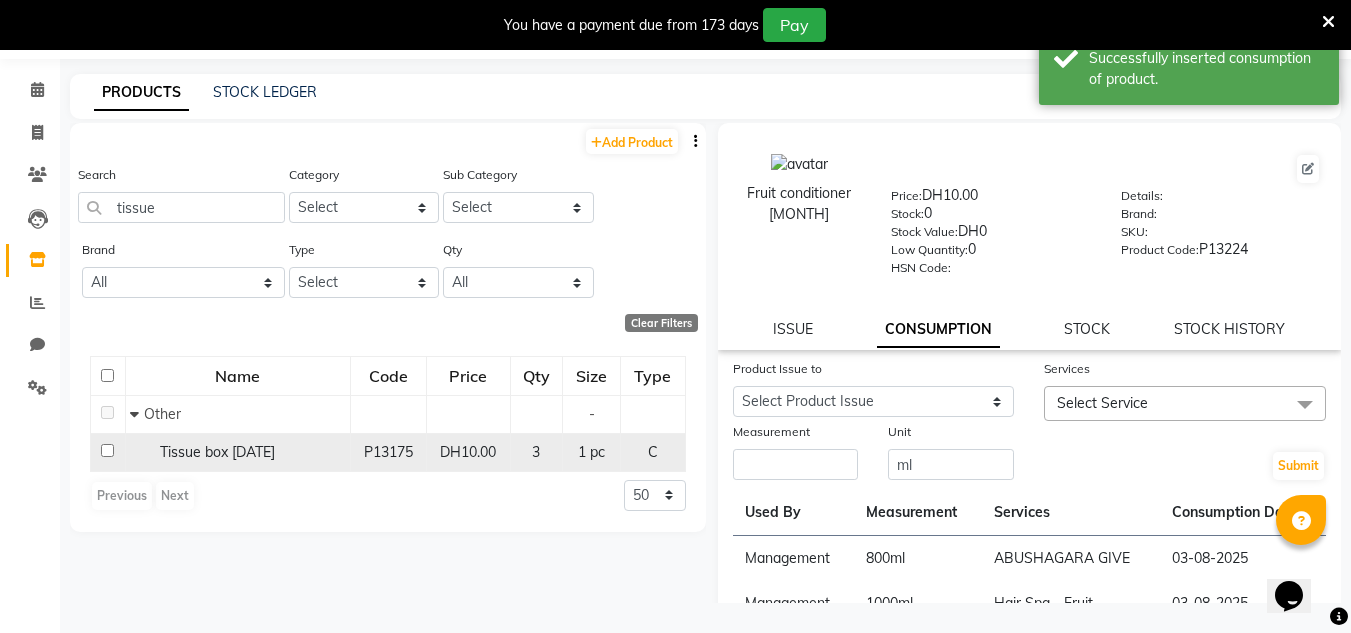 click on "Tissue box march 11-07-2025" 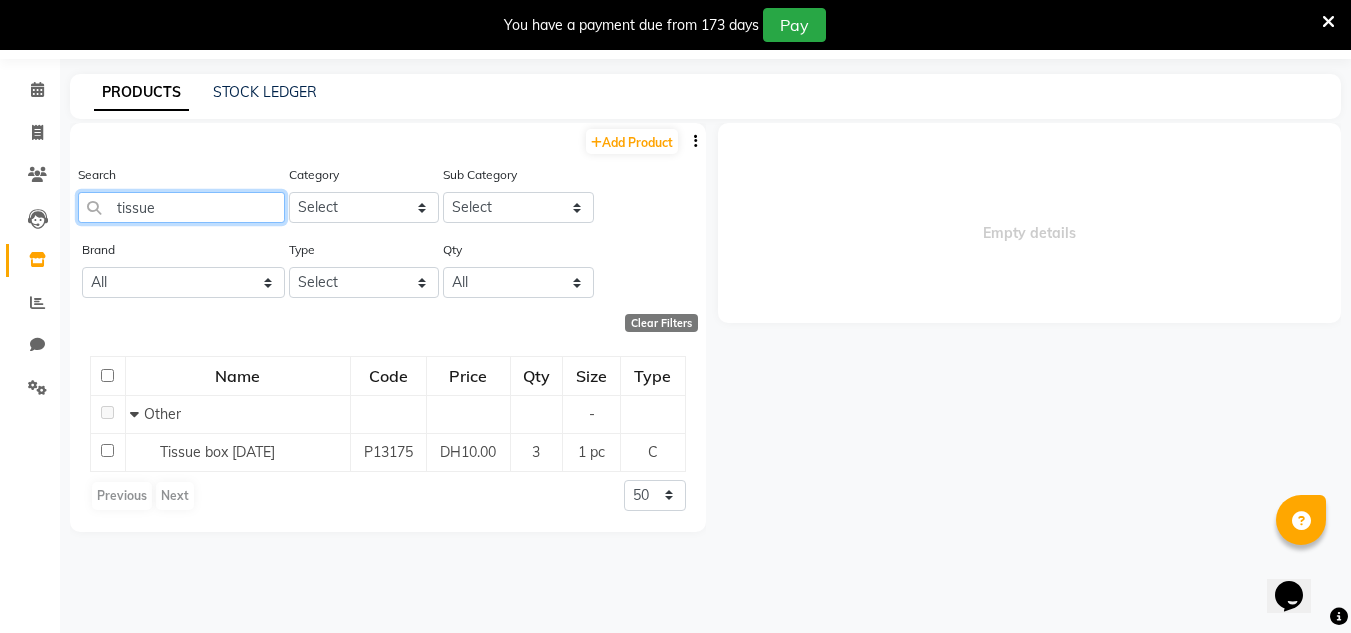 drag, startPoint x: 180, startPoint y: 209, endPoint x: 109, endPoint y: 200, distance: 71.568146 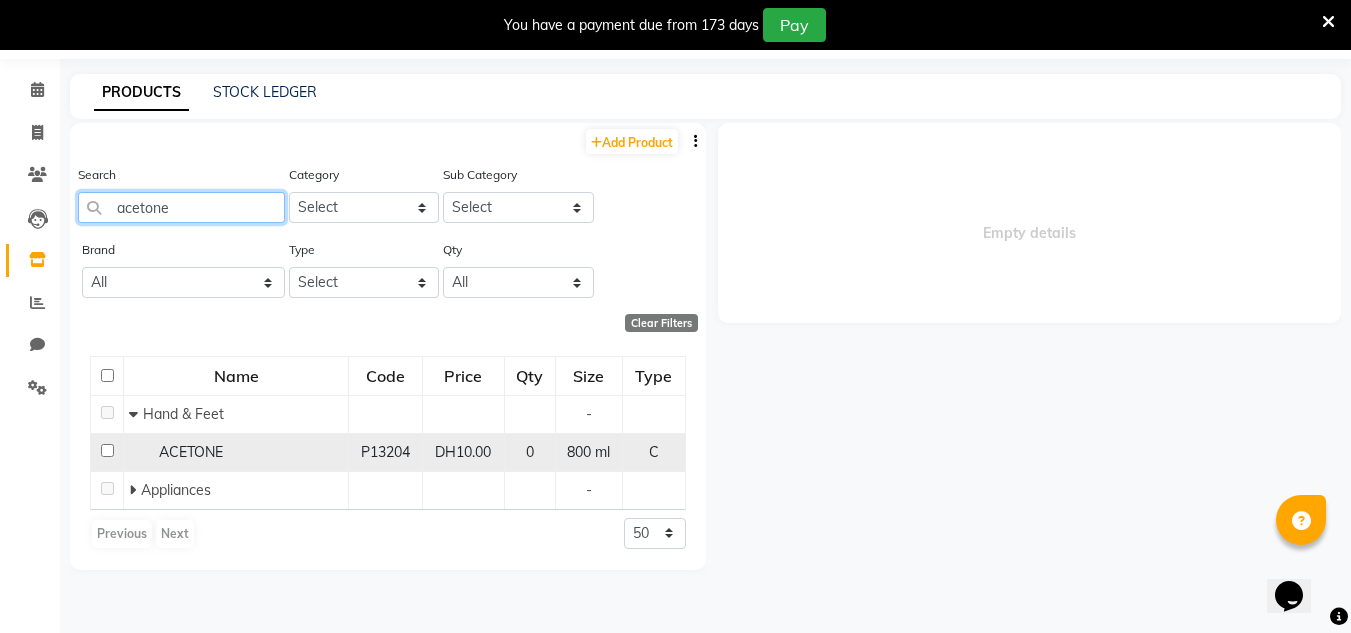 type on "acetone" 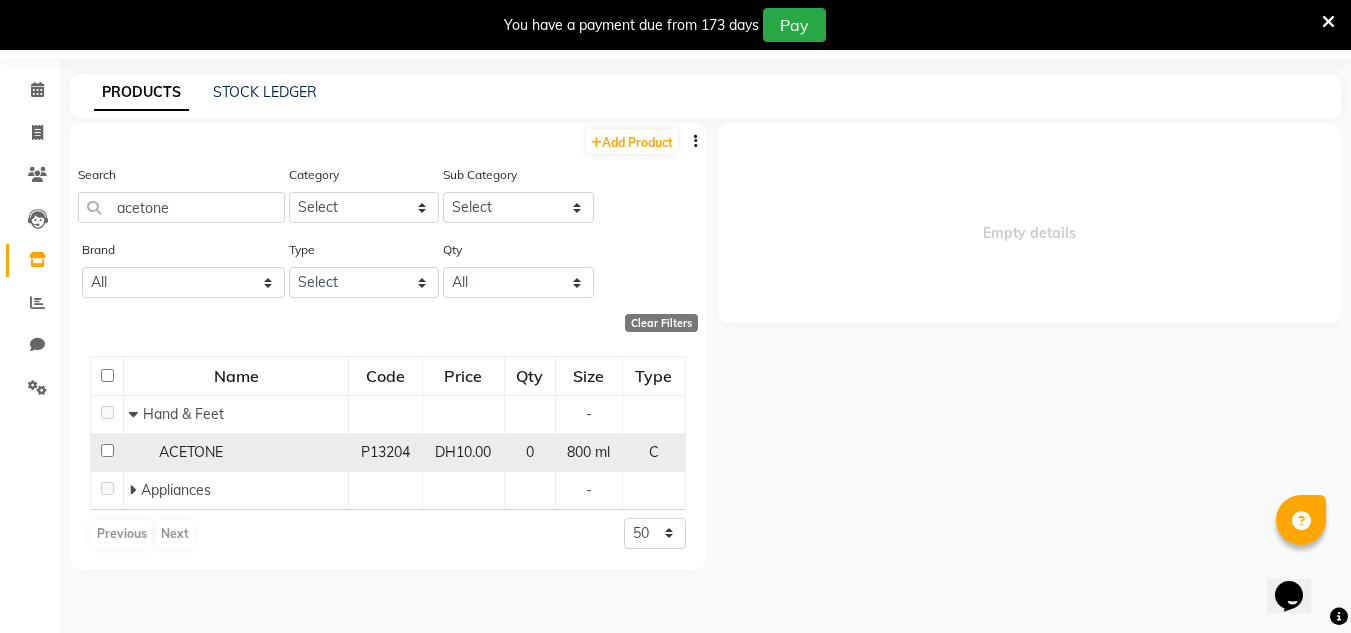 click on "ACETONE" 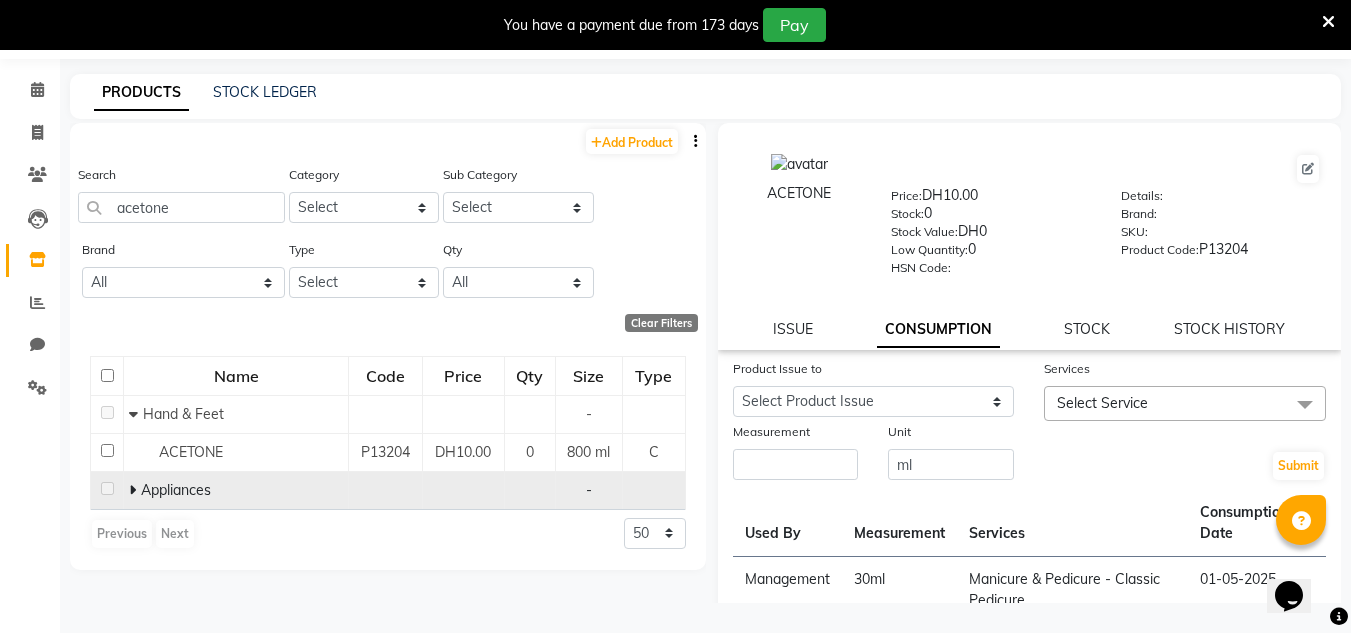 click 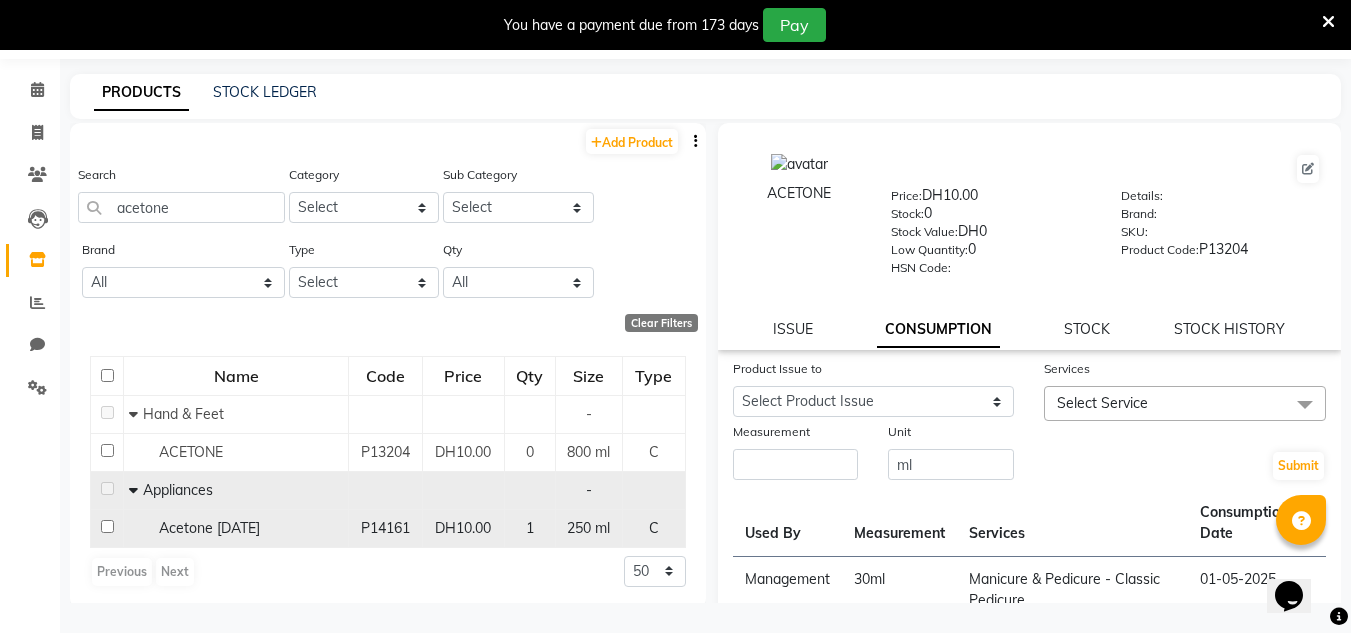 click on "Acetone 23-07-2025" 